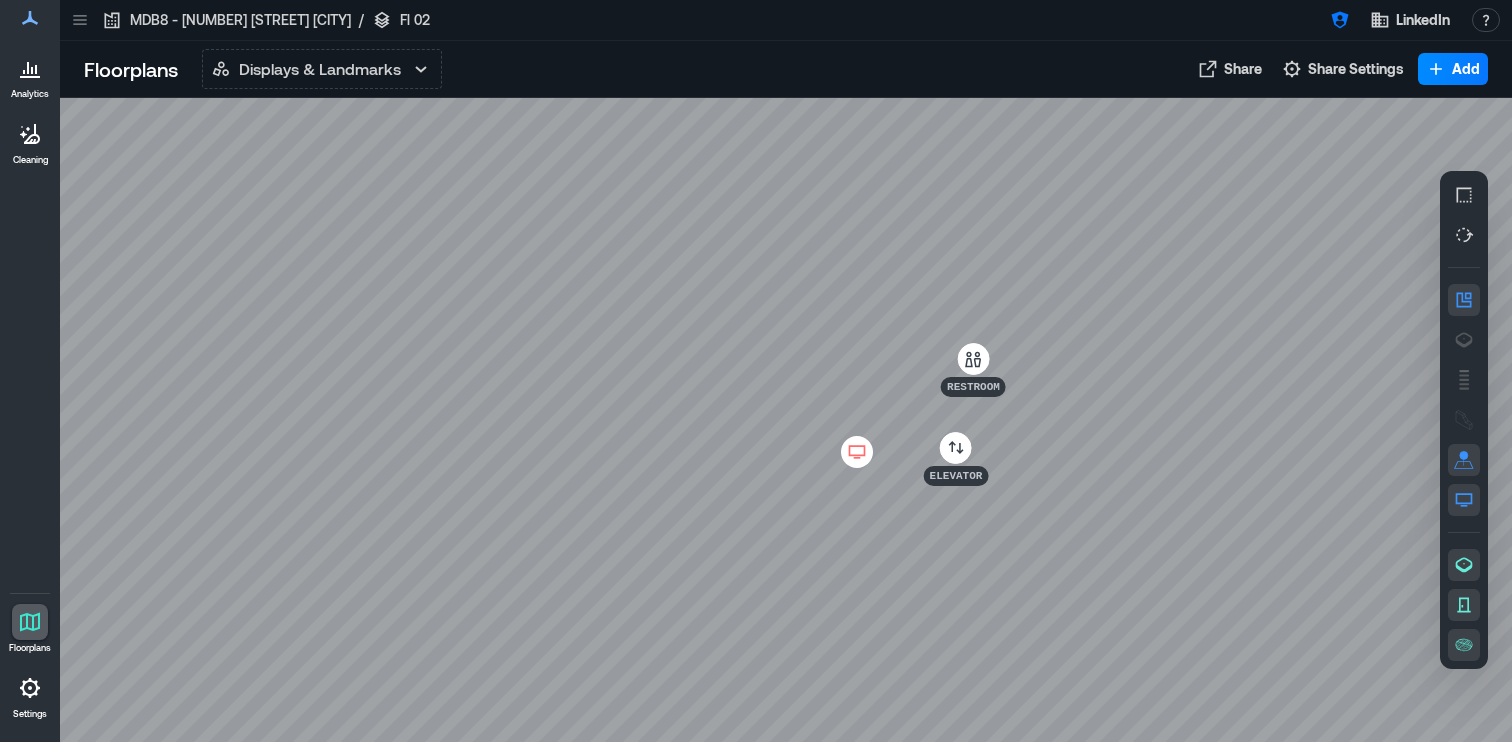 scroll, scrollTop: 0, scrollLeft: 0, axis: both 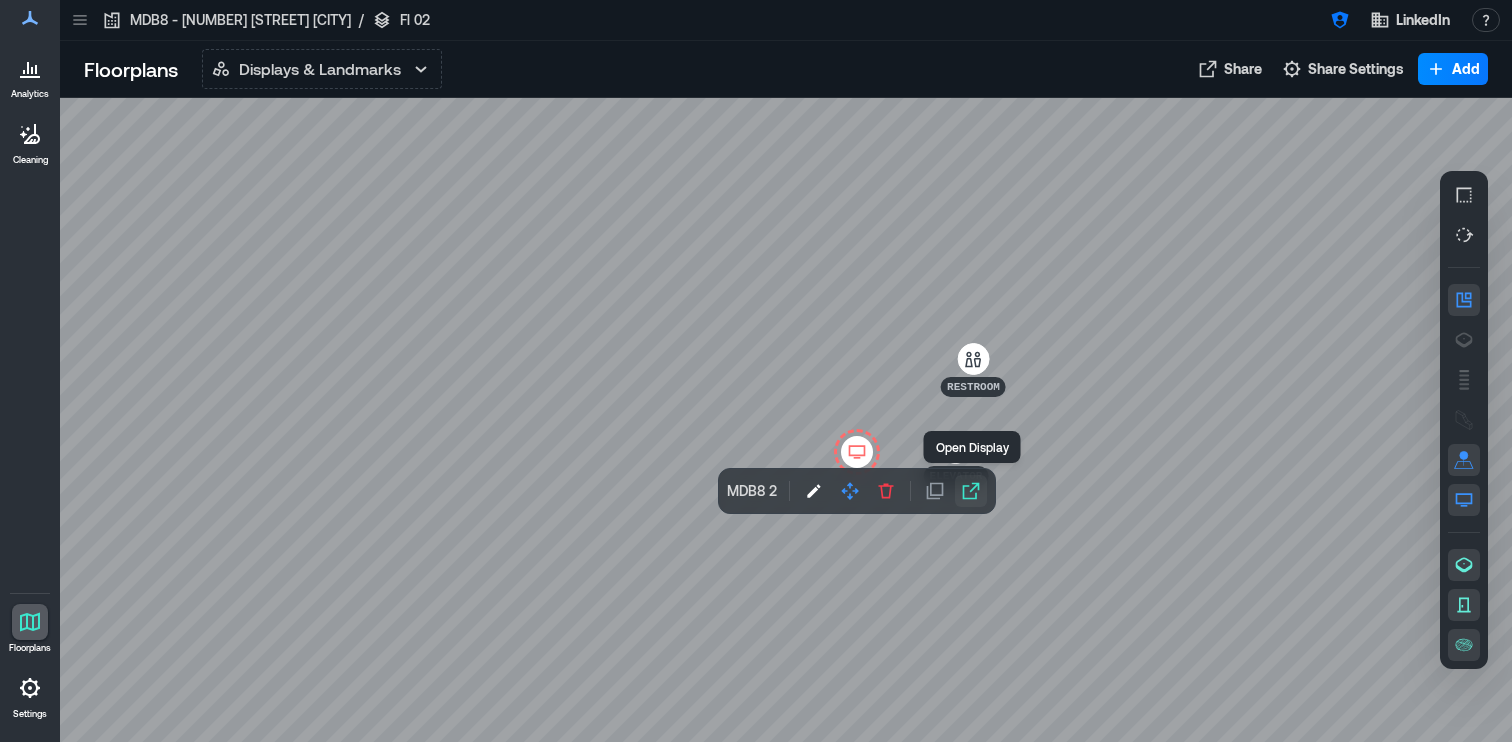 click at bounding box center [971, 491] 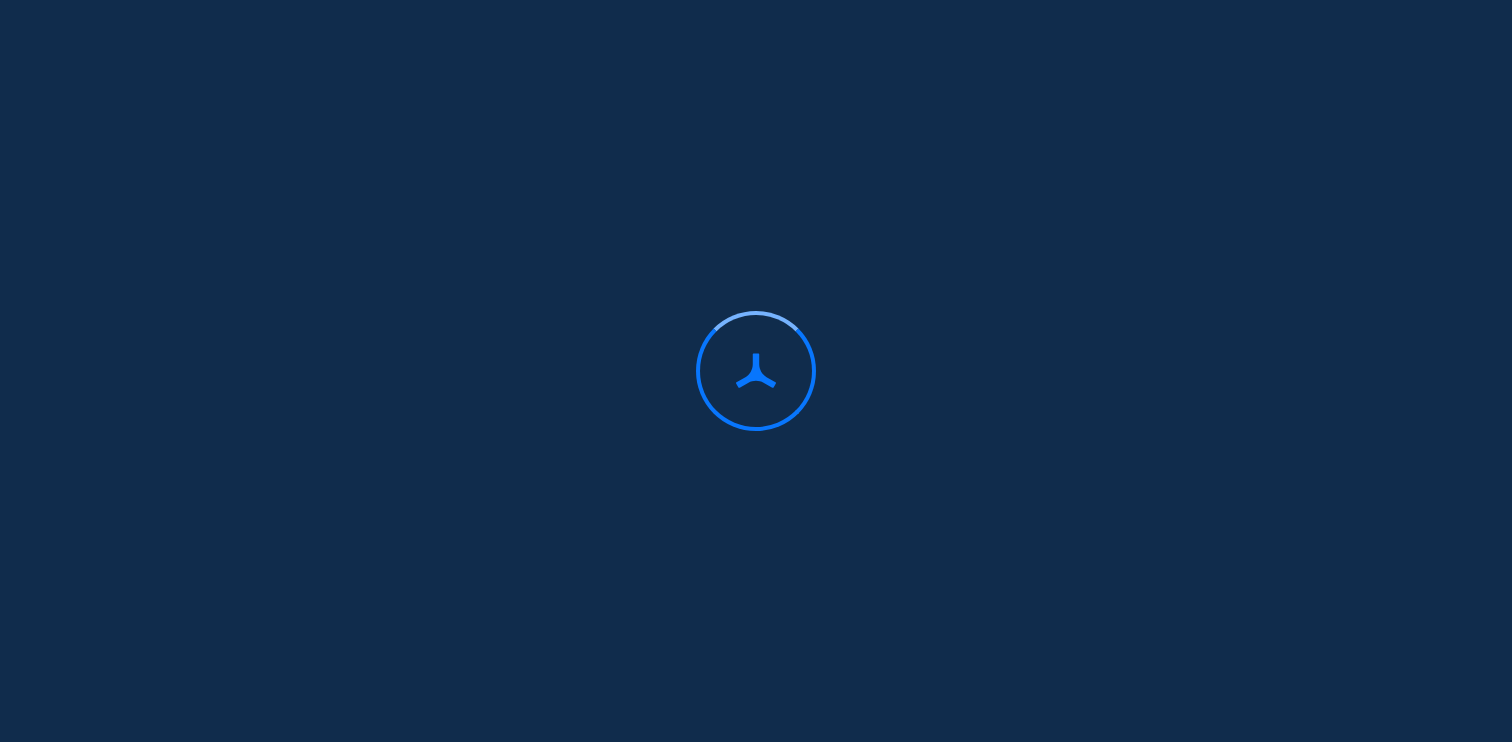 scroll, scrollTop: 0, scrollLeft: 0, axis: both 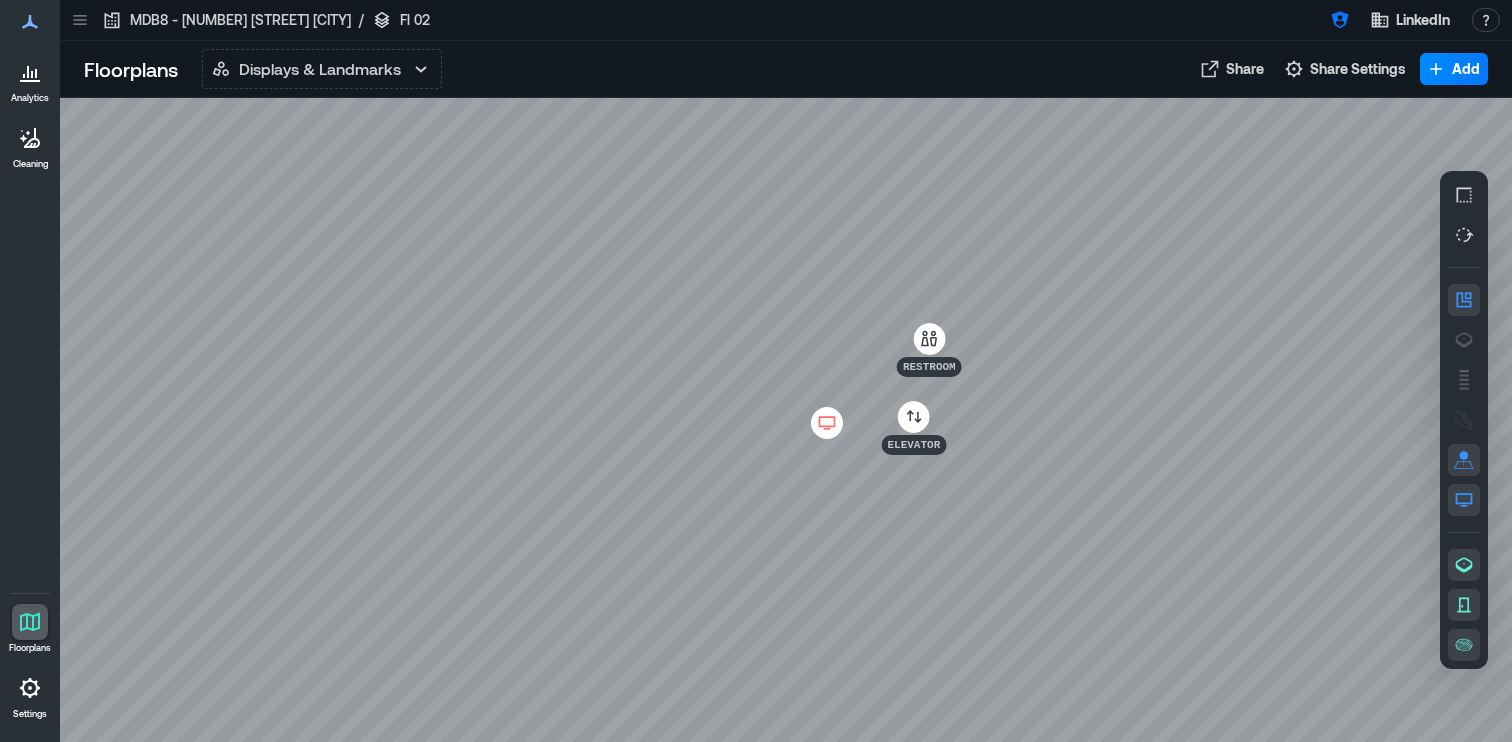 click at bounding box center [827, 423] 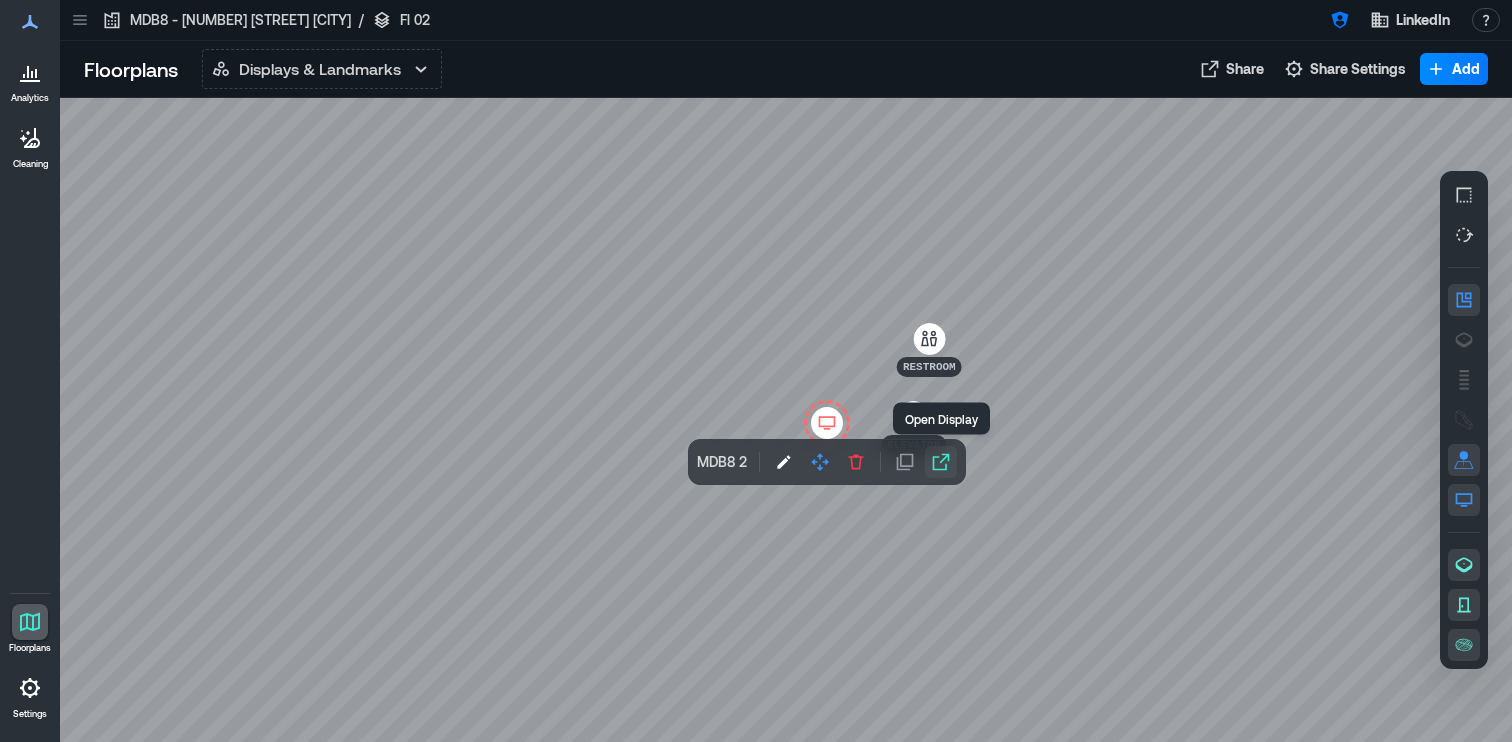 click 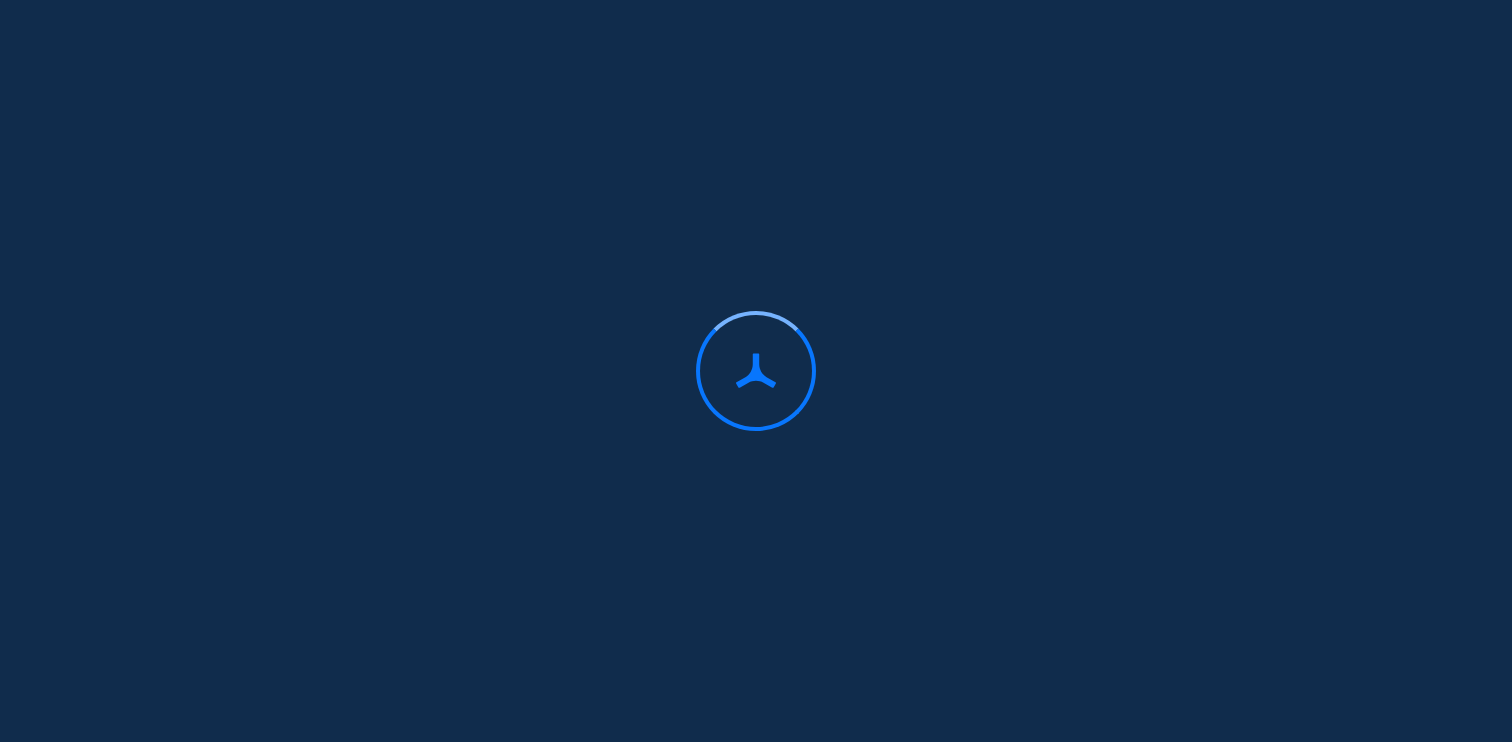 scroll, scrollTop: 0, scrollLeft: 0, axis: both 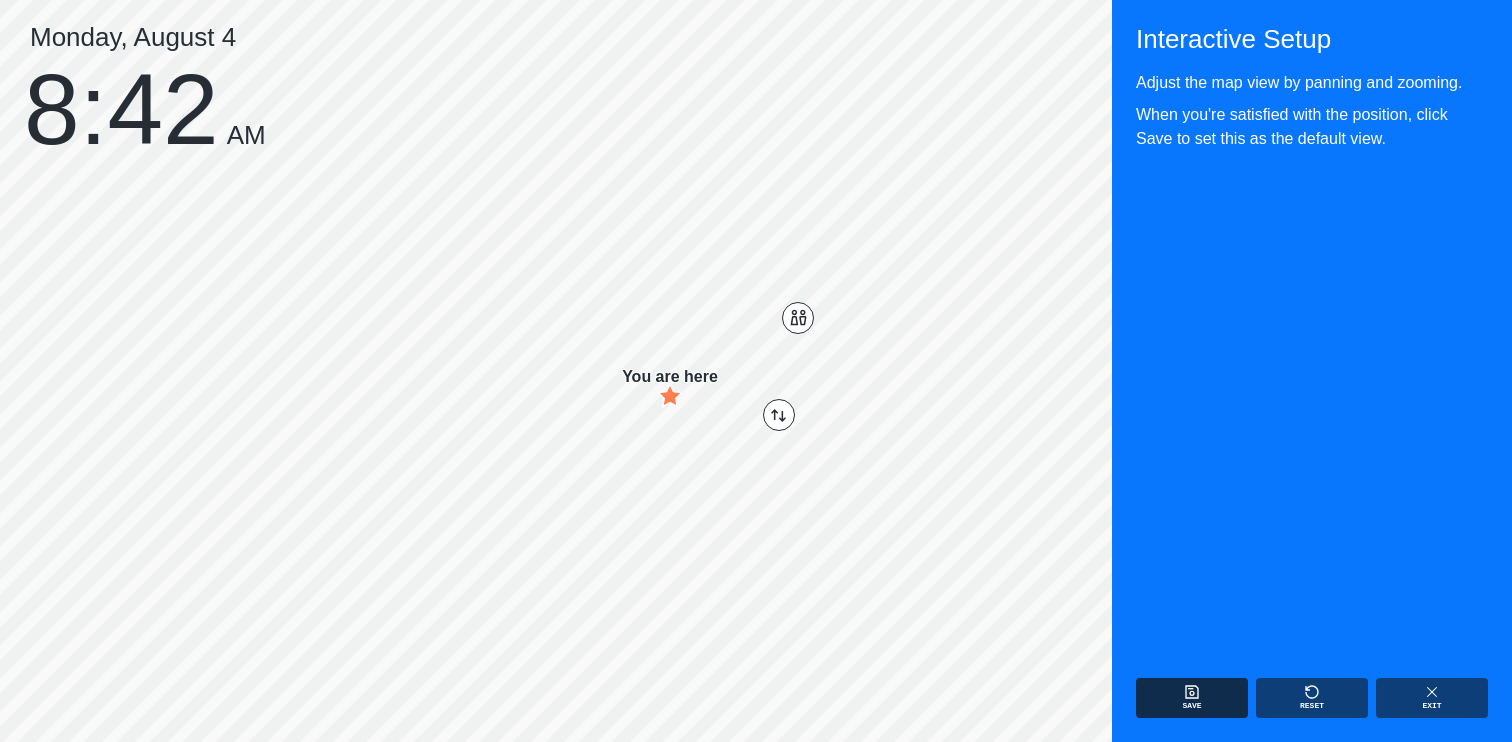 click on "Save" at bounding box center (1192, 698) 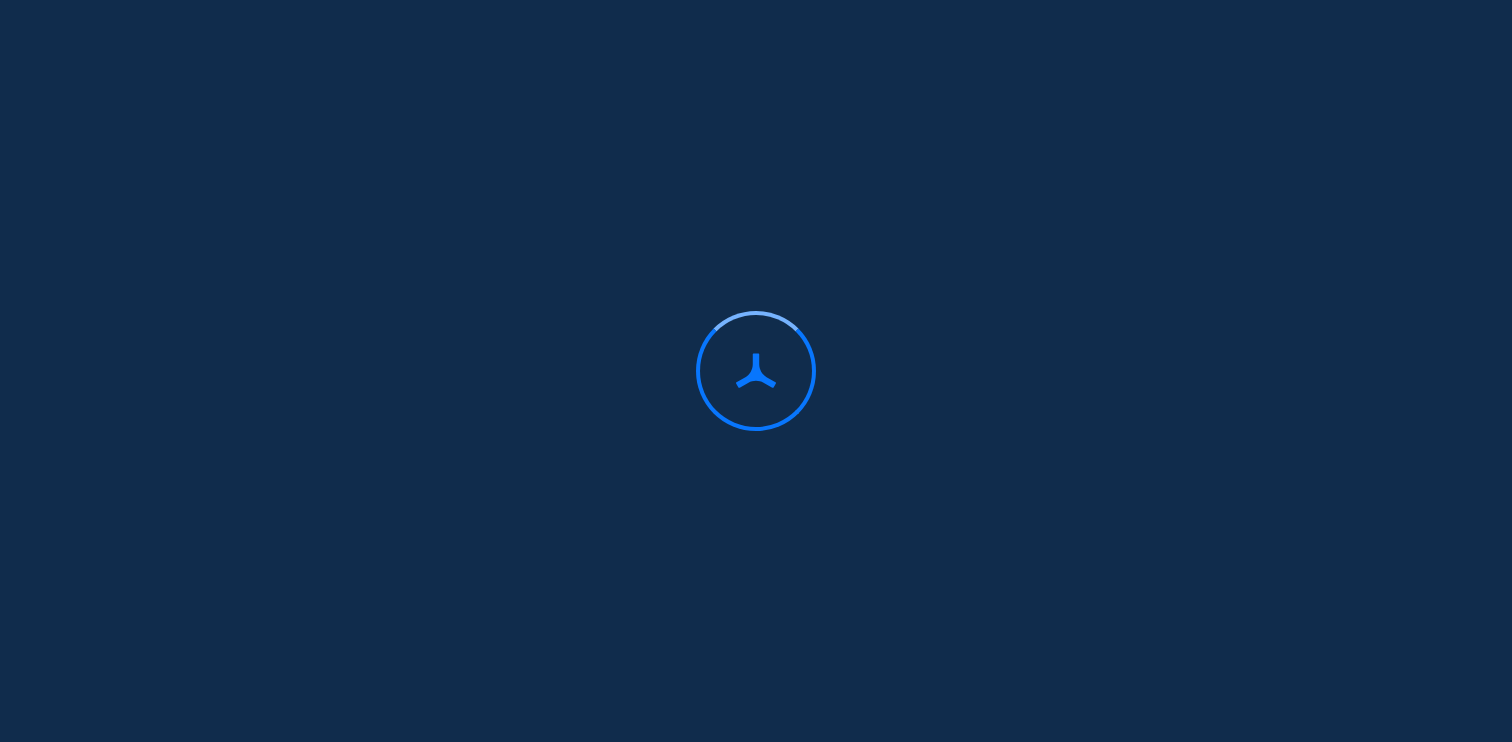 scroll, scrollTop: 0, scrollLeft: 0, axis: both 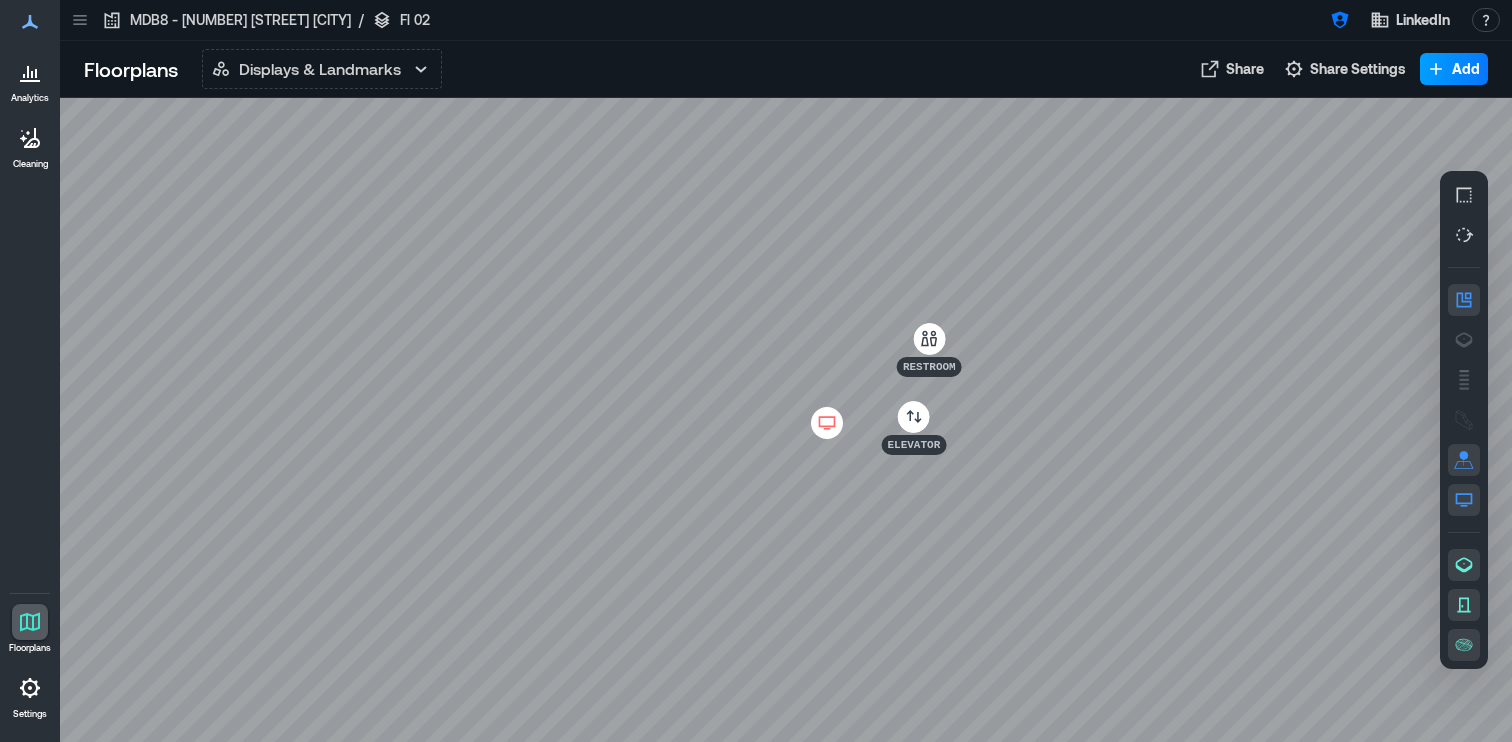click on "Add" at bounding box center (1454, 69) 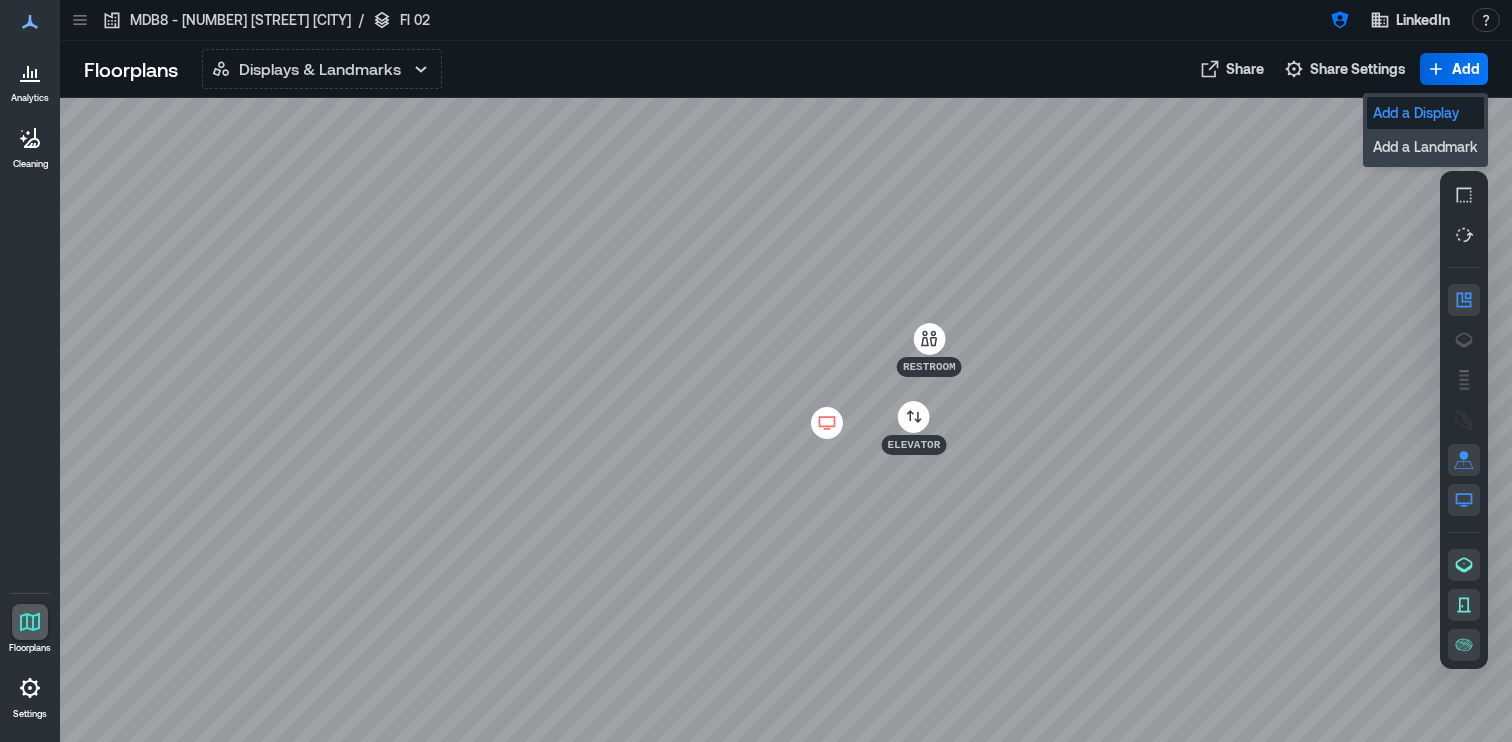 click on "Add a Display" at bounding box center (1425, 113) 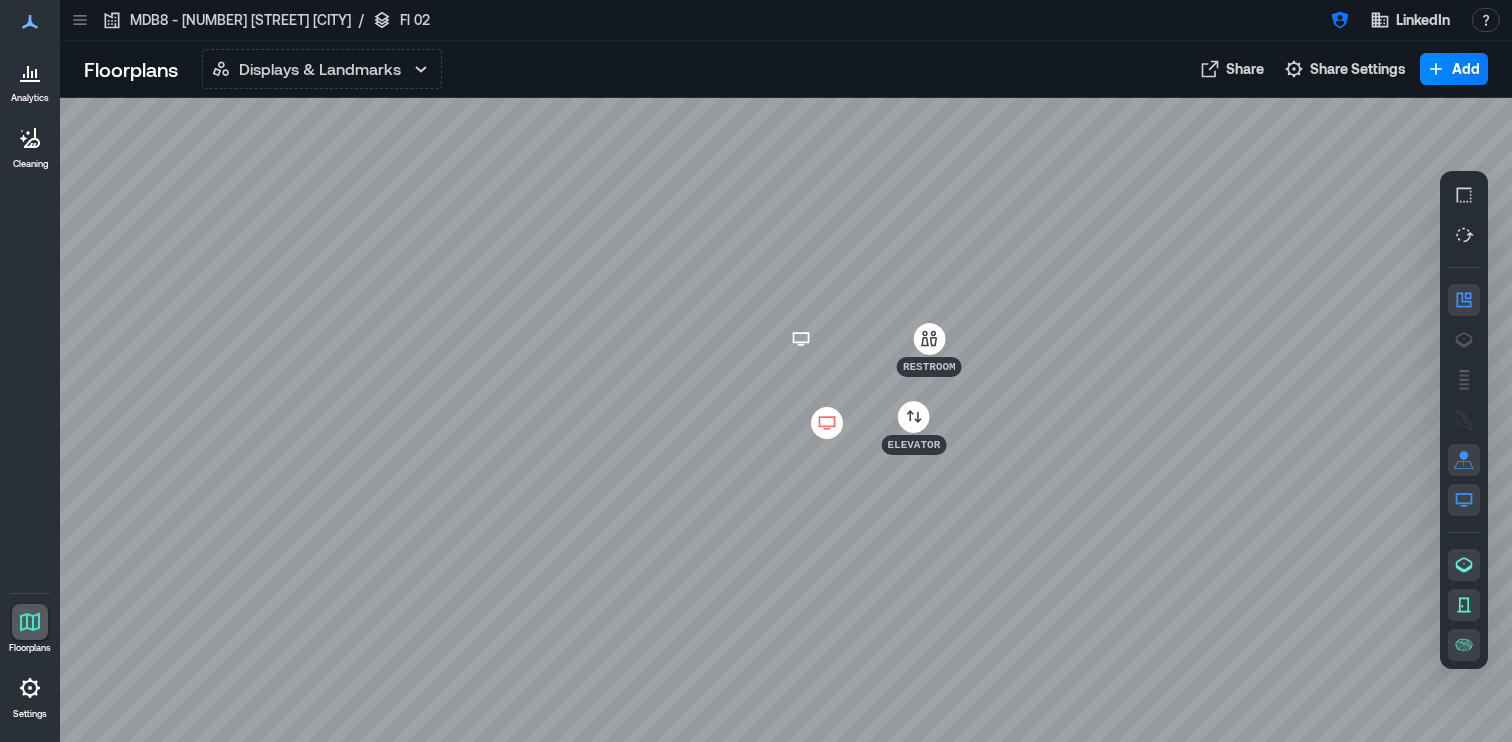 click at bounding box center [786, 420] 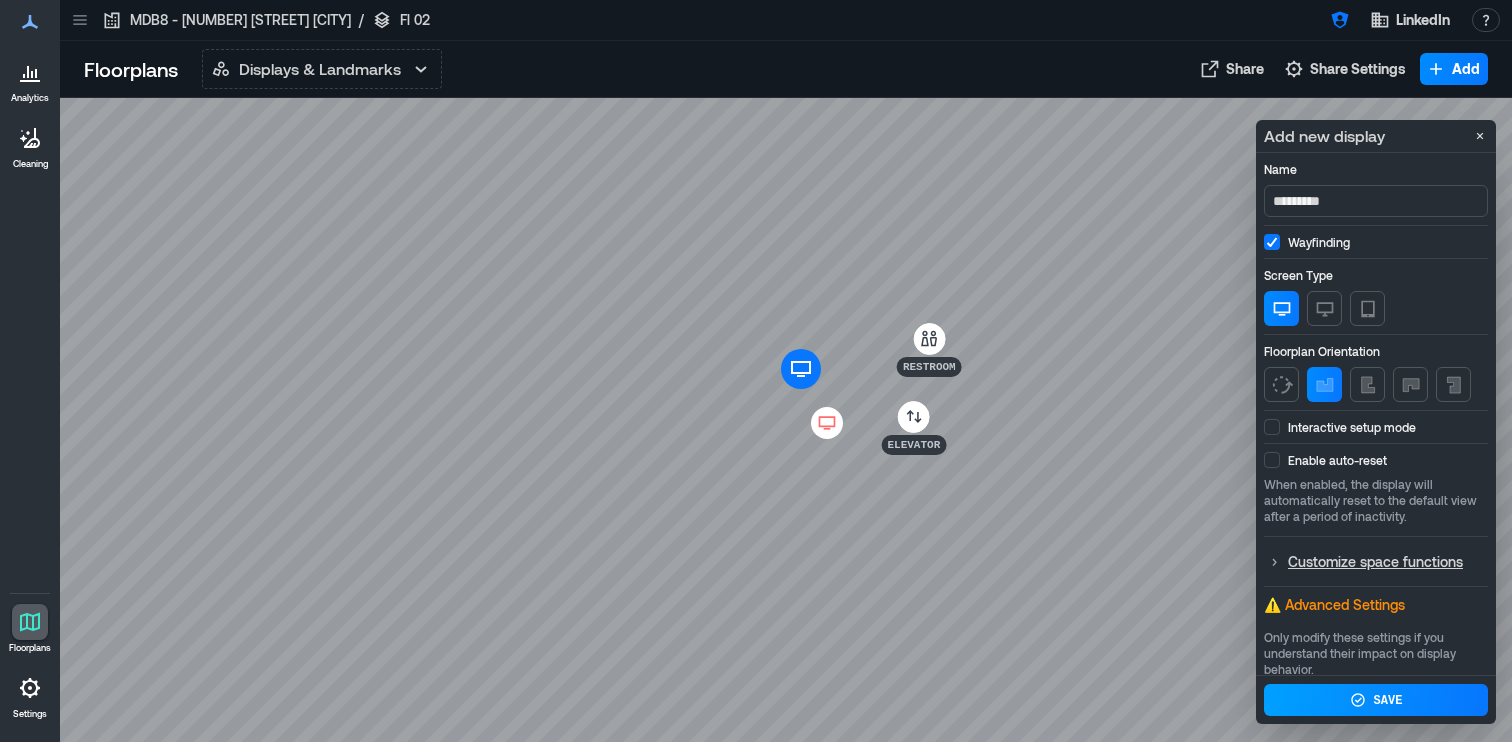 click on "Save" at bounding box center (1388, 701) 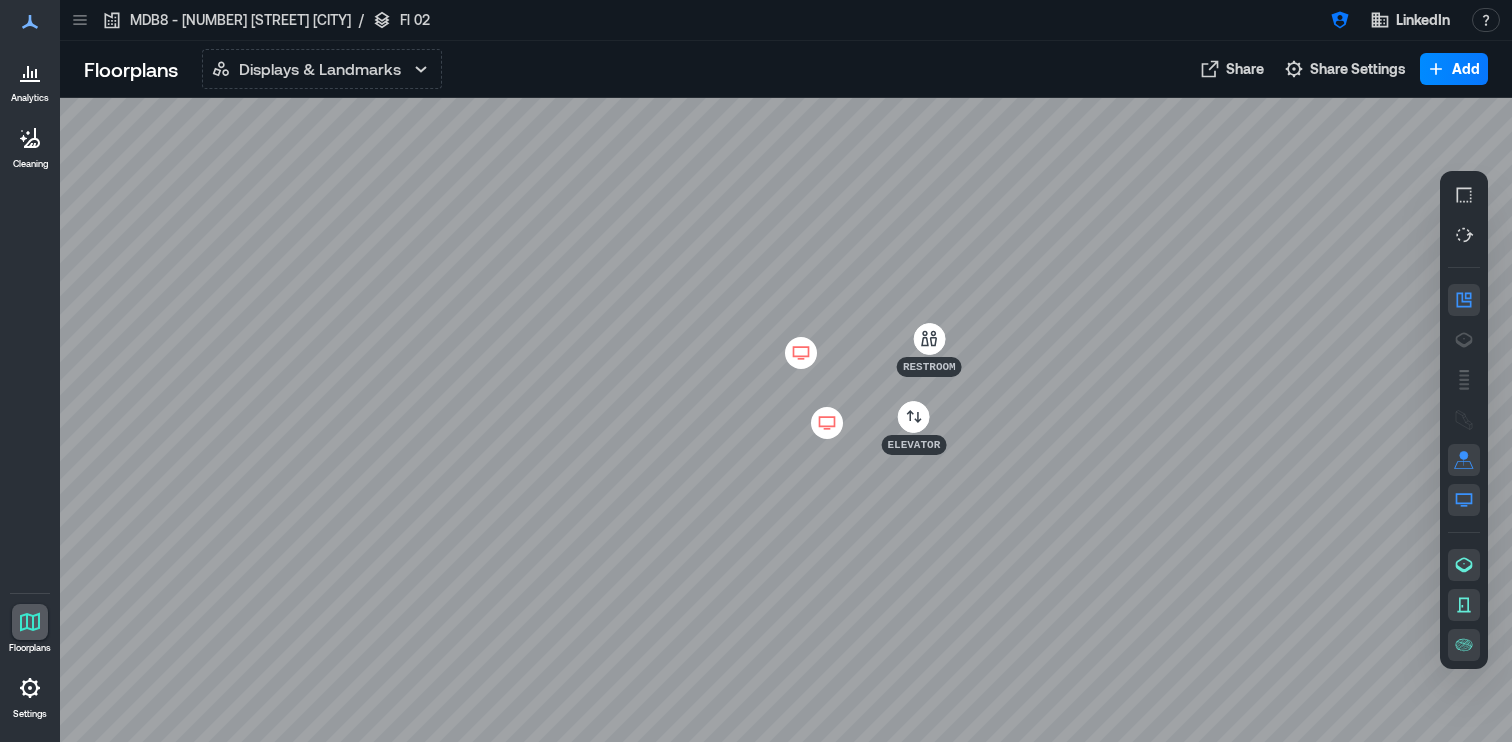 click 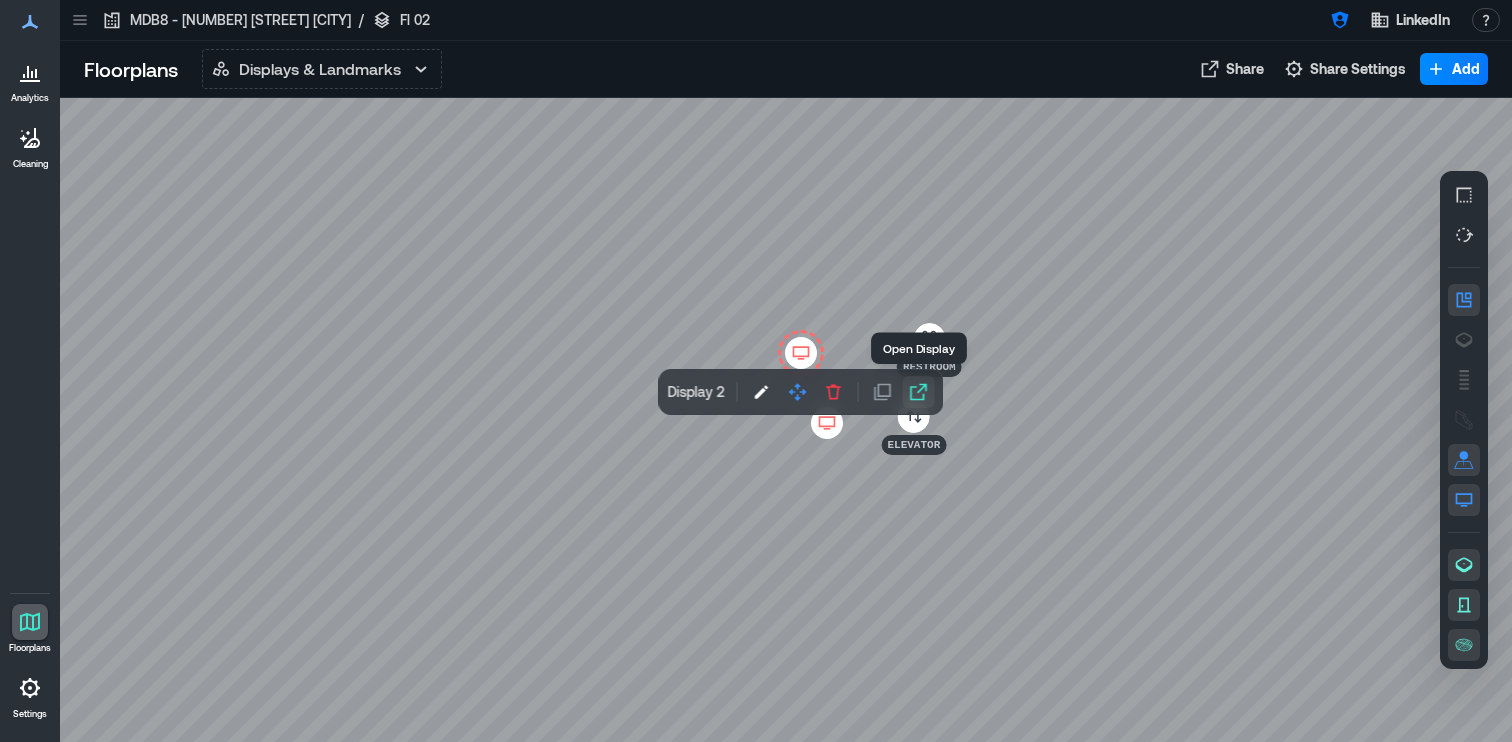 click 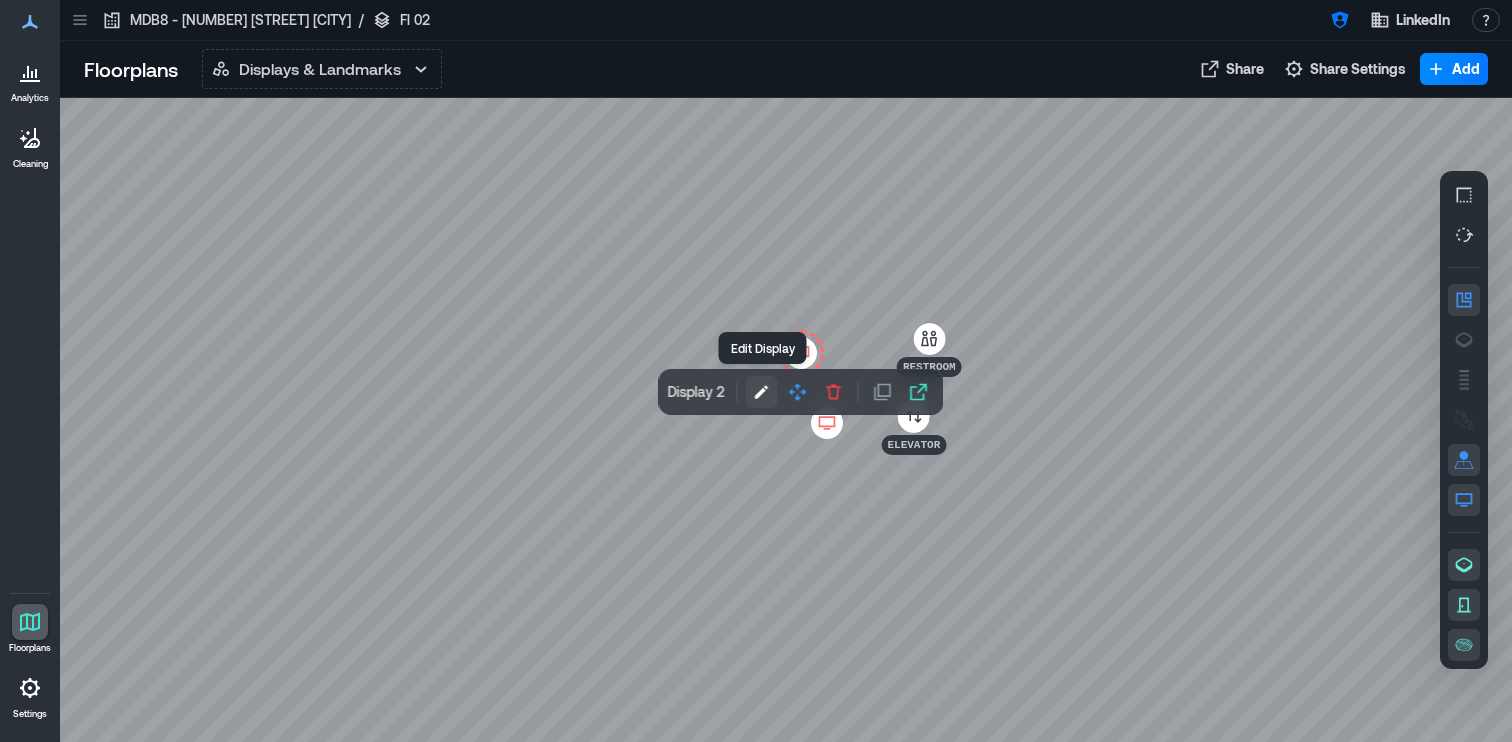 click at bounding box center [762, 392] 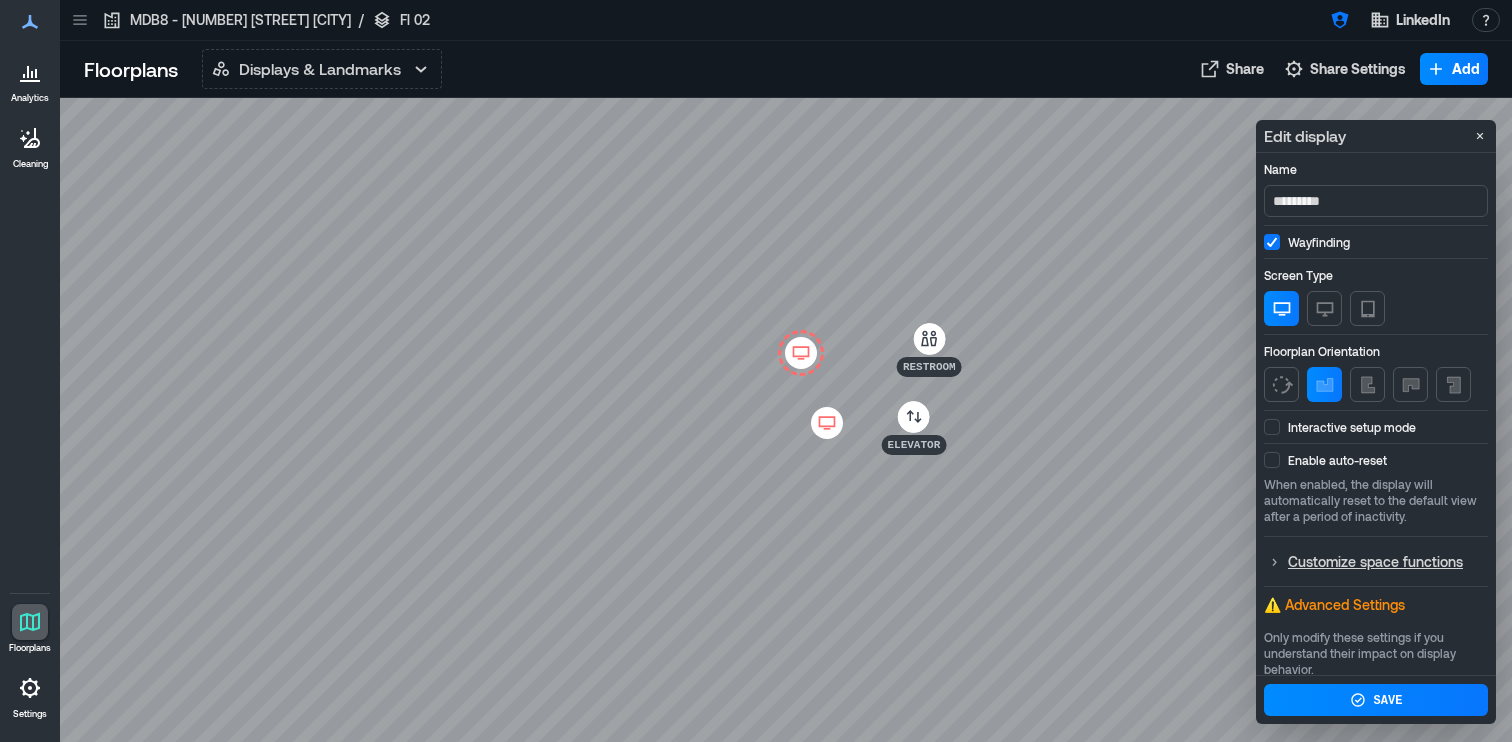 click at bounding box center [1272, 427] 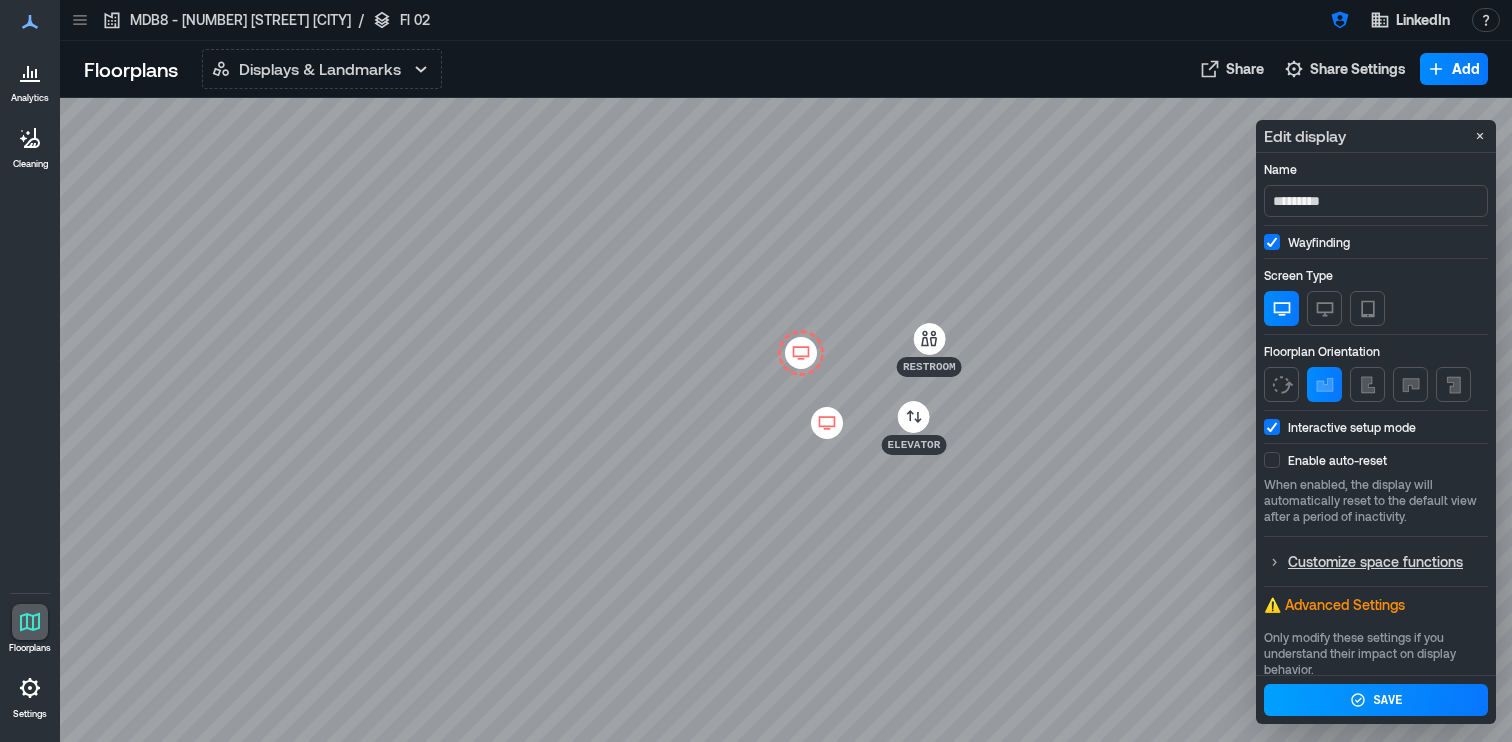 click on "Save" at bounding box center [1376, 700] 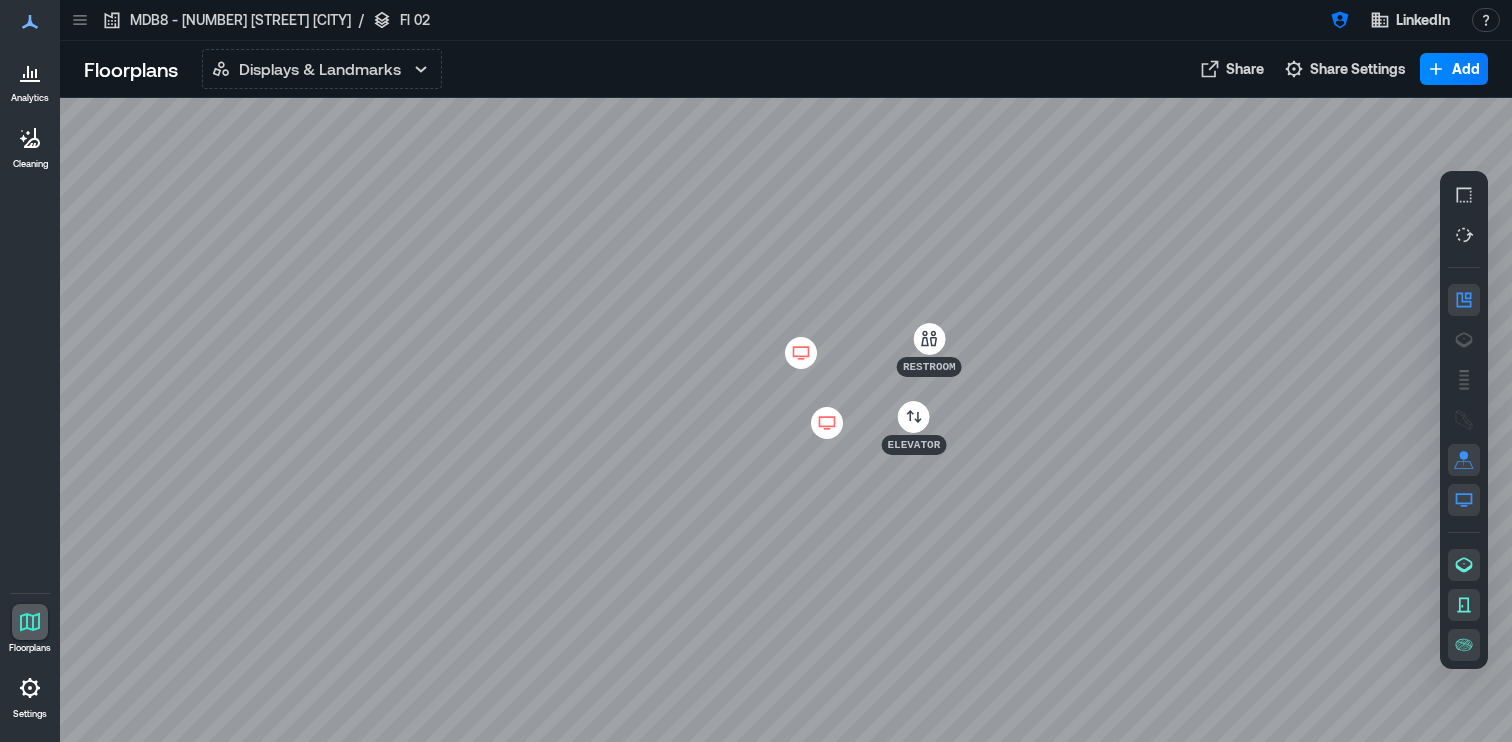 click 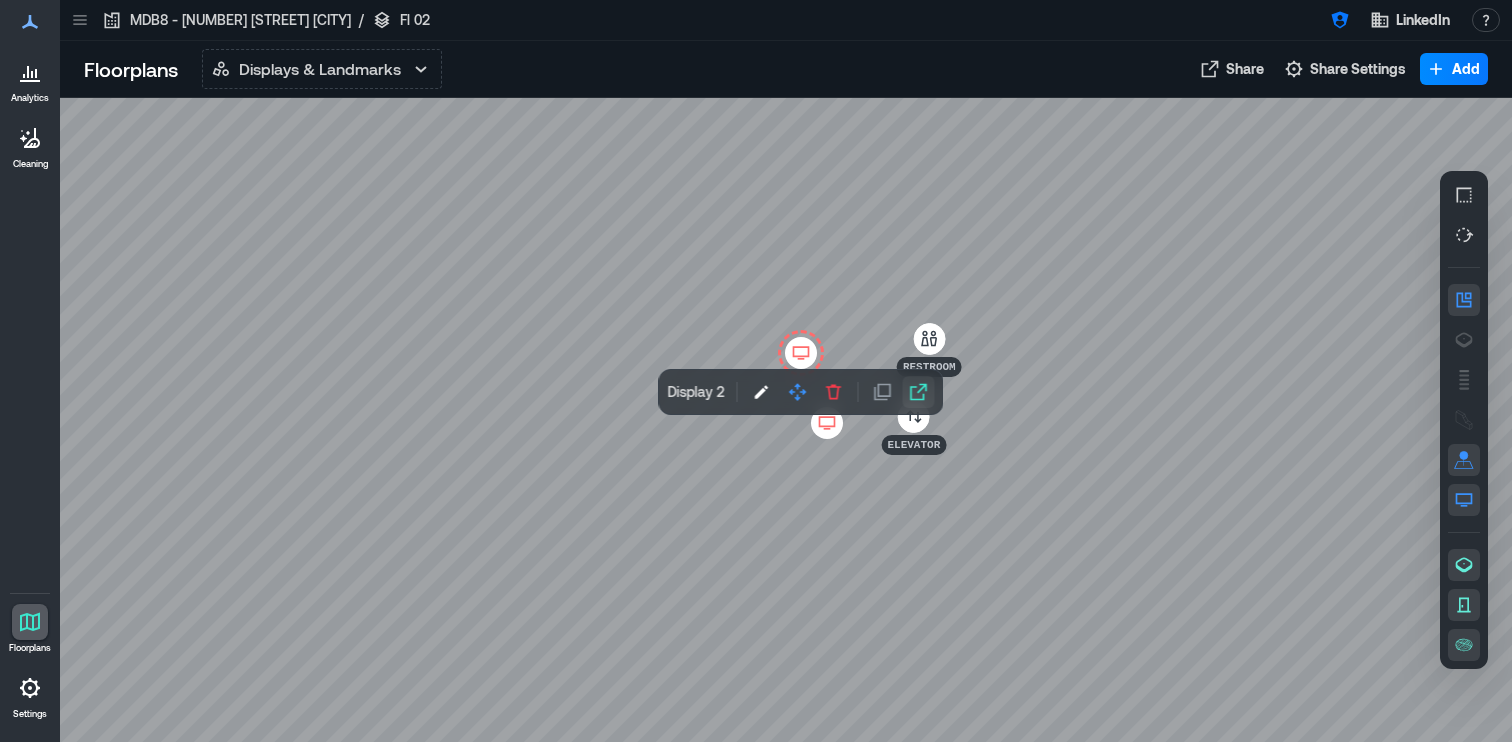 click 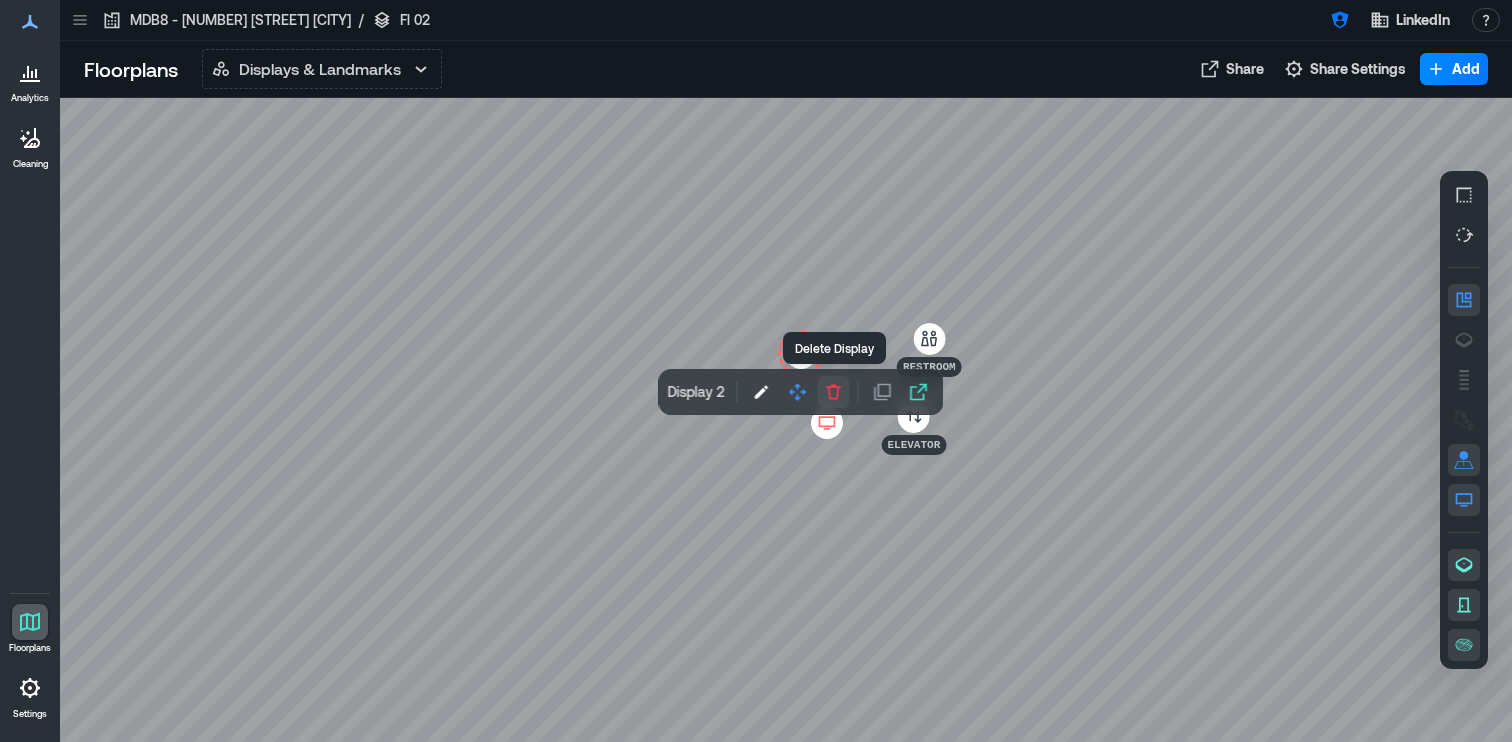 click 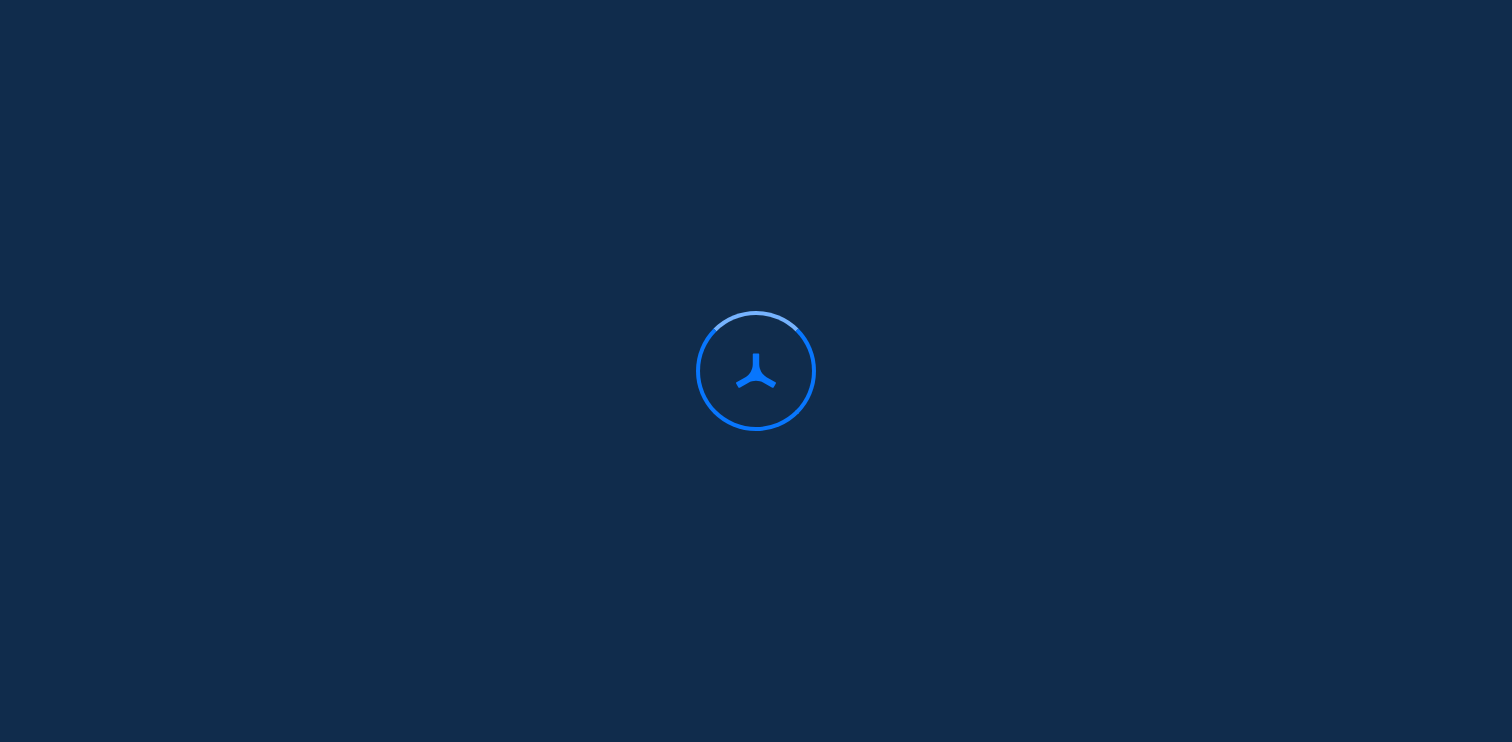 scroll, scrollTop: 0, scrollLeft: 0, axis: both 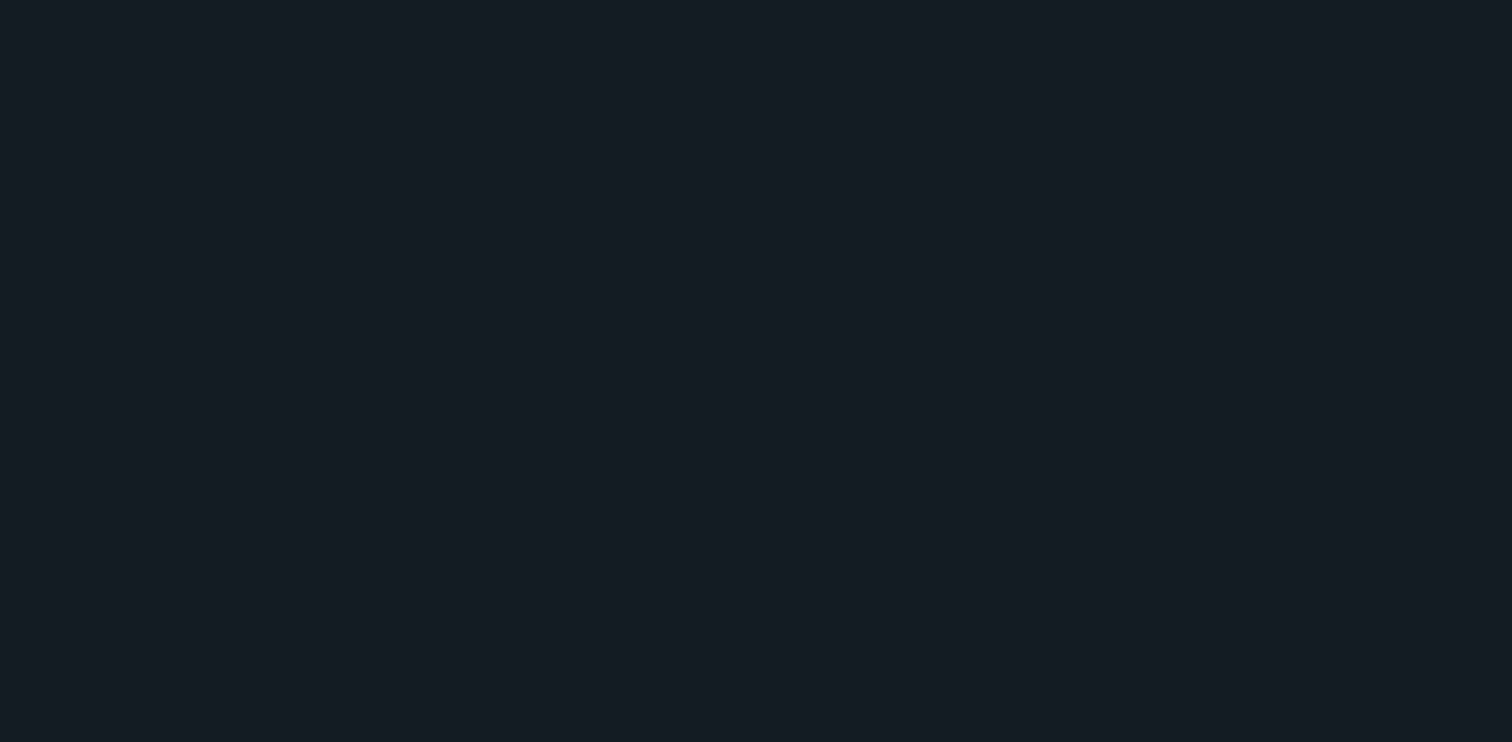 click at bounding box center [756, 371] 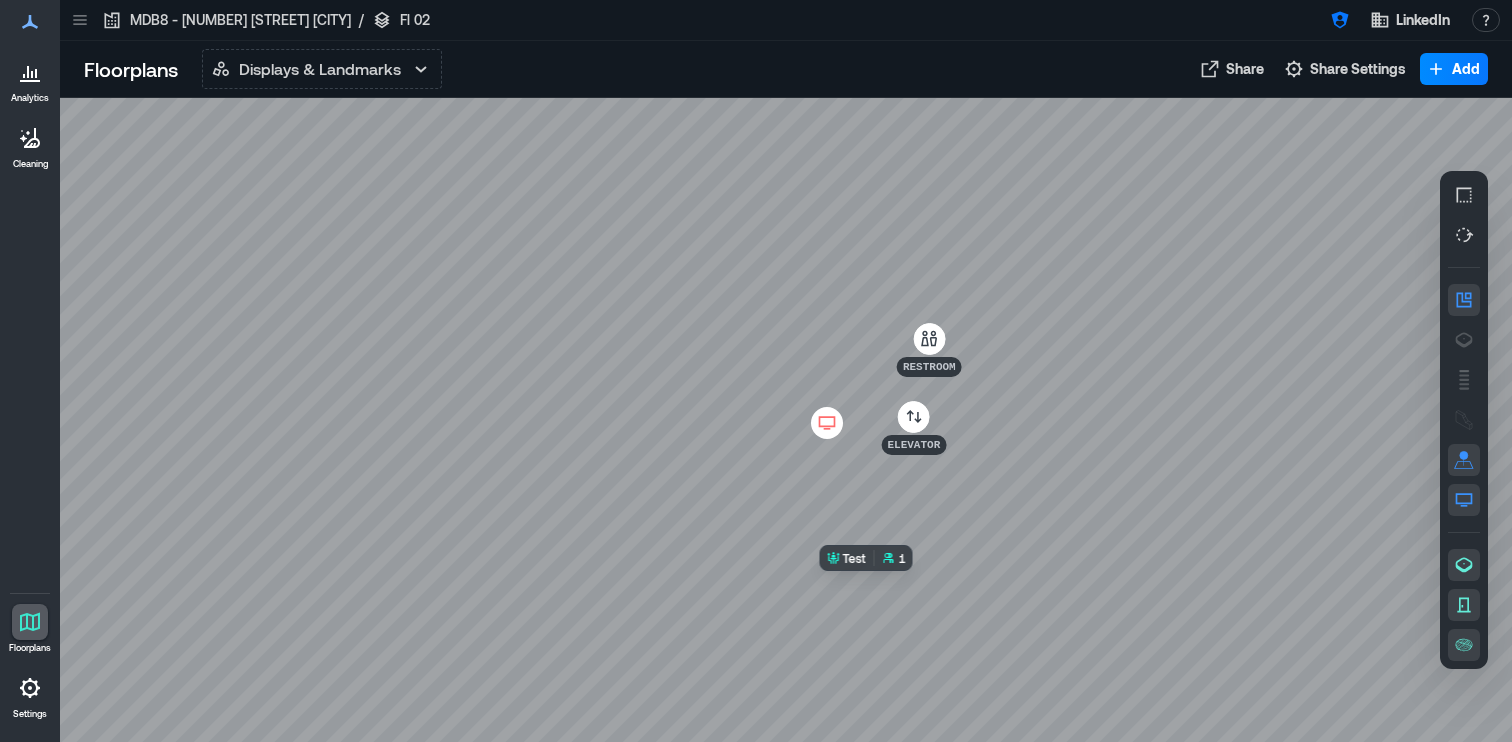 click at bounding box center (786, 420) 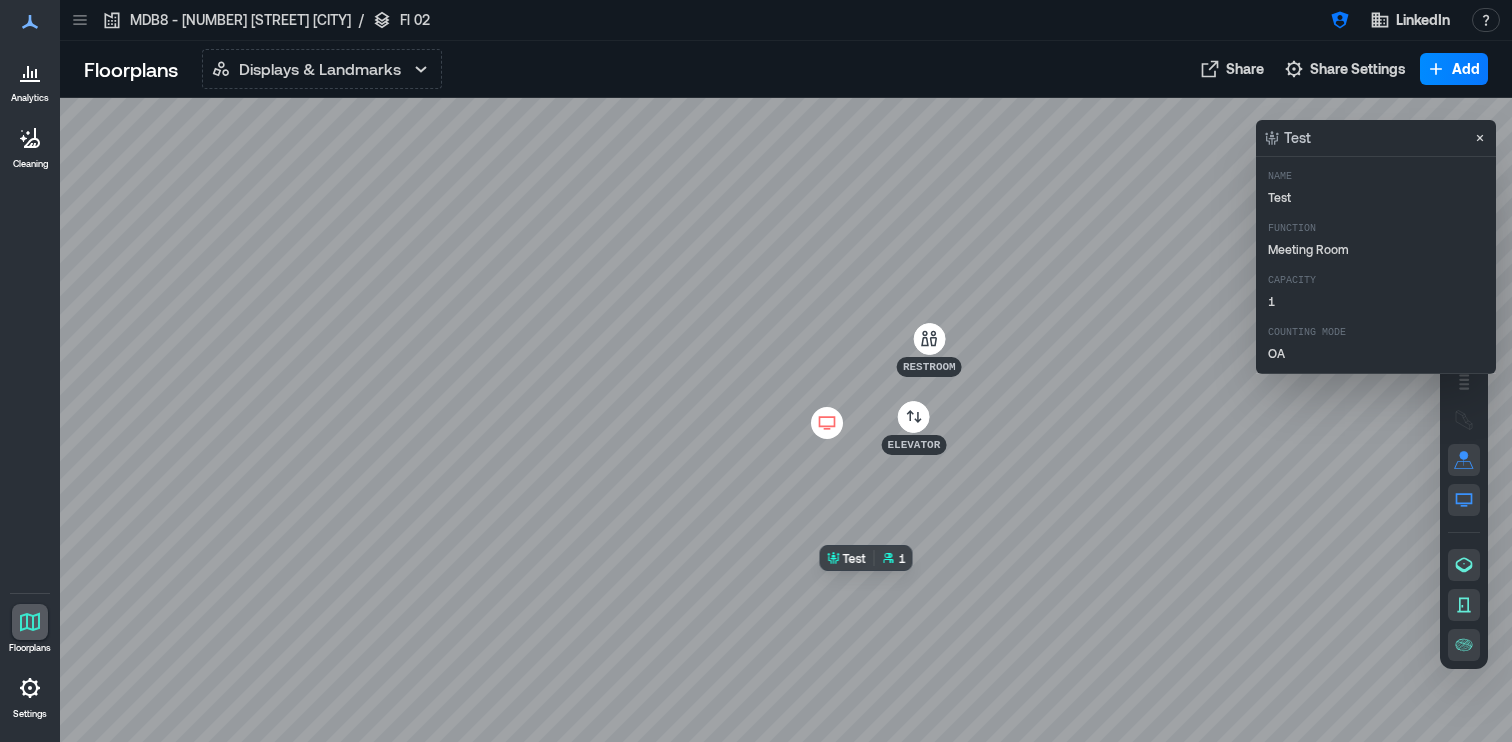 click at bounding box center (786, 420) 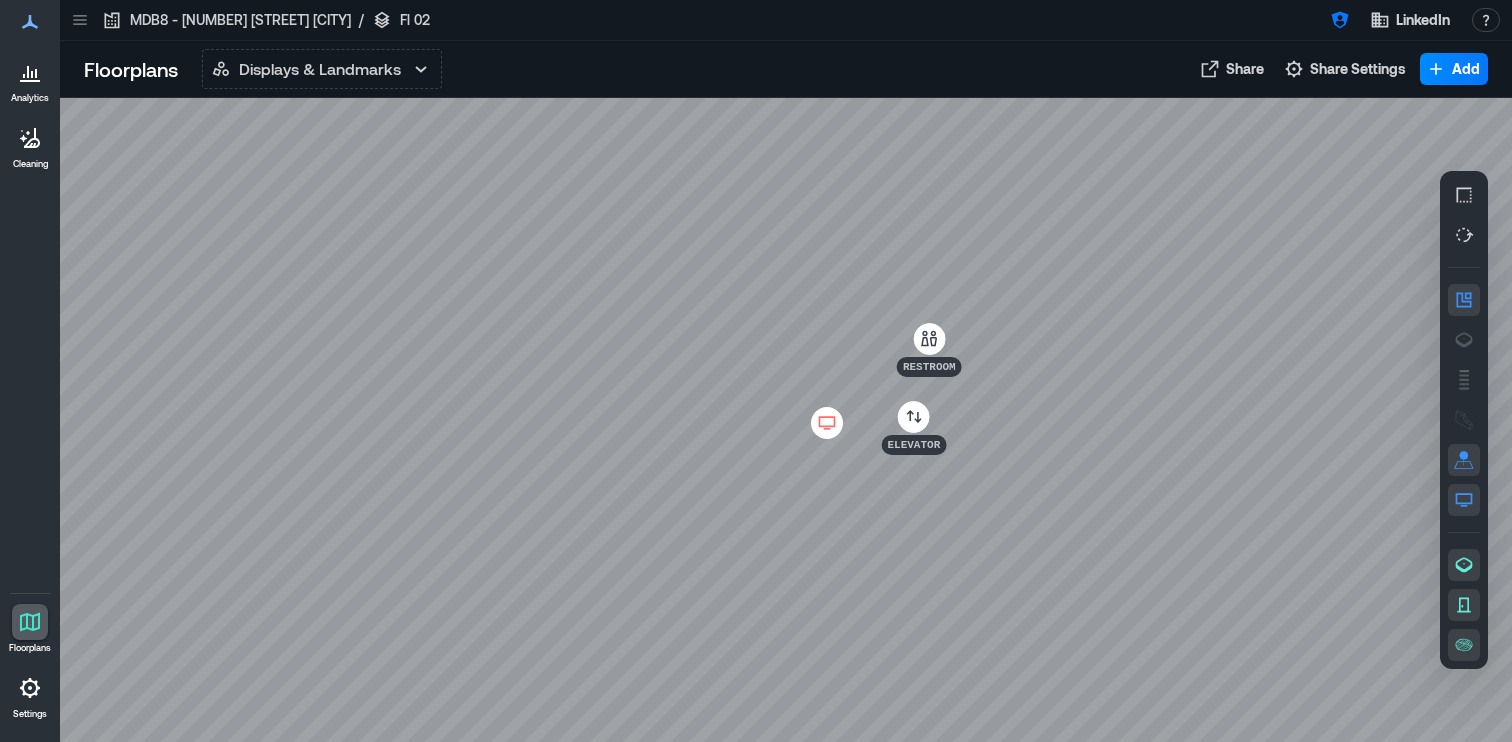 click 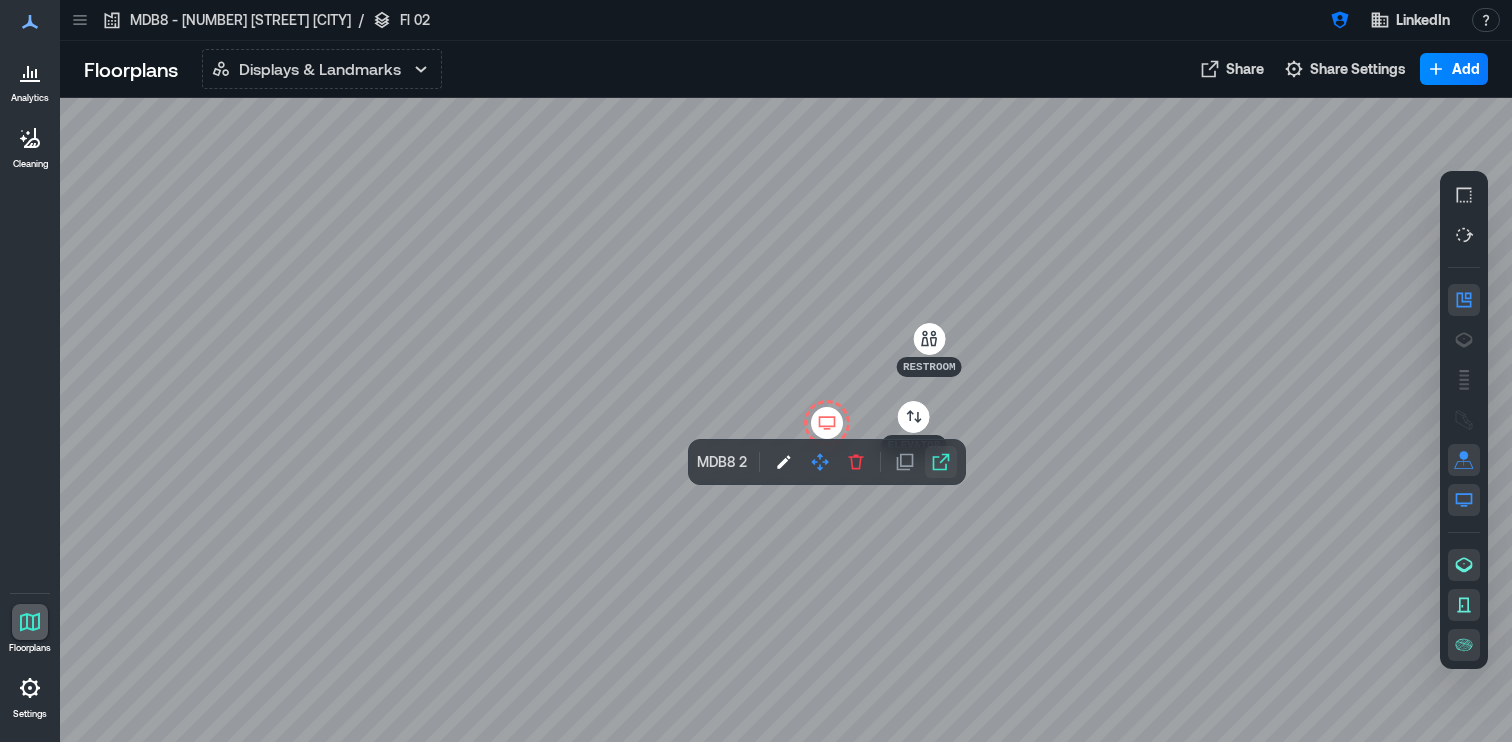 click 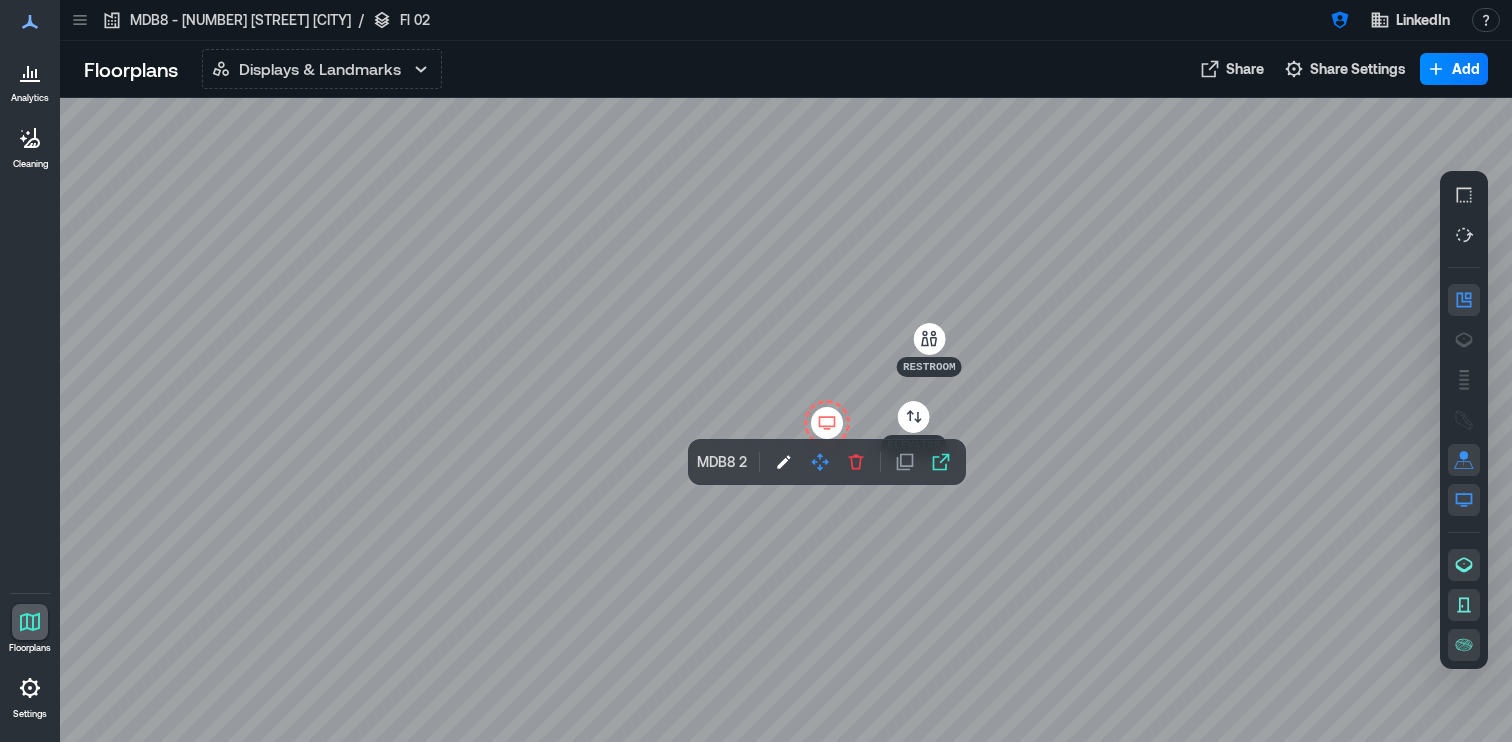 click at bounding box center (786, 420) 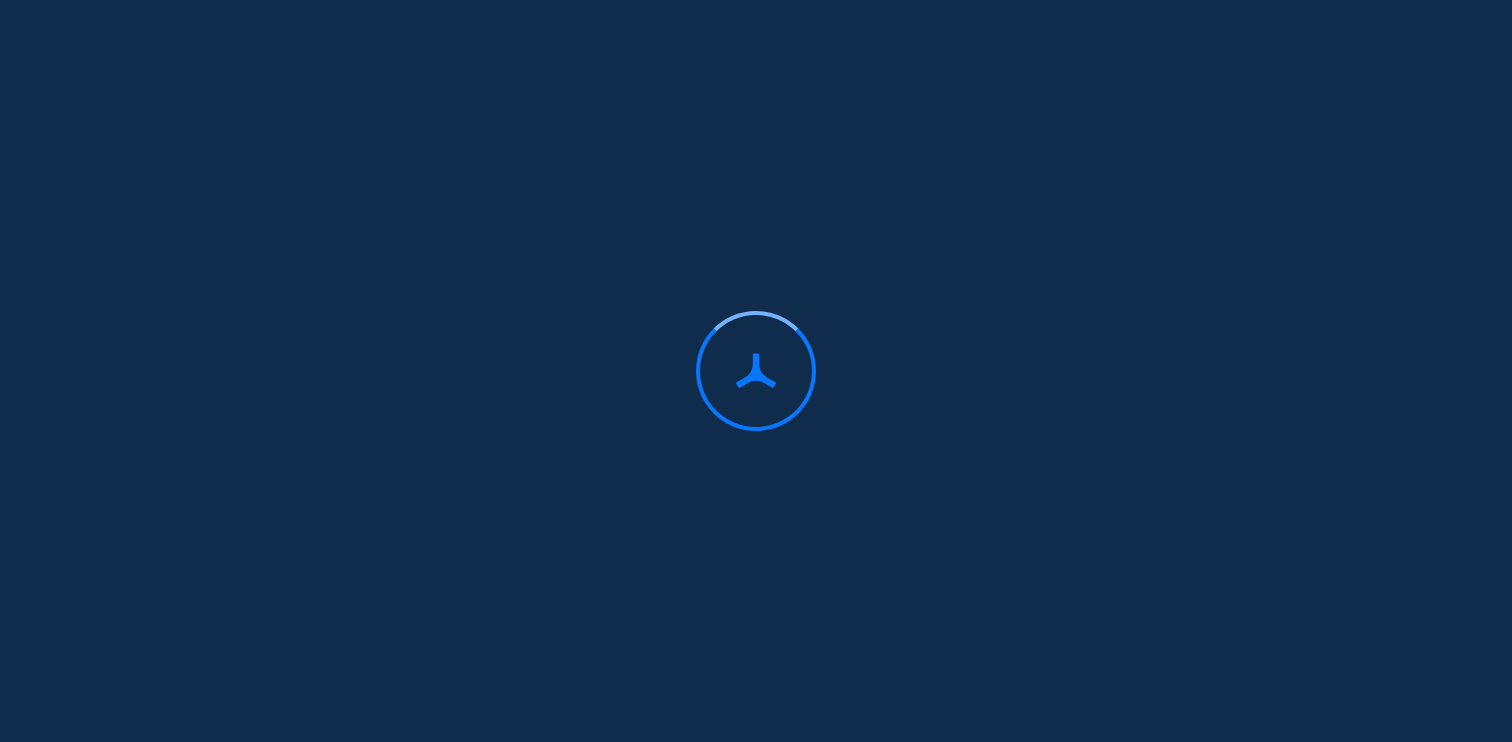 scroll, scrollTop: 0, scrollLeft: 0, axis: both 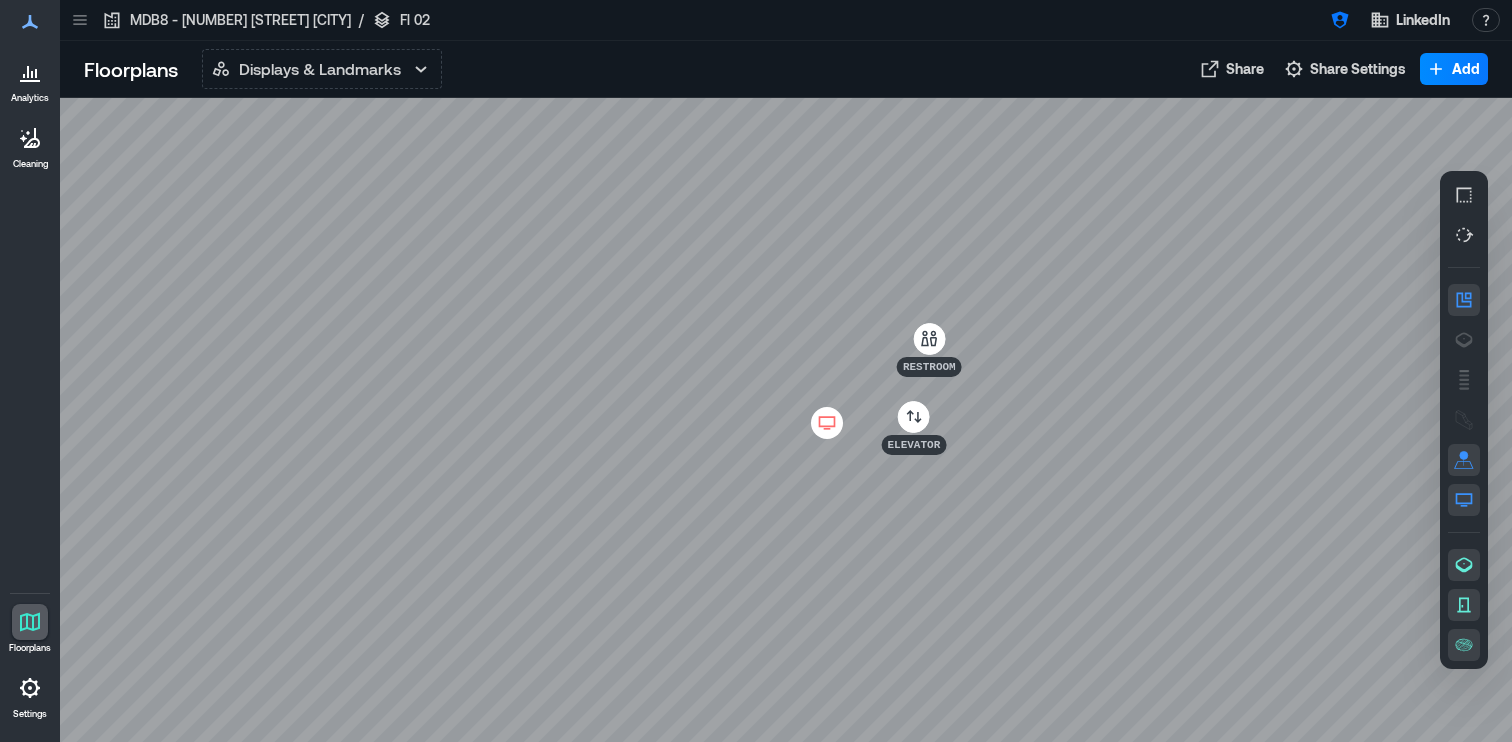 click 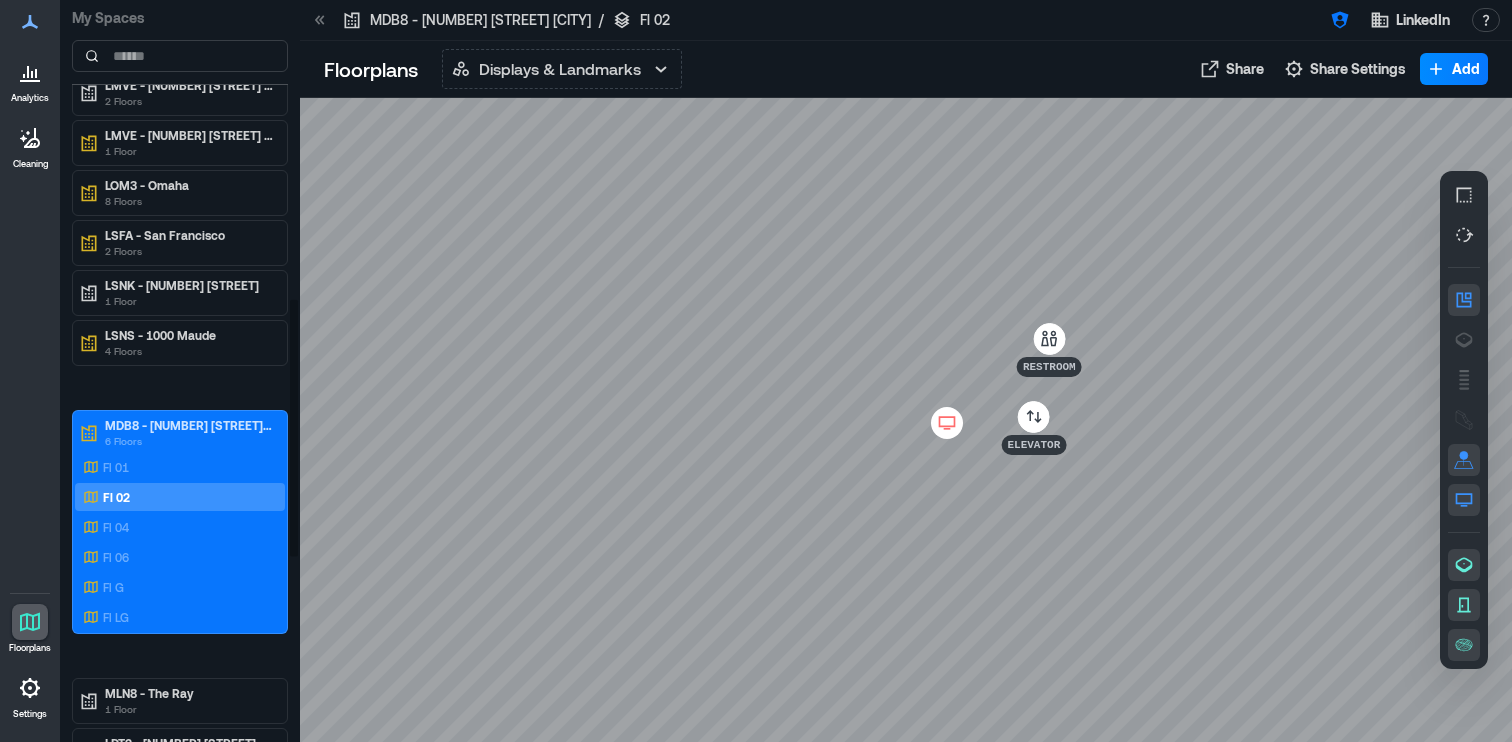 scroll, scrollTop: 925, scrollLeft: 0, axis: vertical 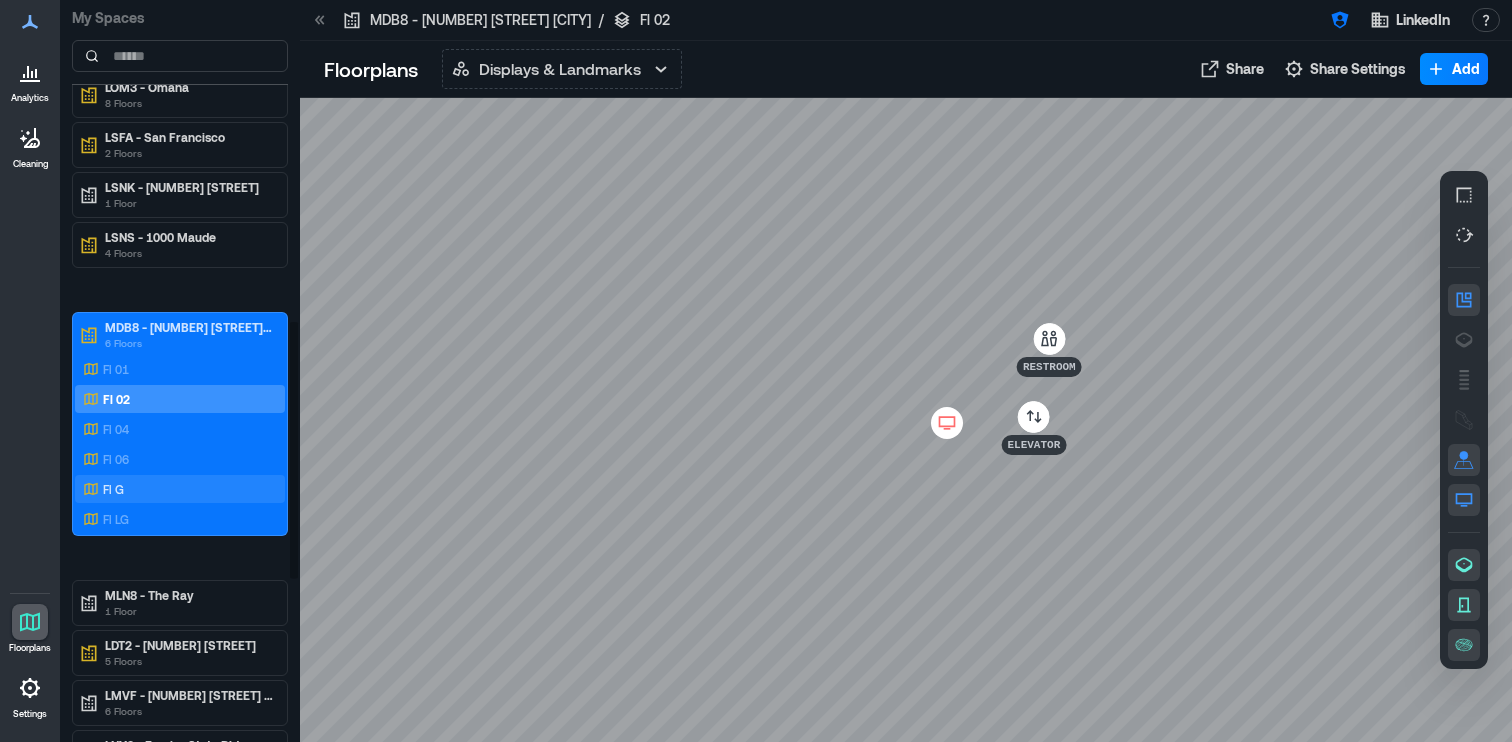 click on "Fl G" at bounding box center (180, 489) 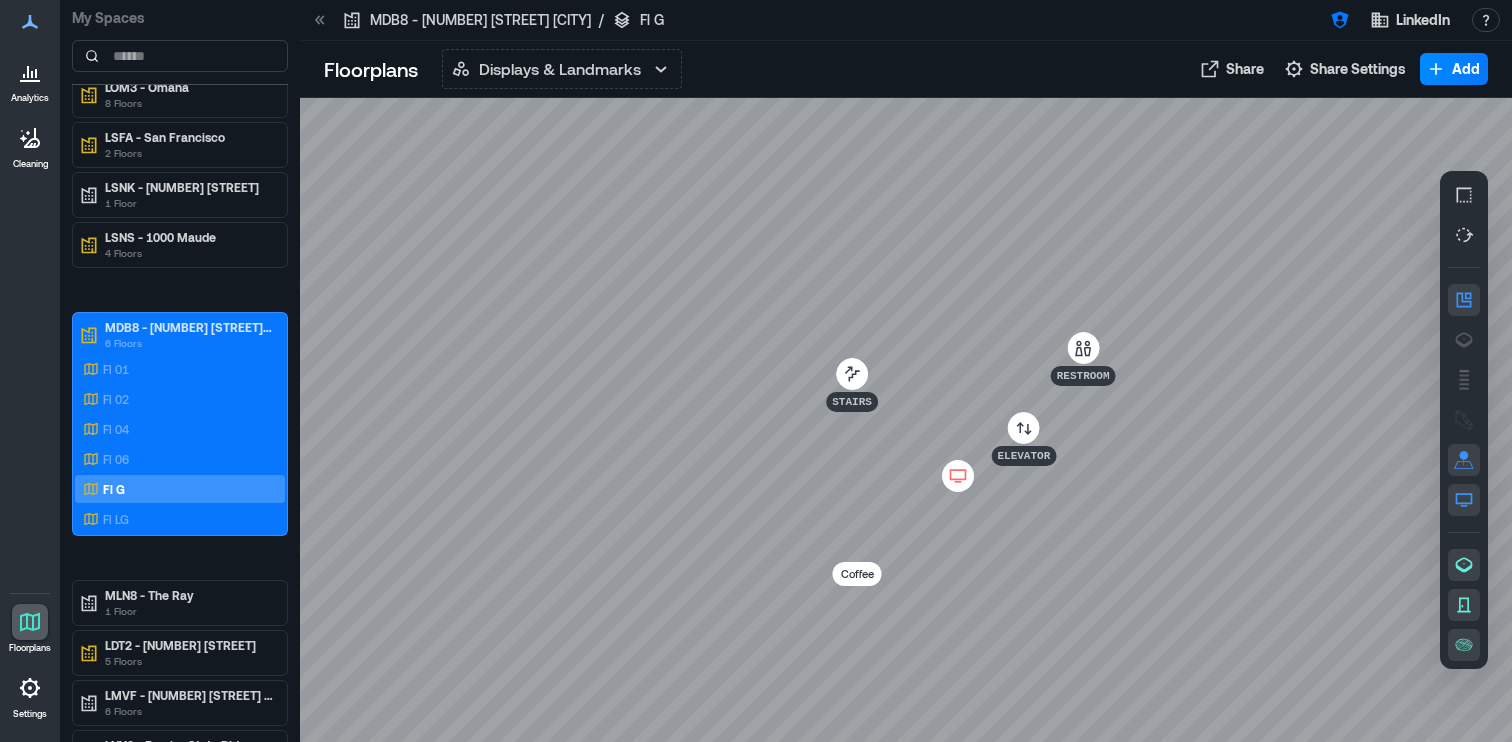 click 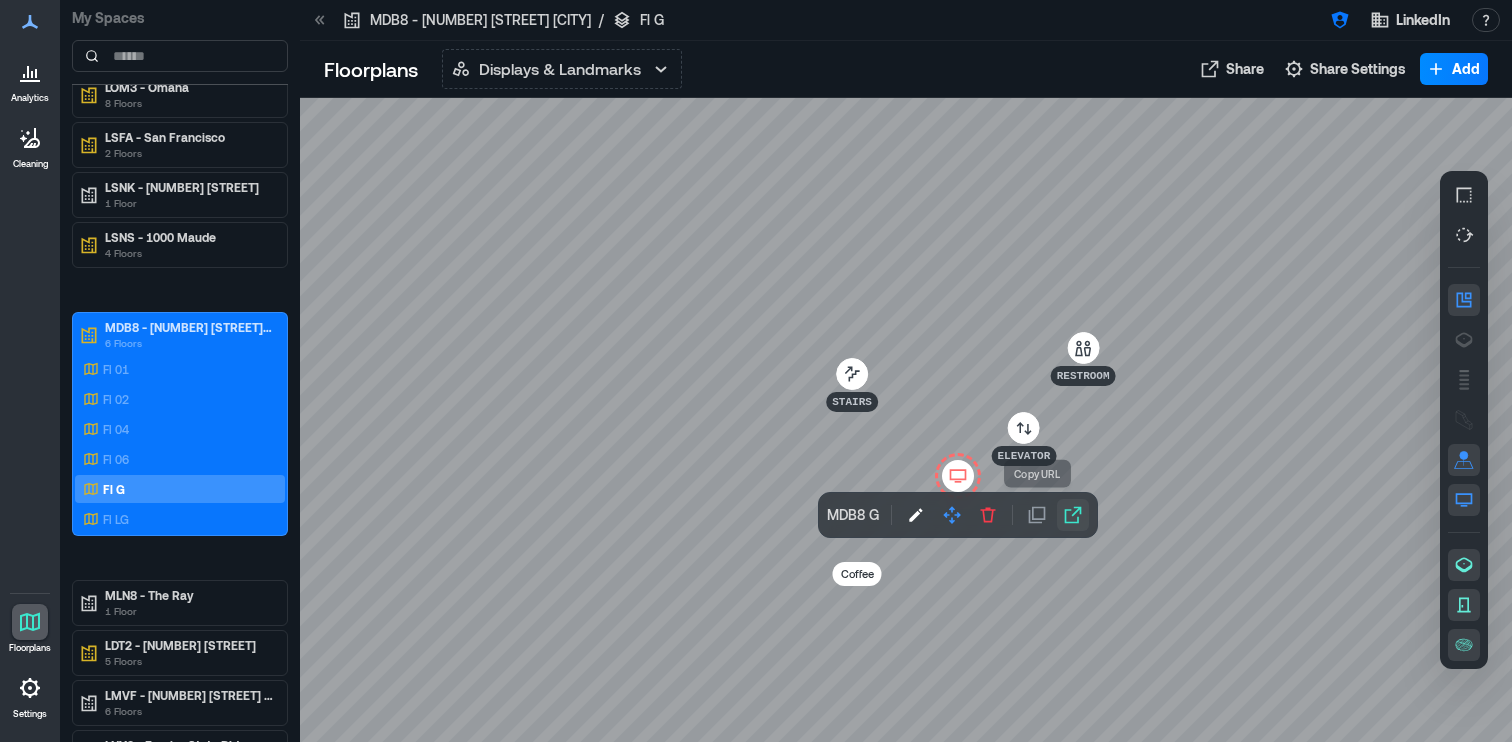 click 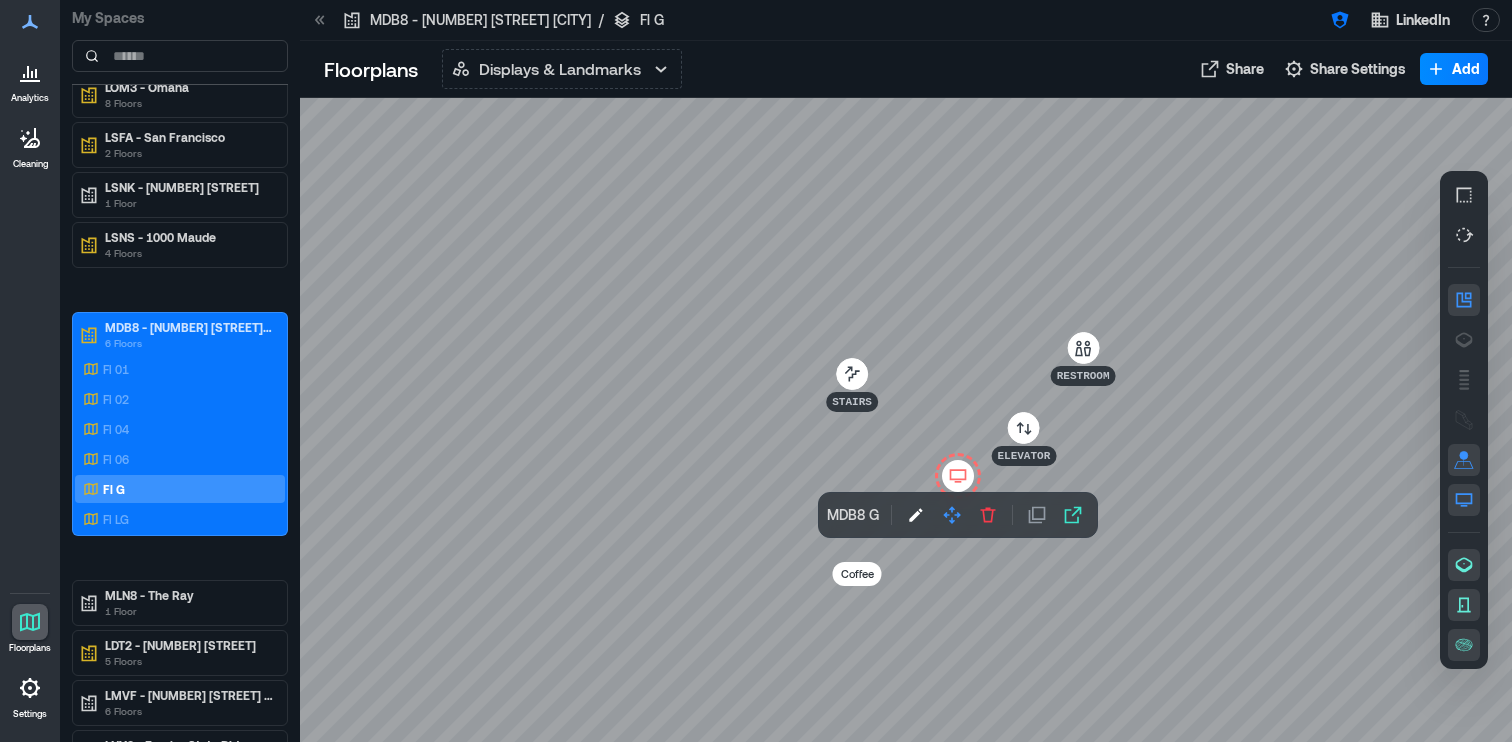 click at bounding box center (906, 420) 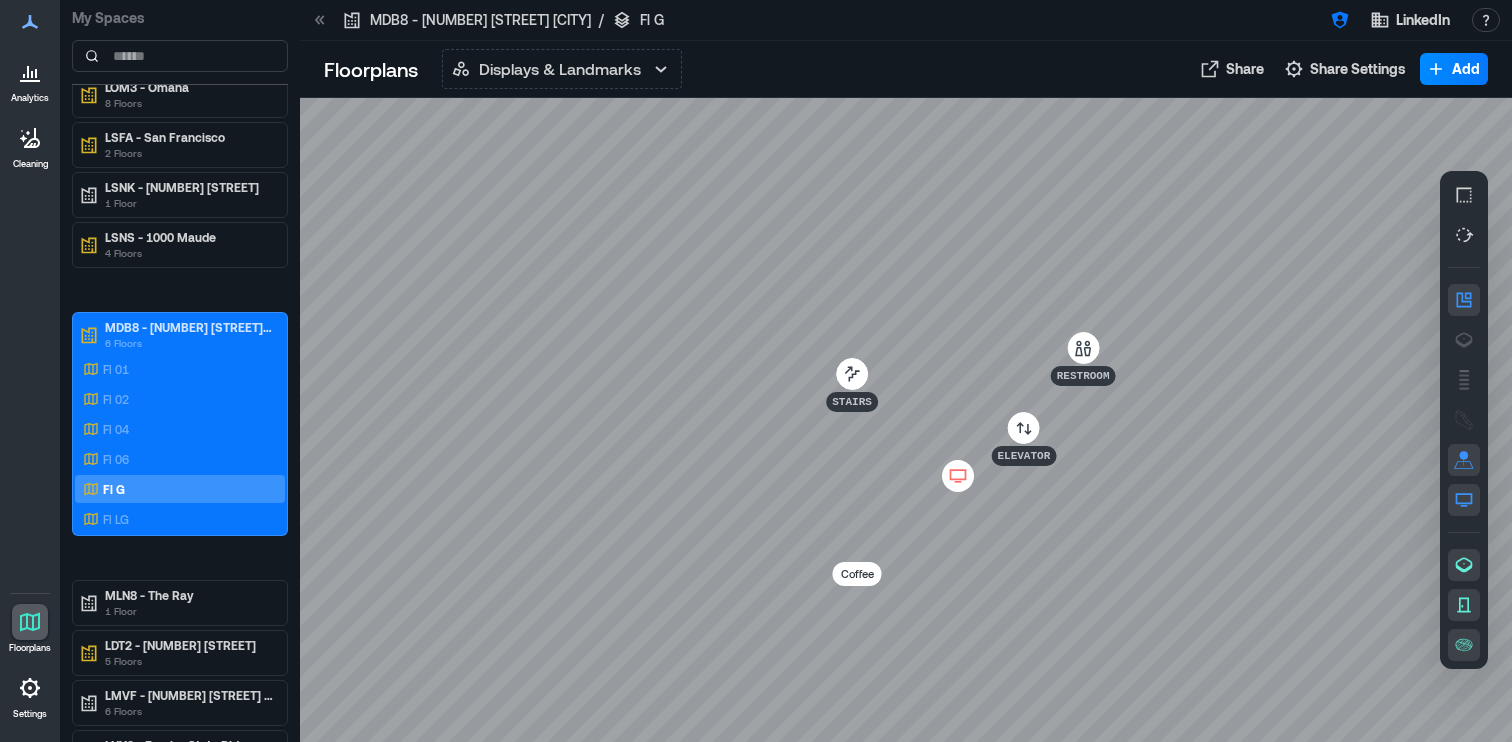 click 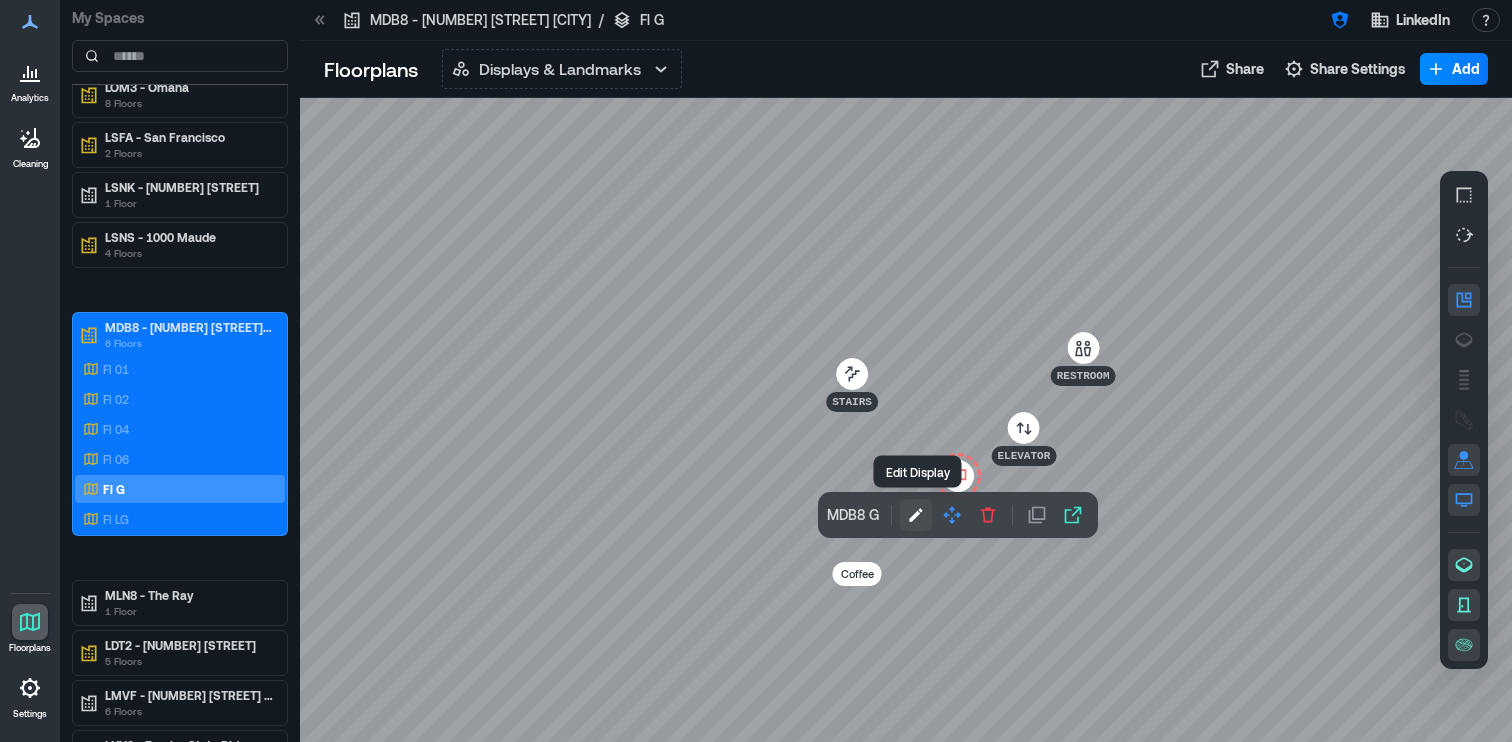 click 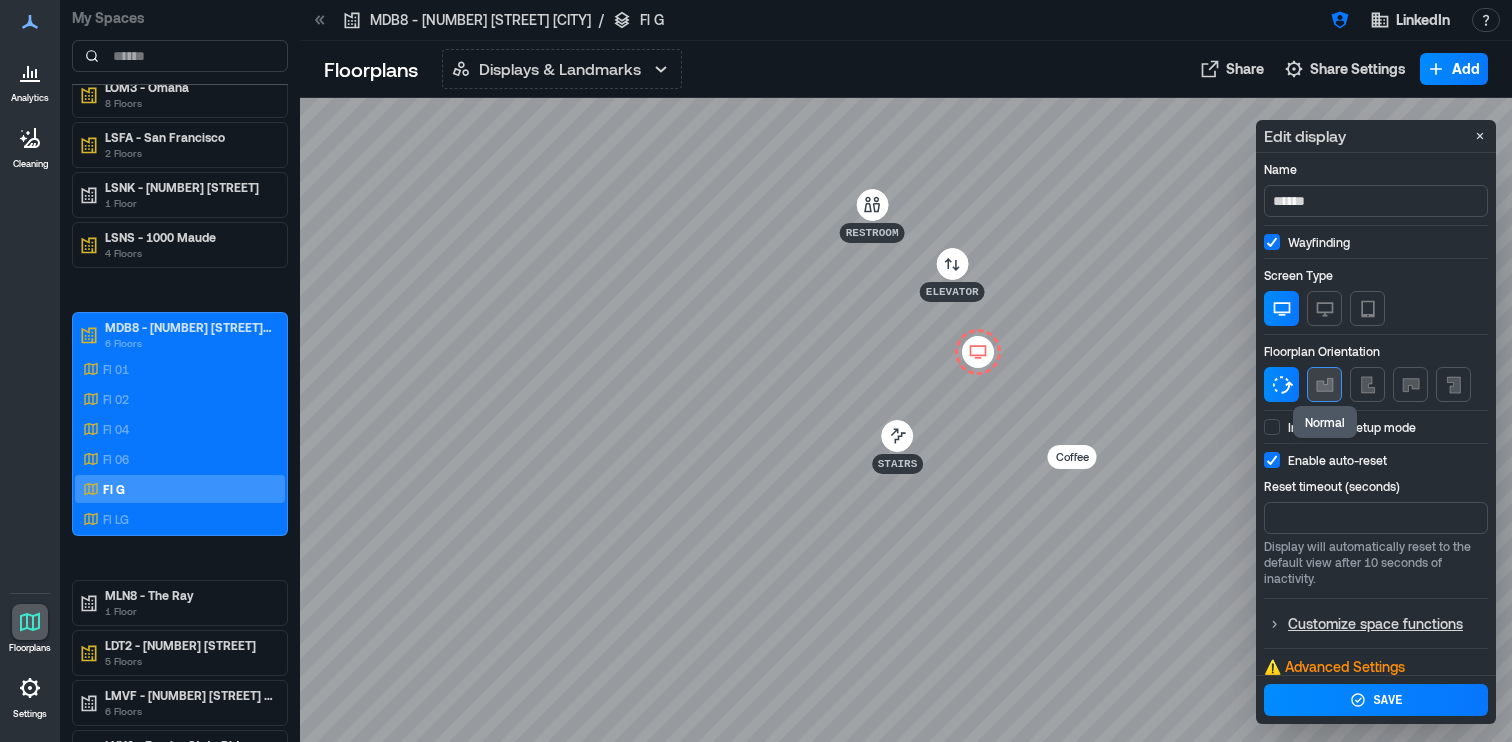 click 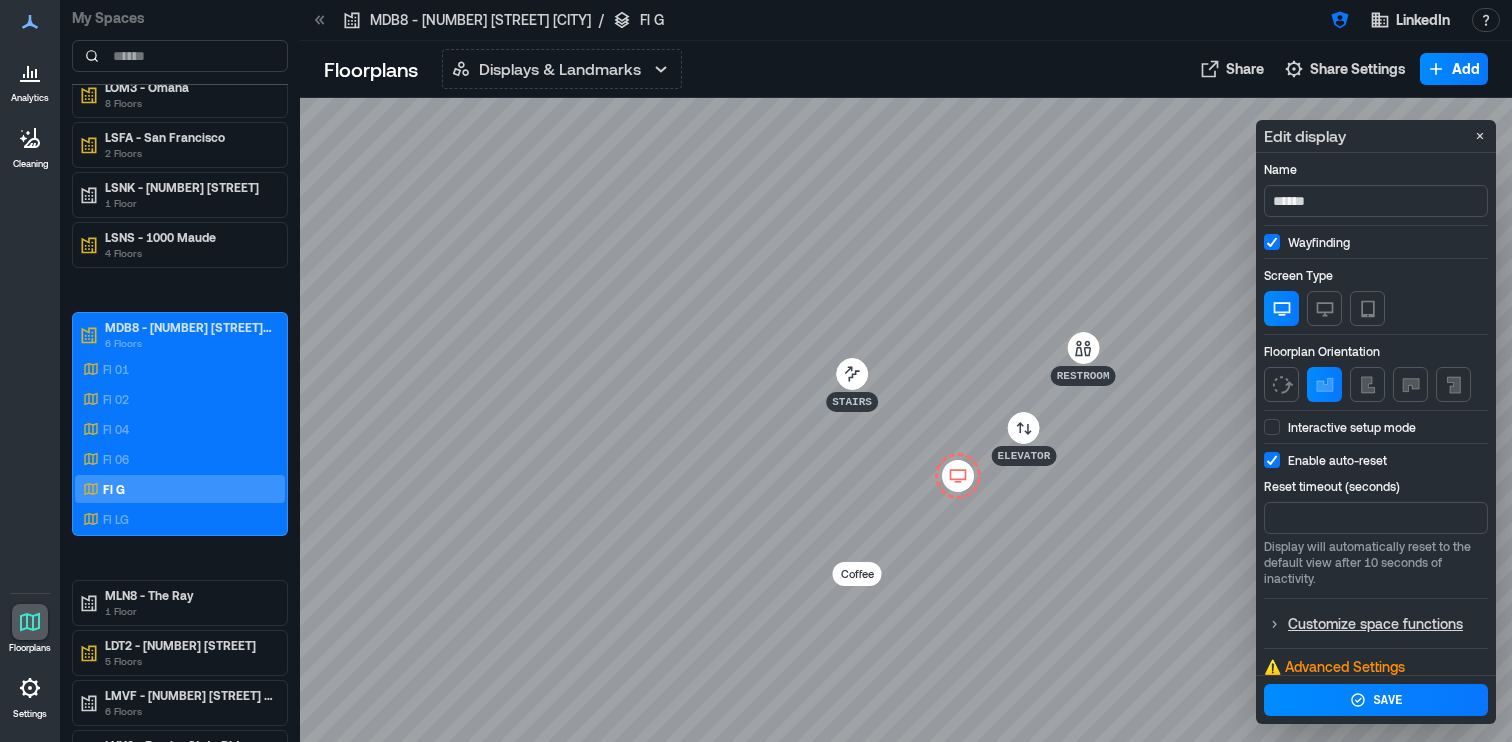 click on "Name ****** Wayfinding Screen Type Floorplan Orientation Interactive setup mode Enable auto-reset Reset timeout (seconds) ** Display will automatically reset to the default view after 10 seconds of inactivity. Customize space functions ⚠️ Advanced Settings Only modify these settings if you understand their impact on display behavior. Wander Mode Dark mode Show spaces on other floors Image rendering" at bounding box center (1376, 524) 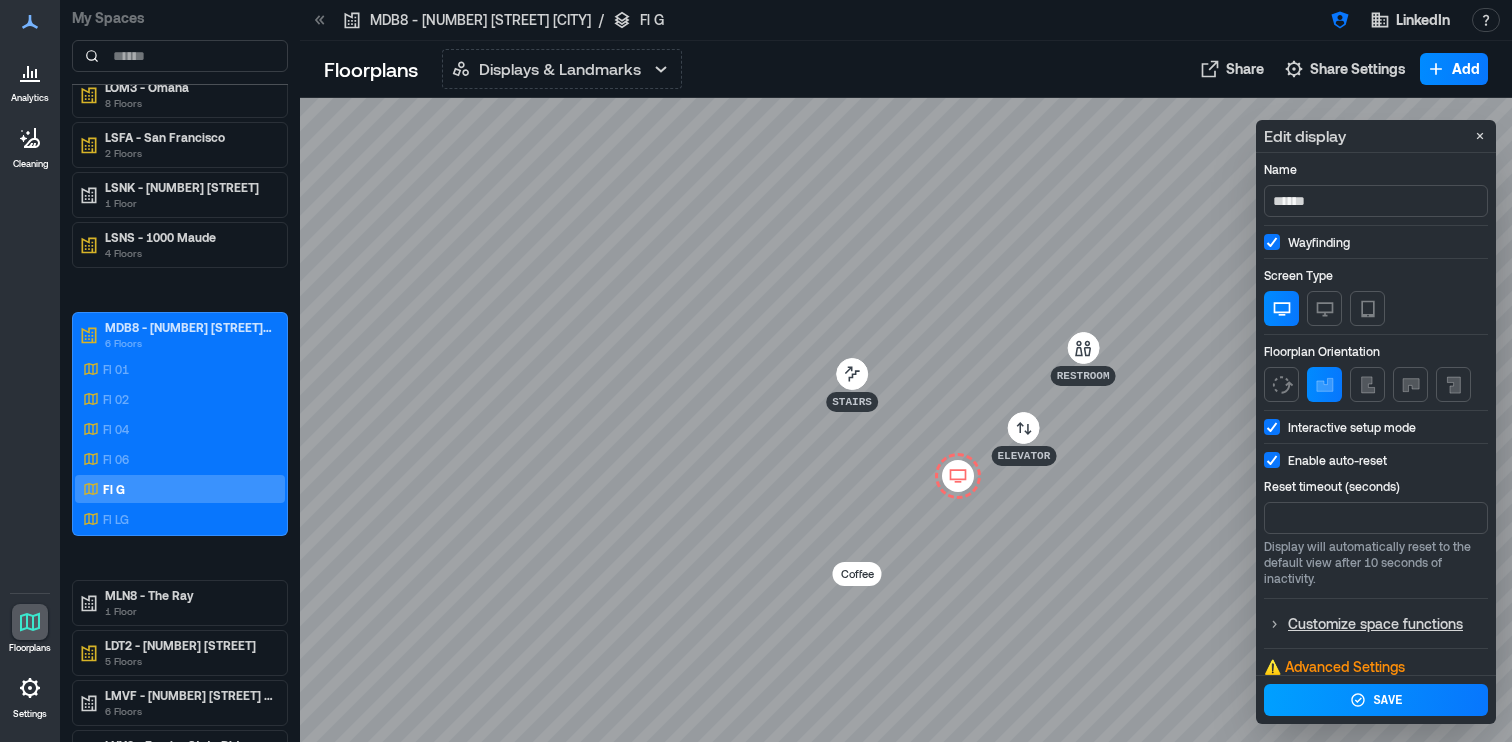 click on "Save" at bounding box center (1388, 701) 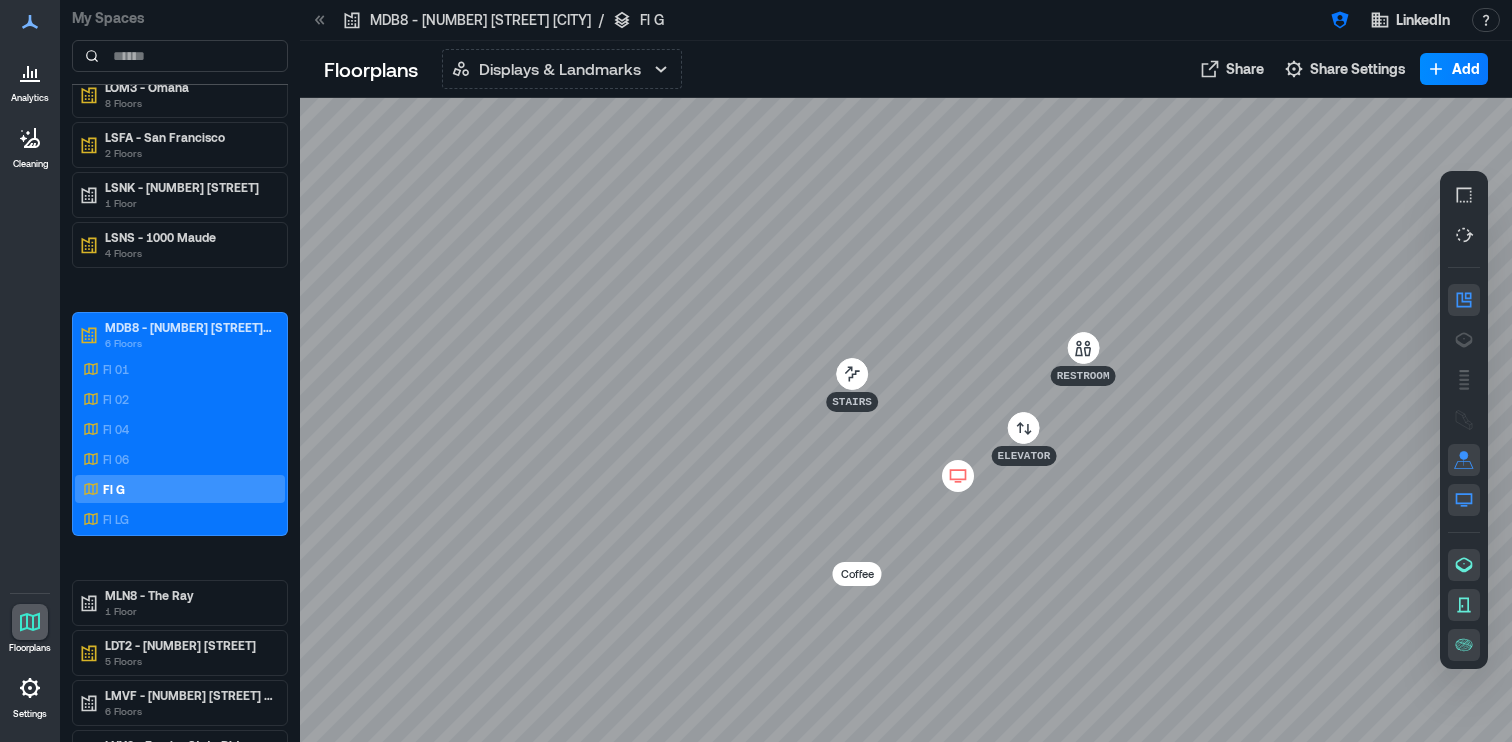 click 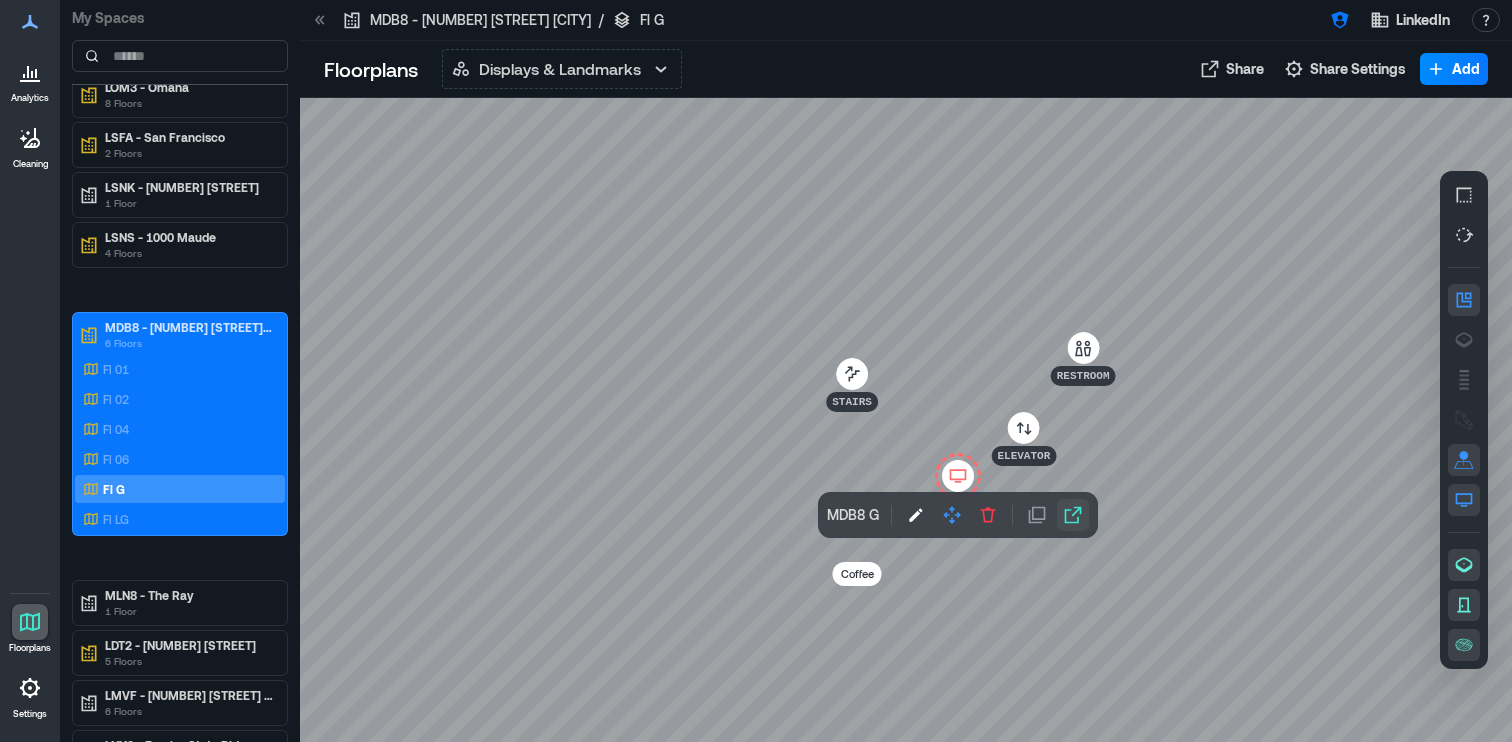 click 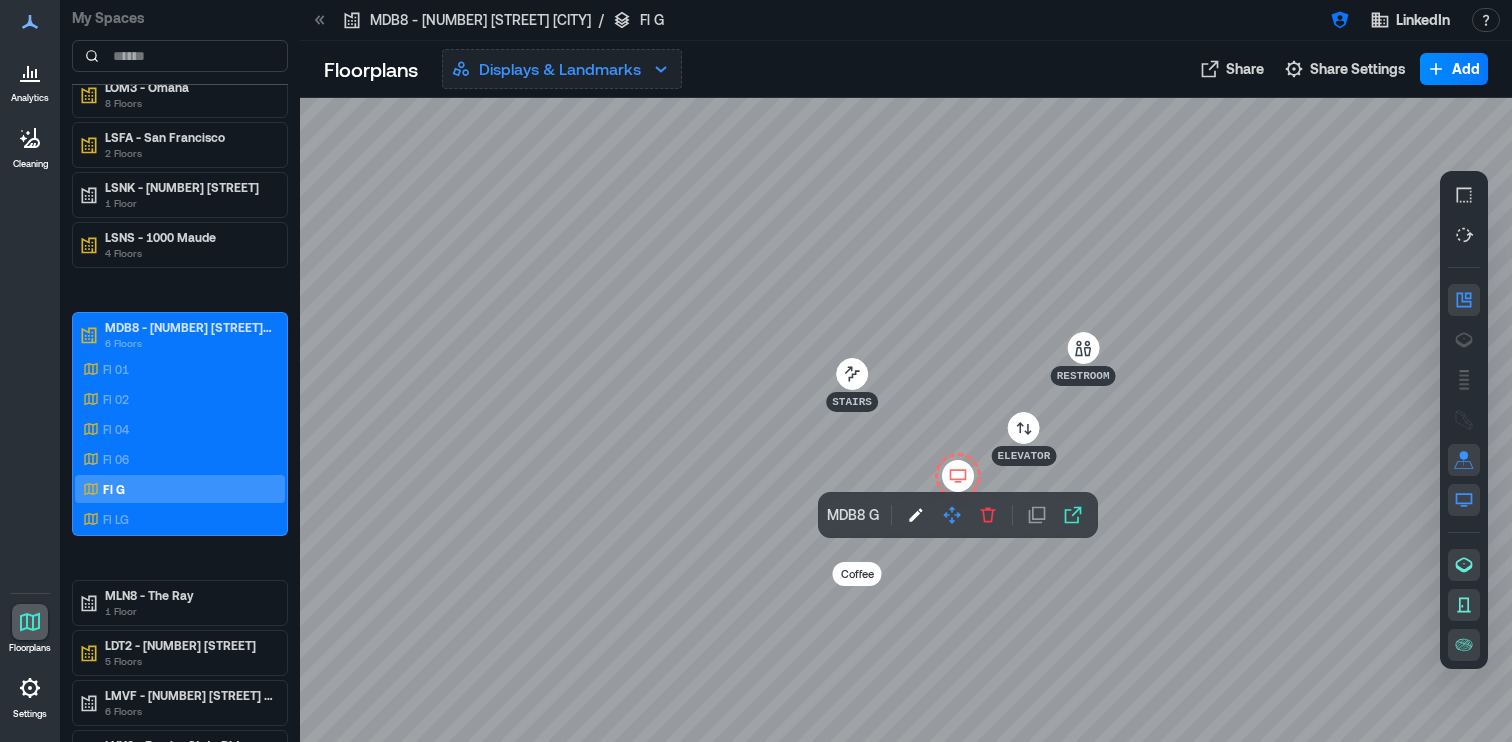 click on "Displays & Landmarks" at bounding box center (560, 69) 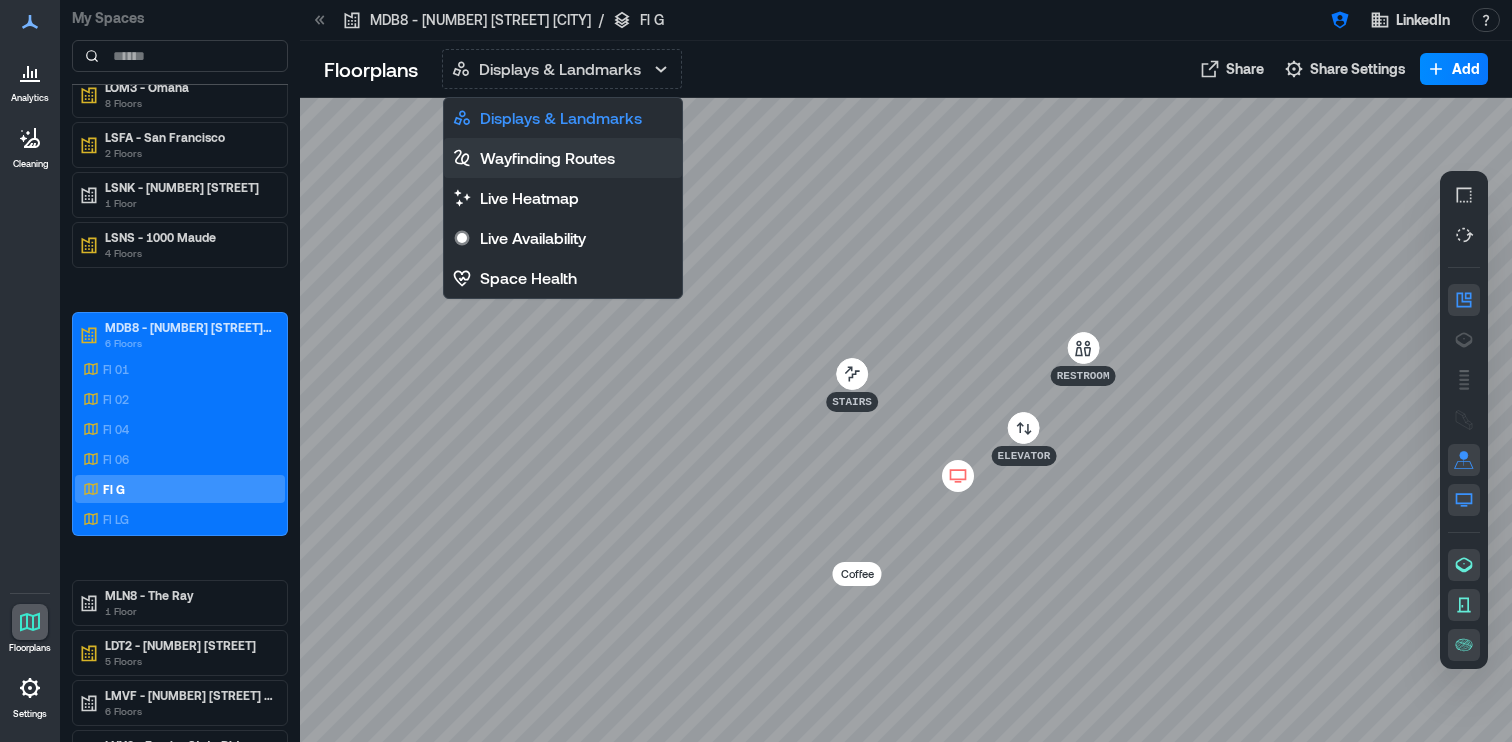 click on "Wayfinding Routes" at bounding box center [547, 158] 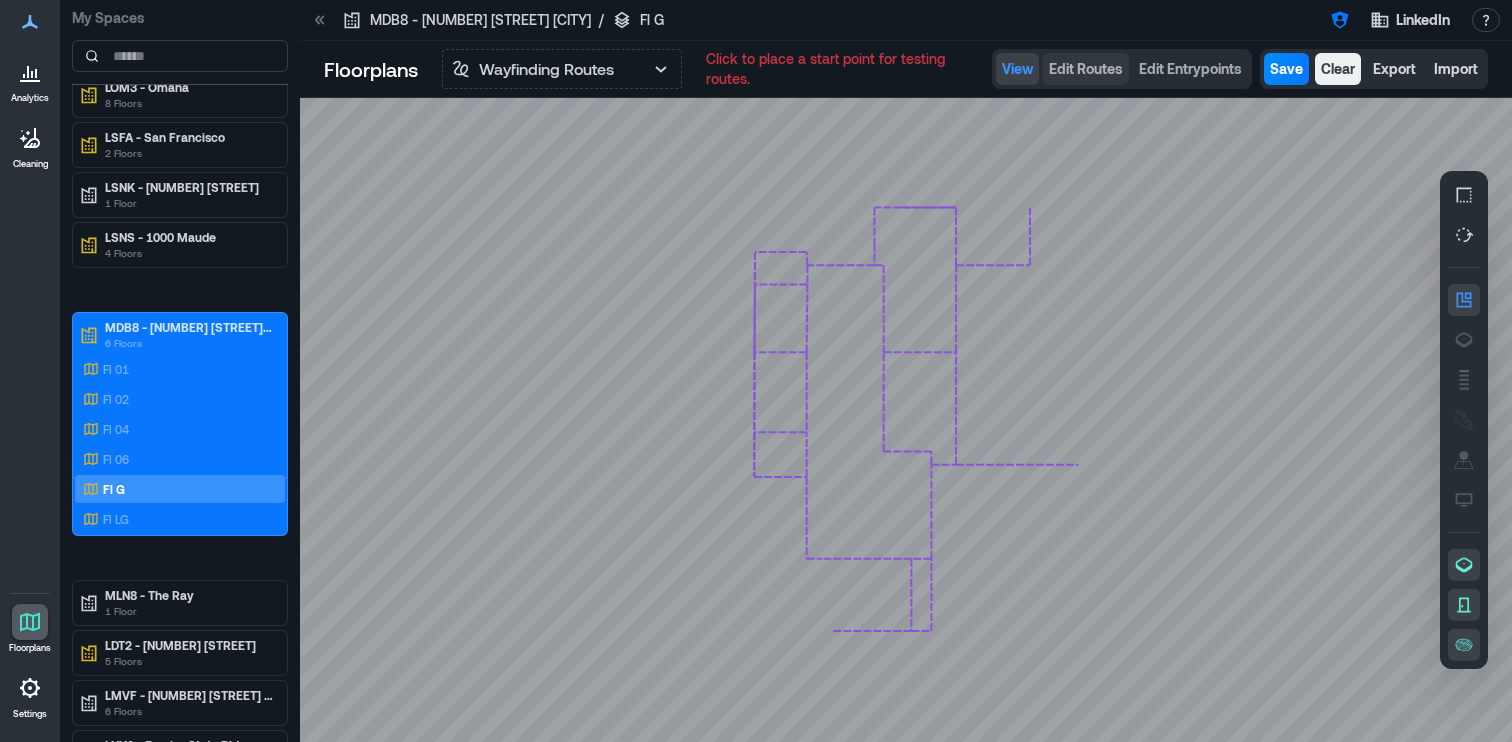 click on "Edit Routes" at bounding box center [1086, 69] 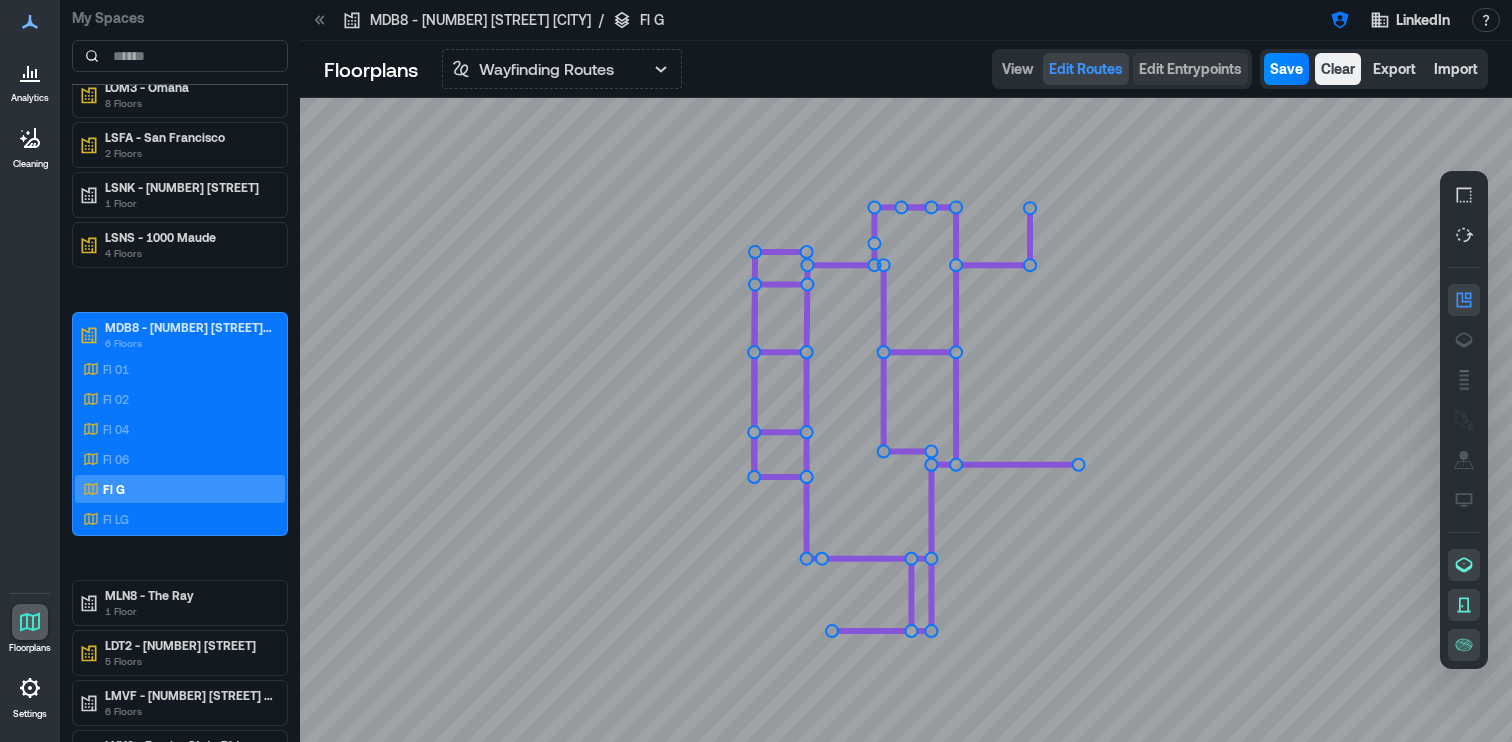 click on "Edit Entrypoints" at bounding box center (1190, 69) 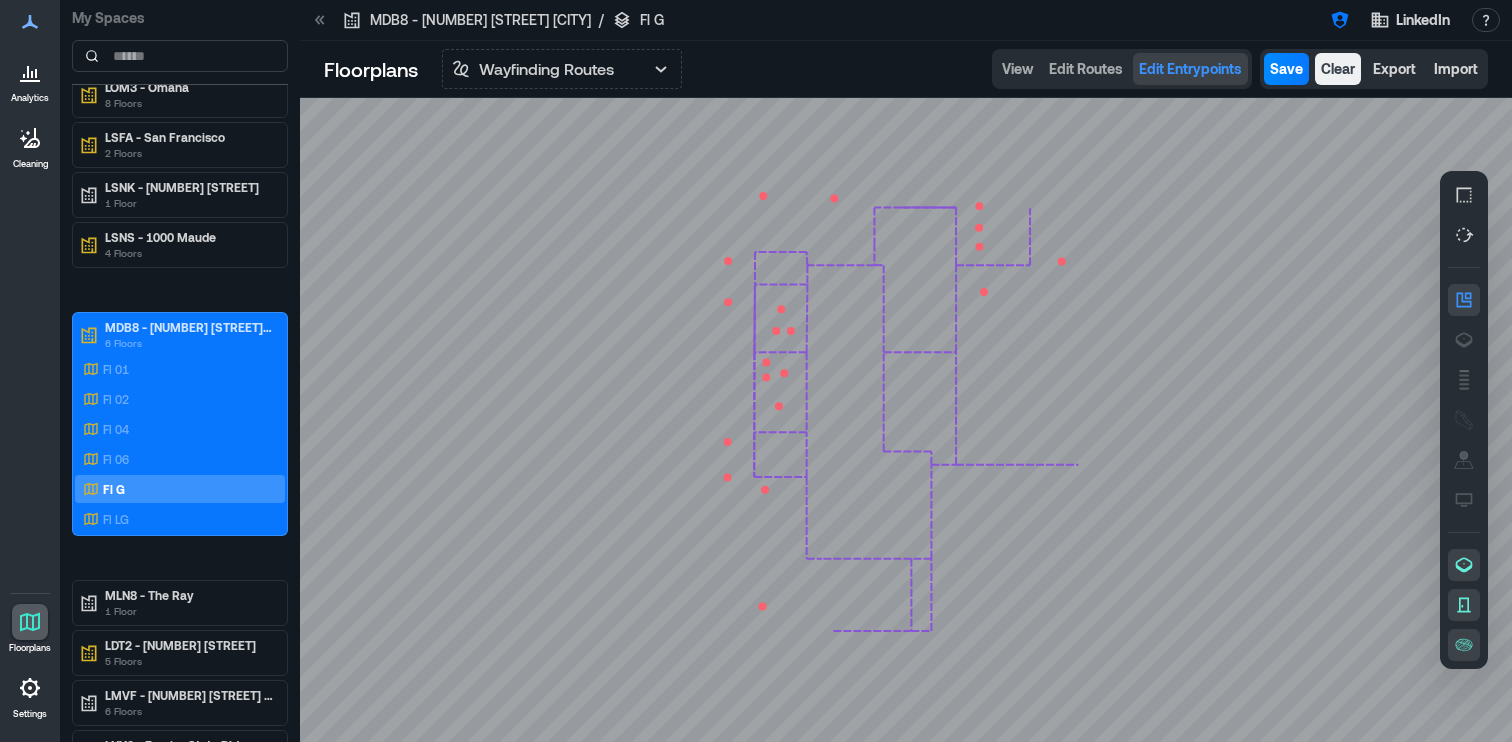 click 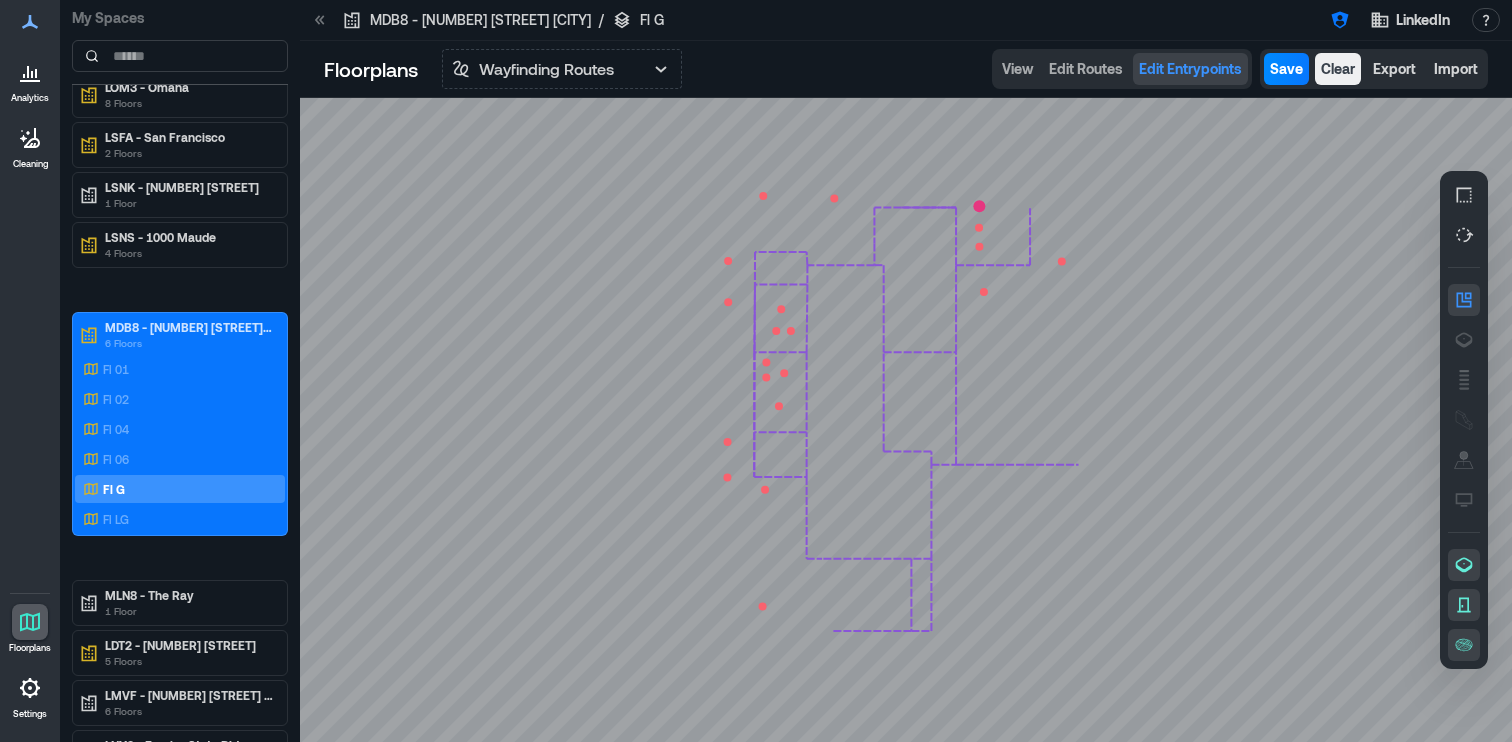 click 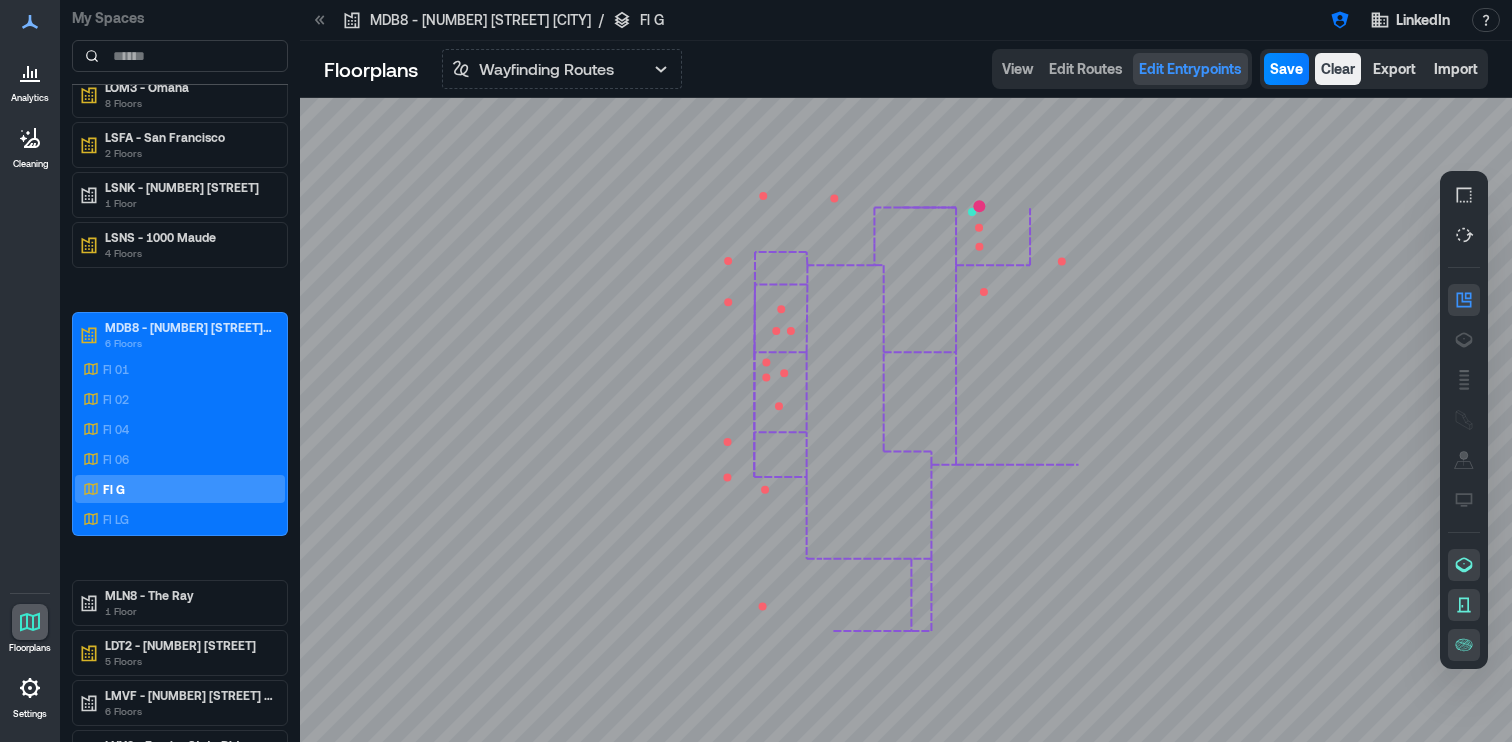 click 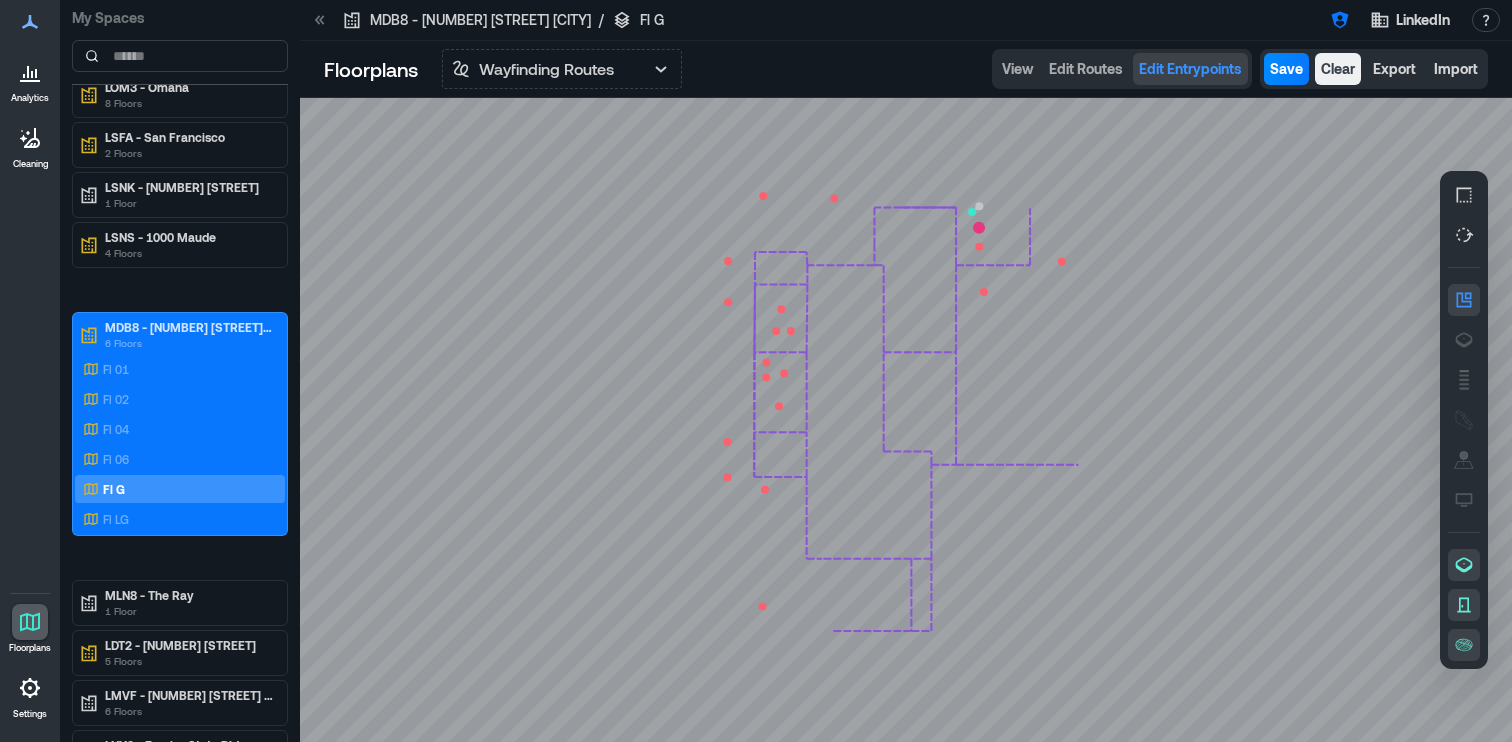 click 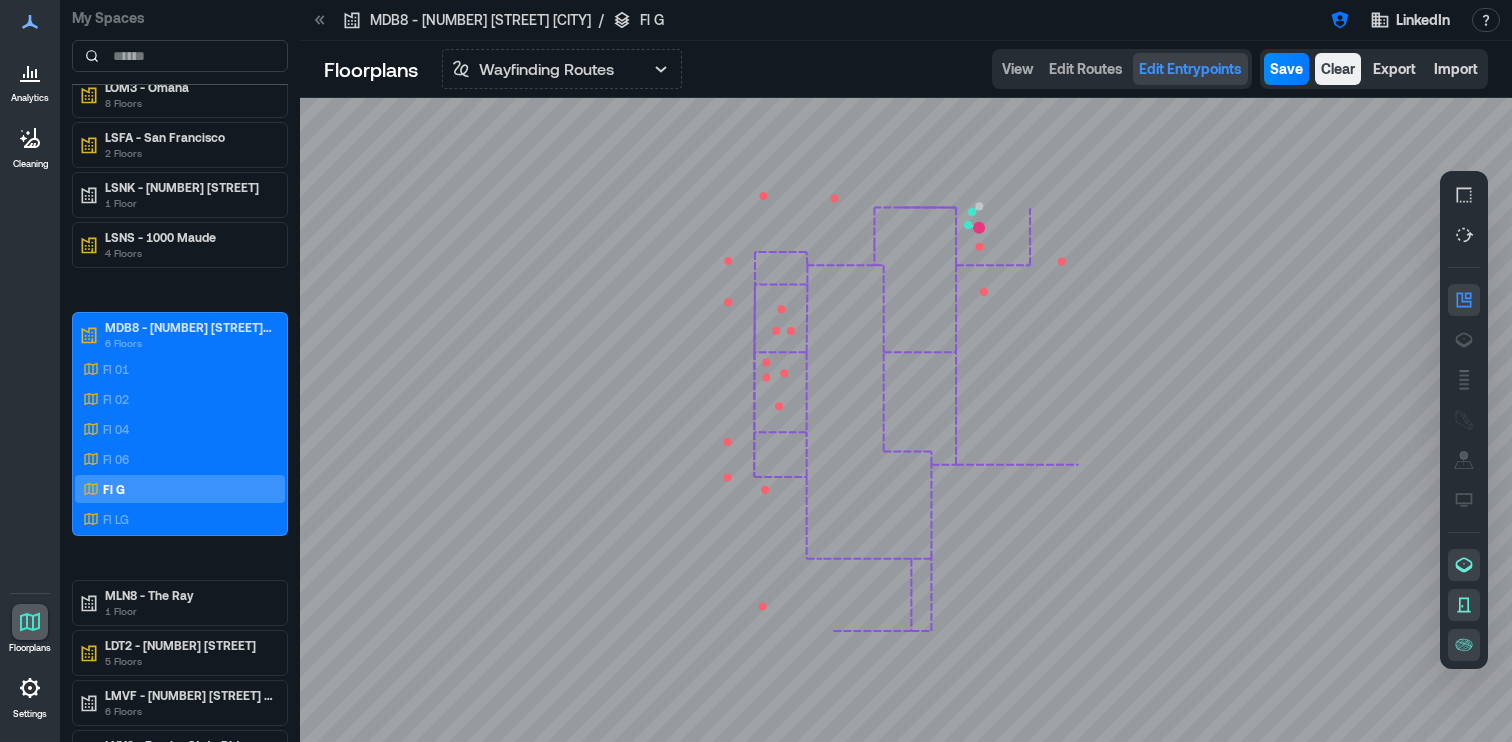 click 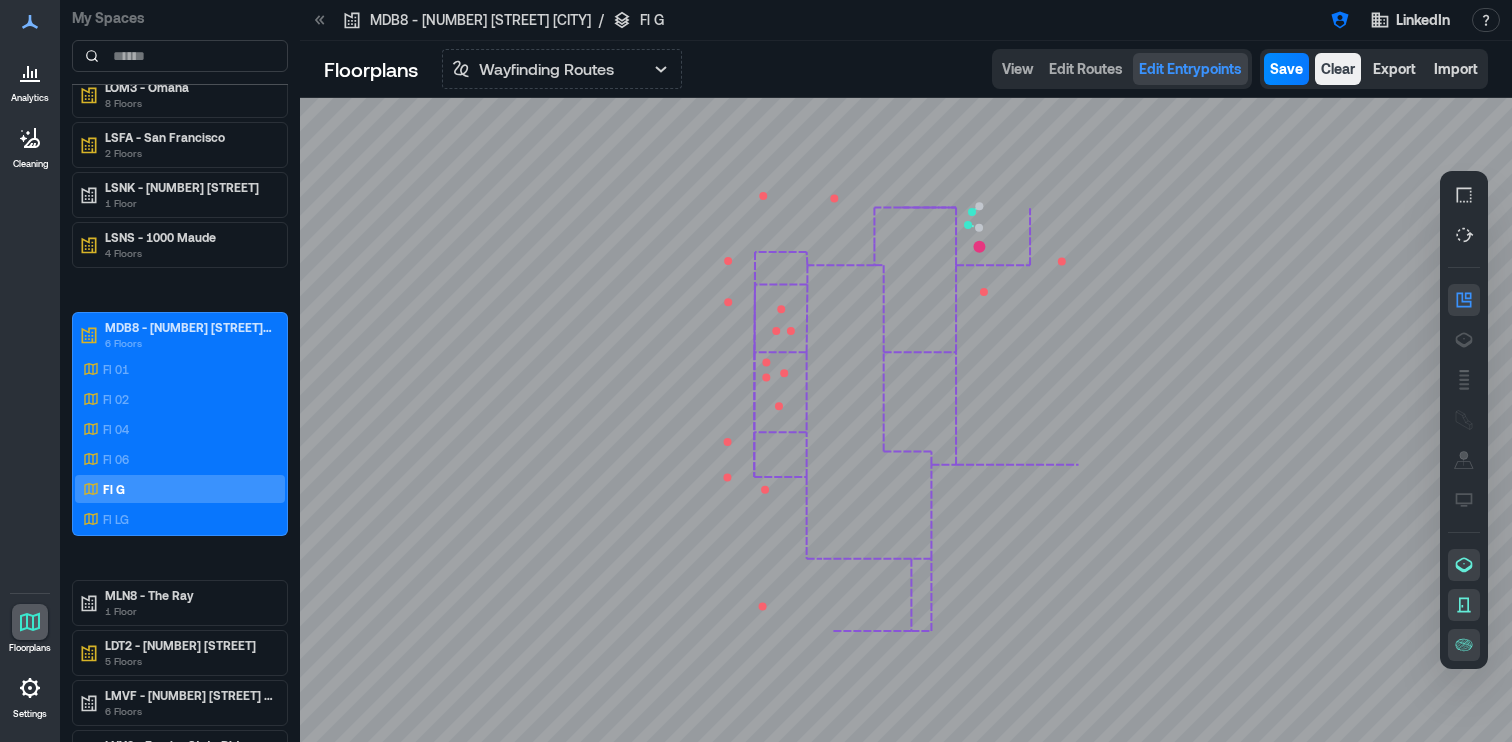 click 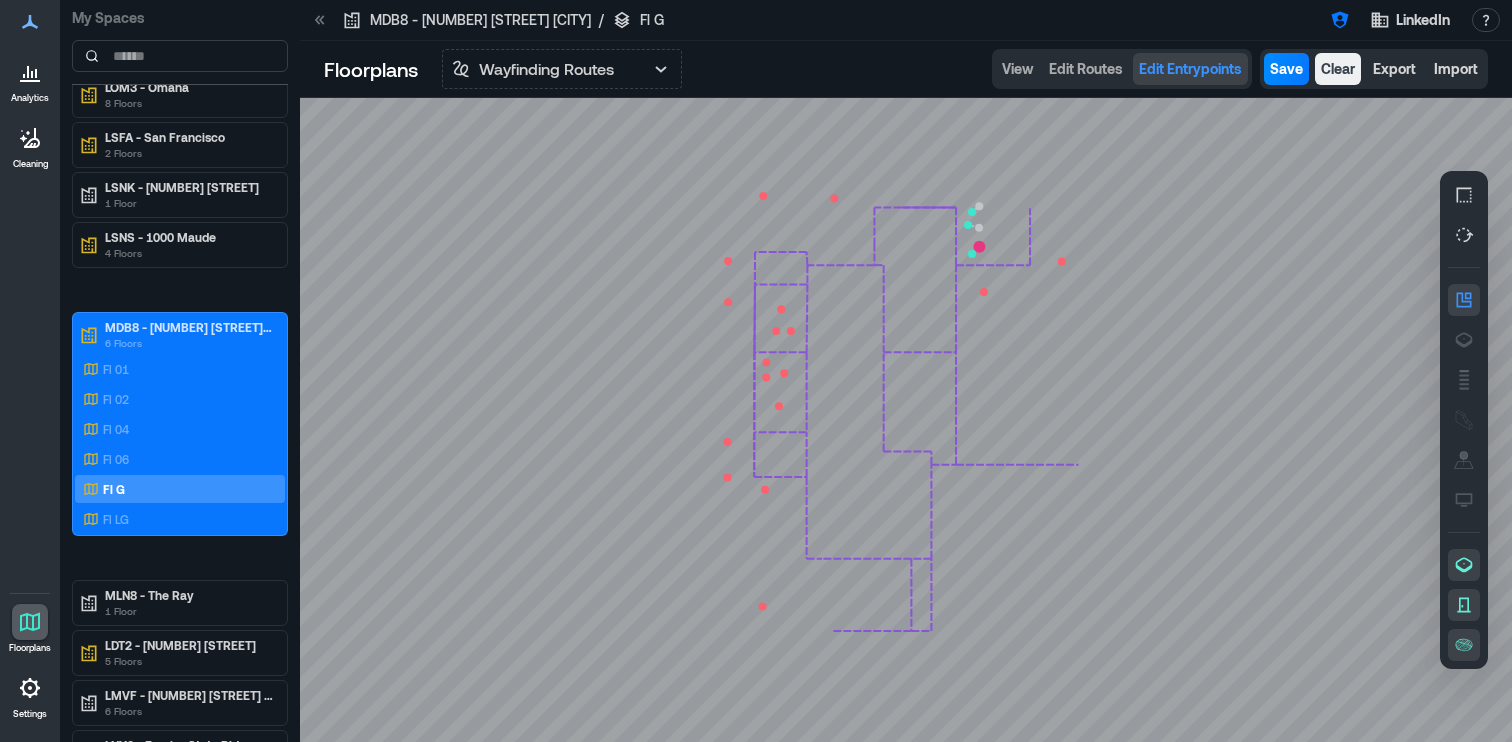 click 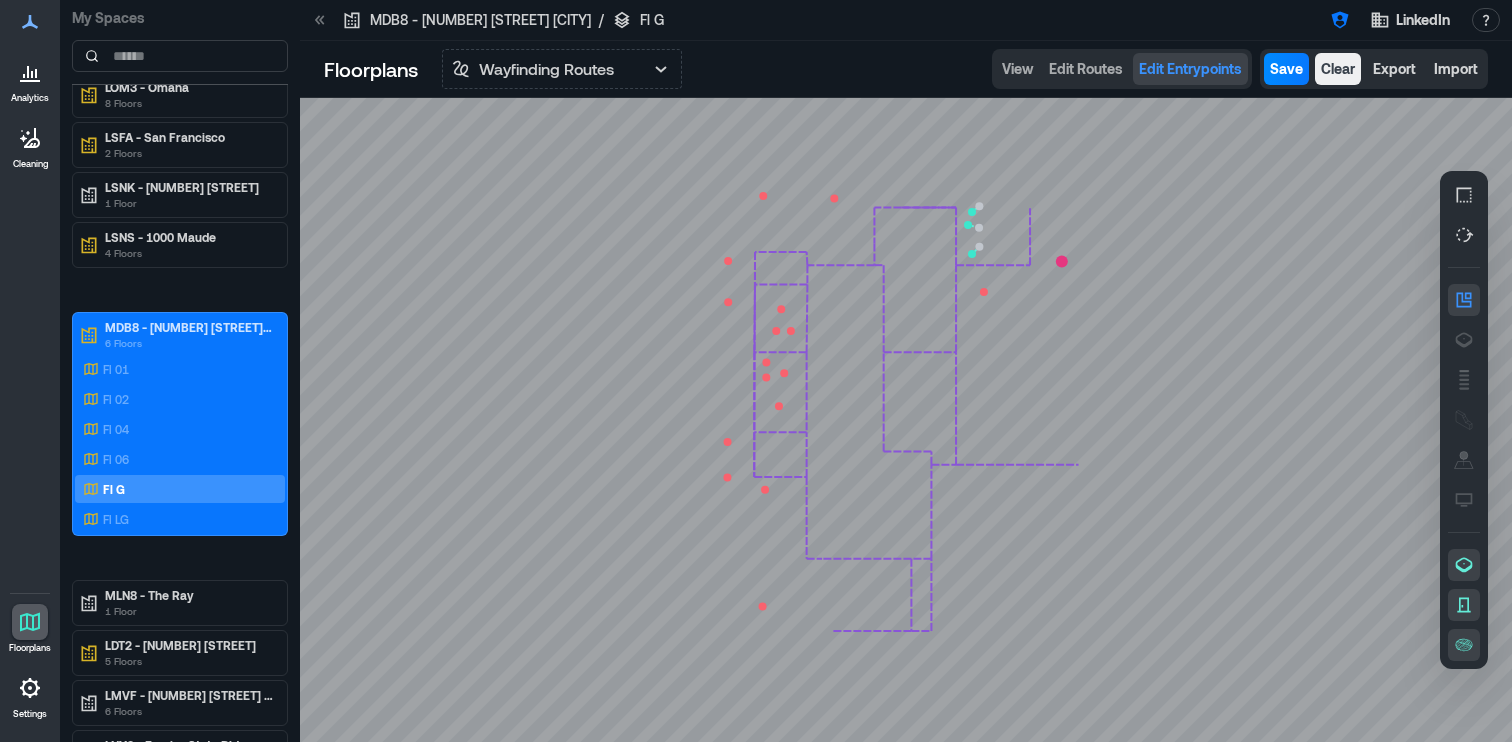 click 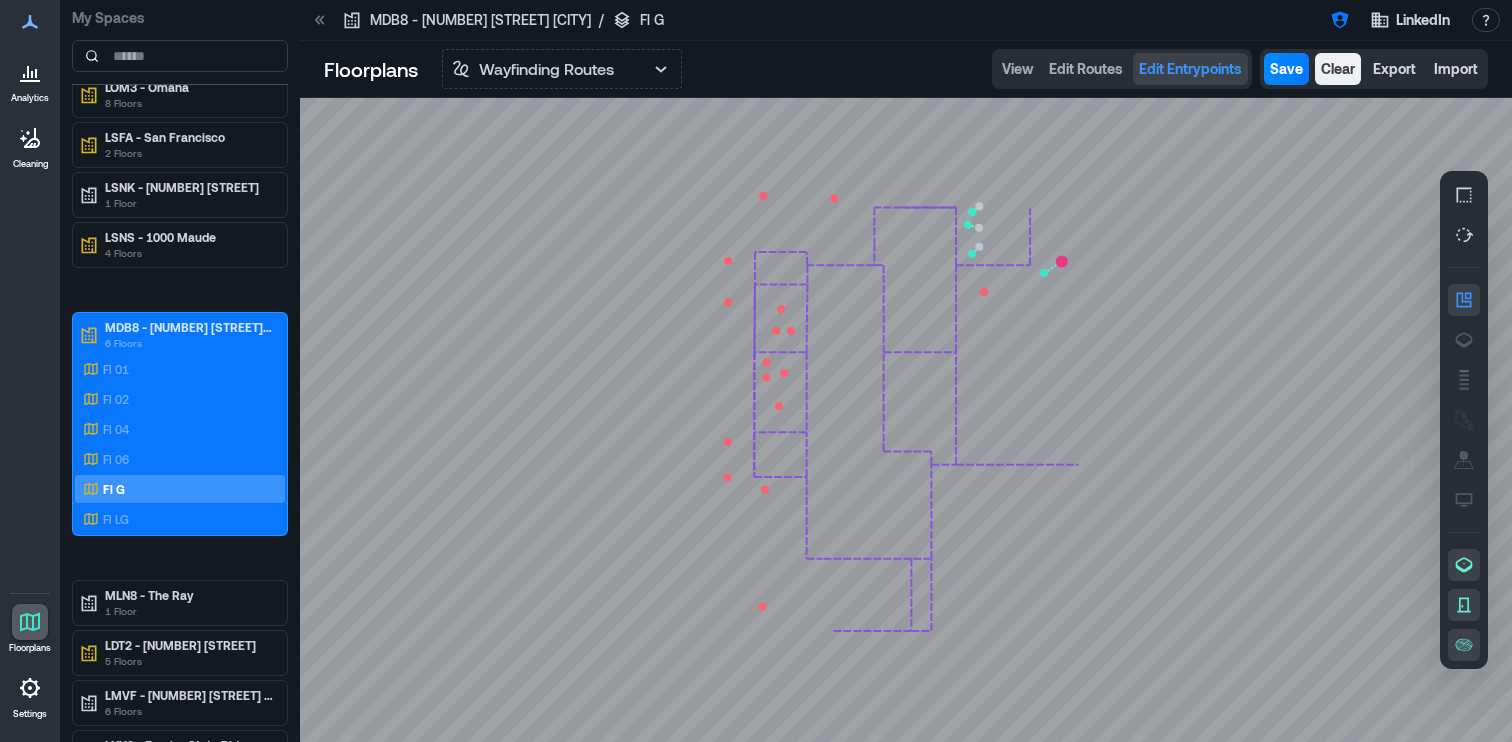 click 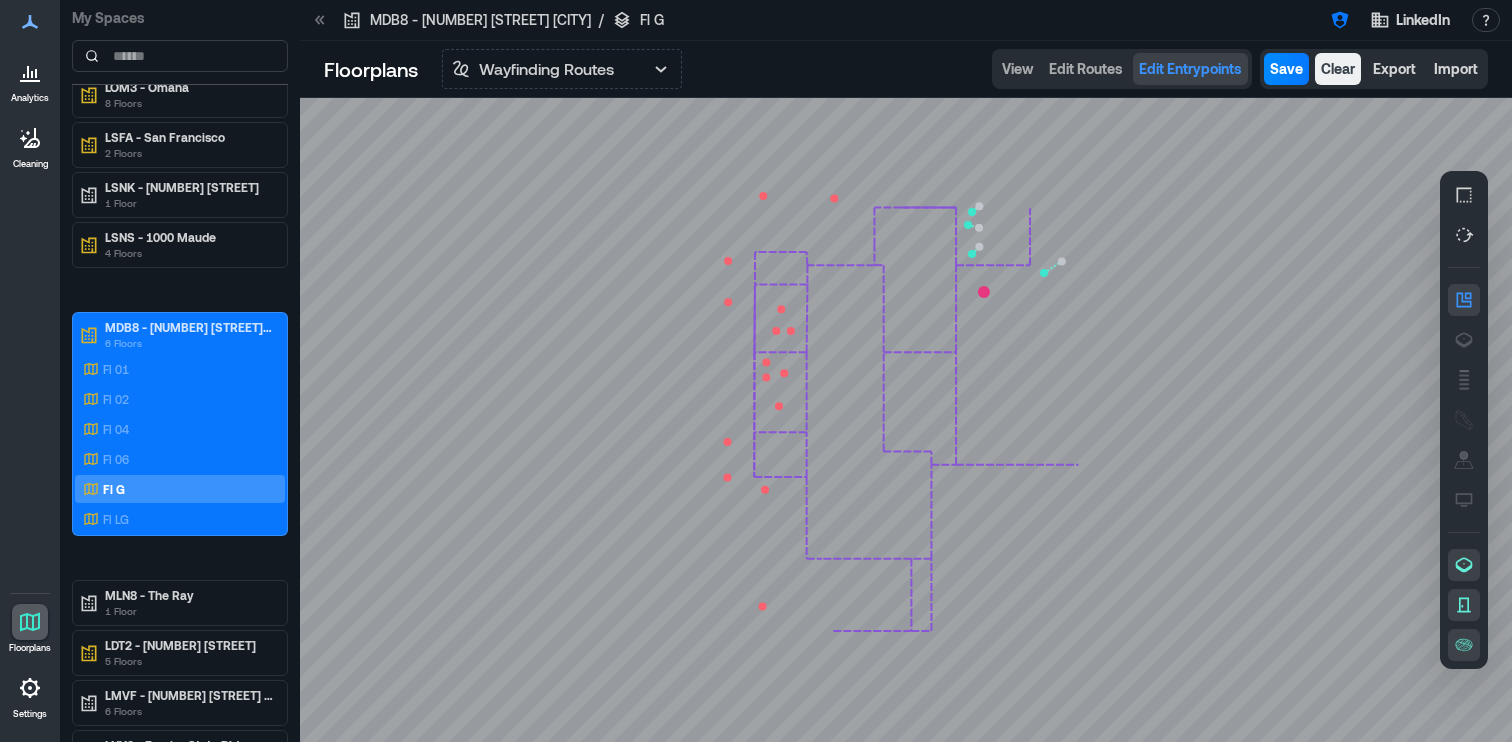 click 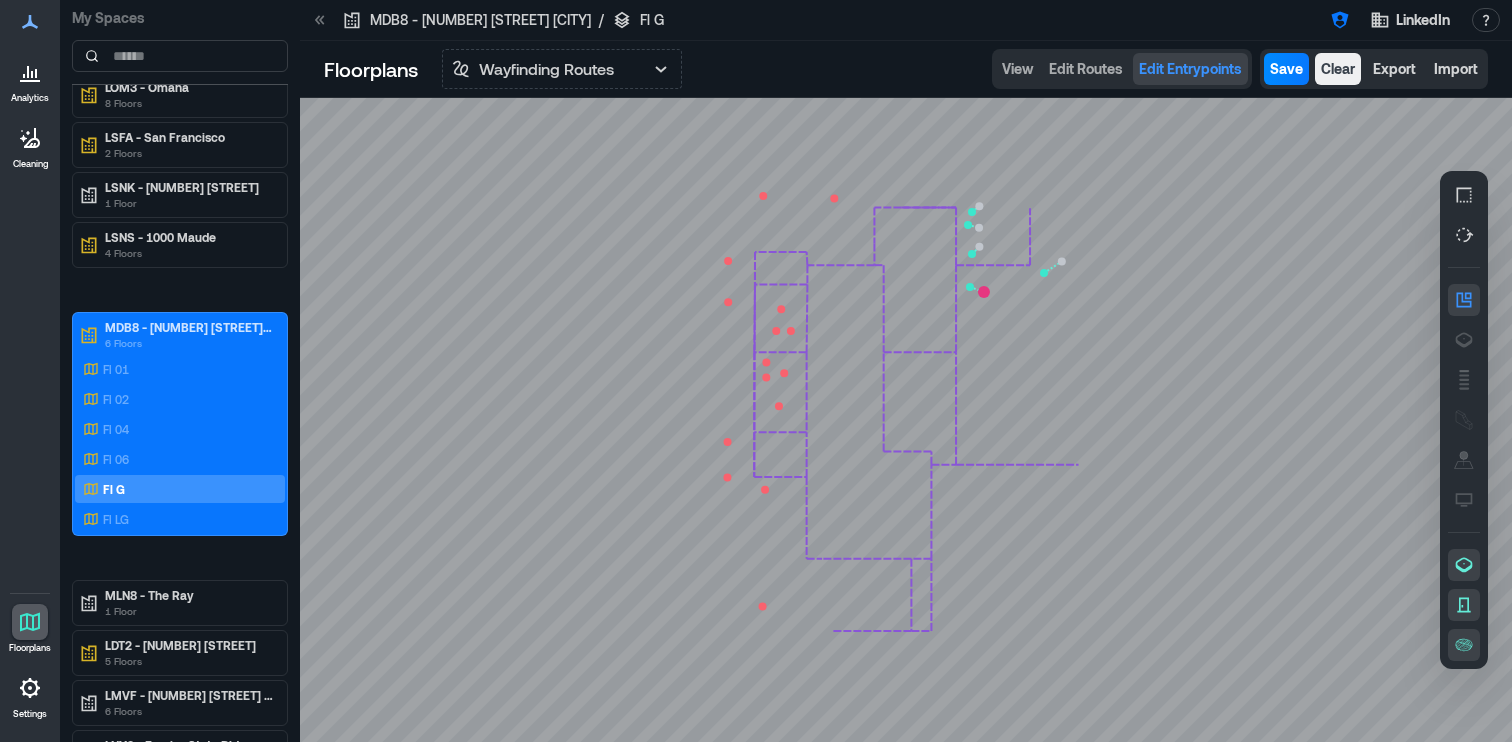 click 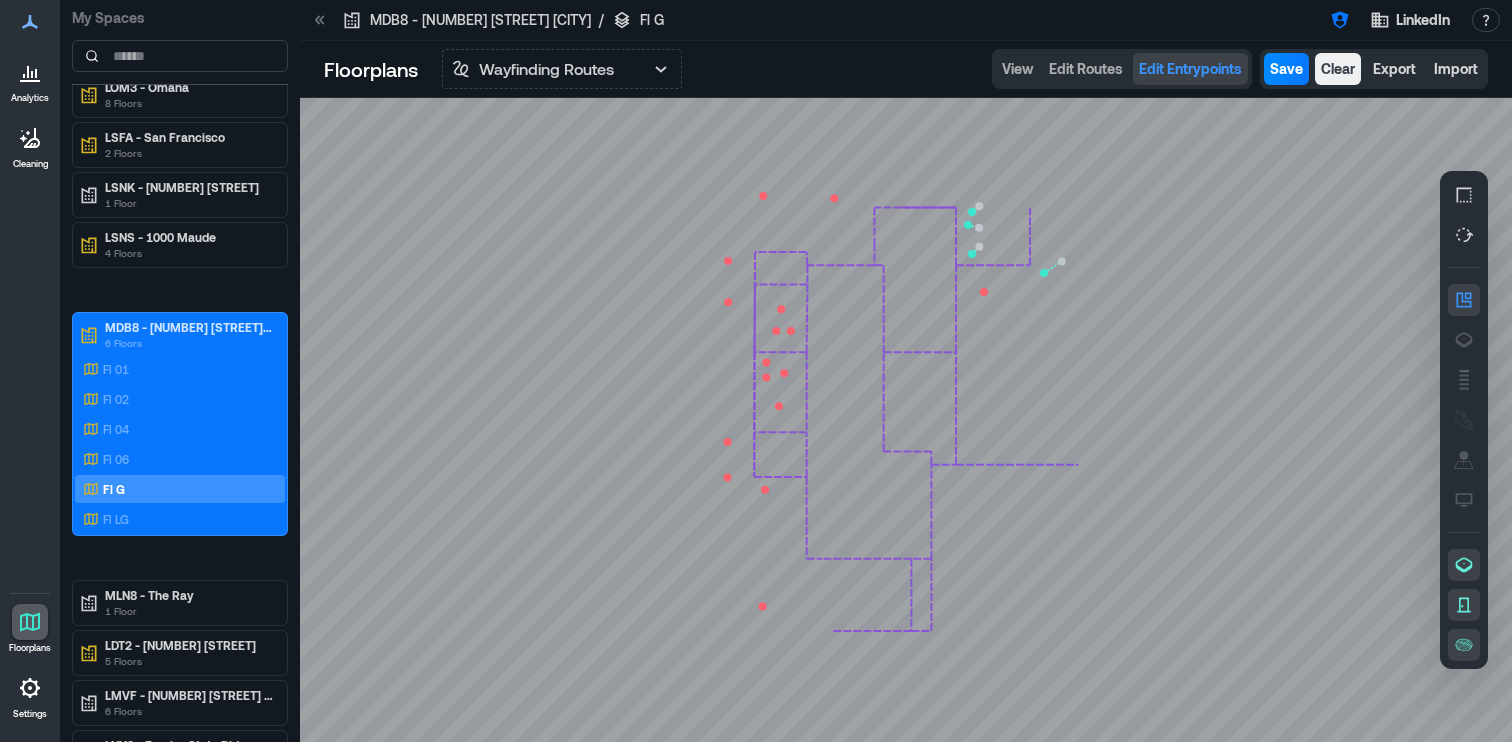 click 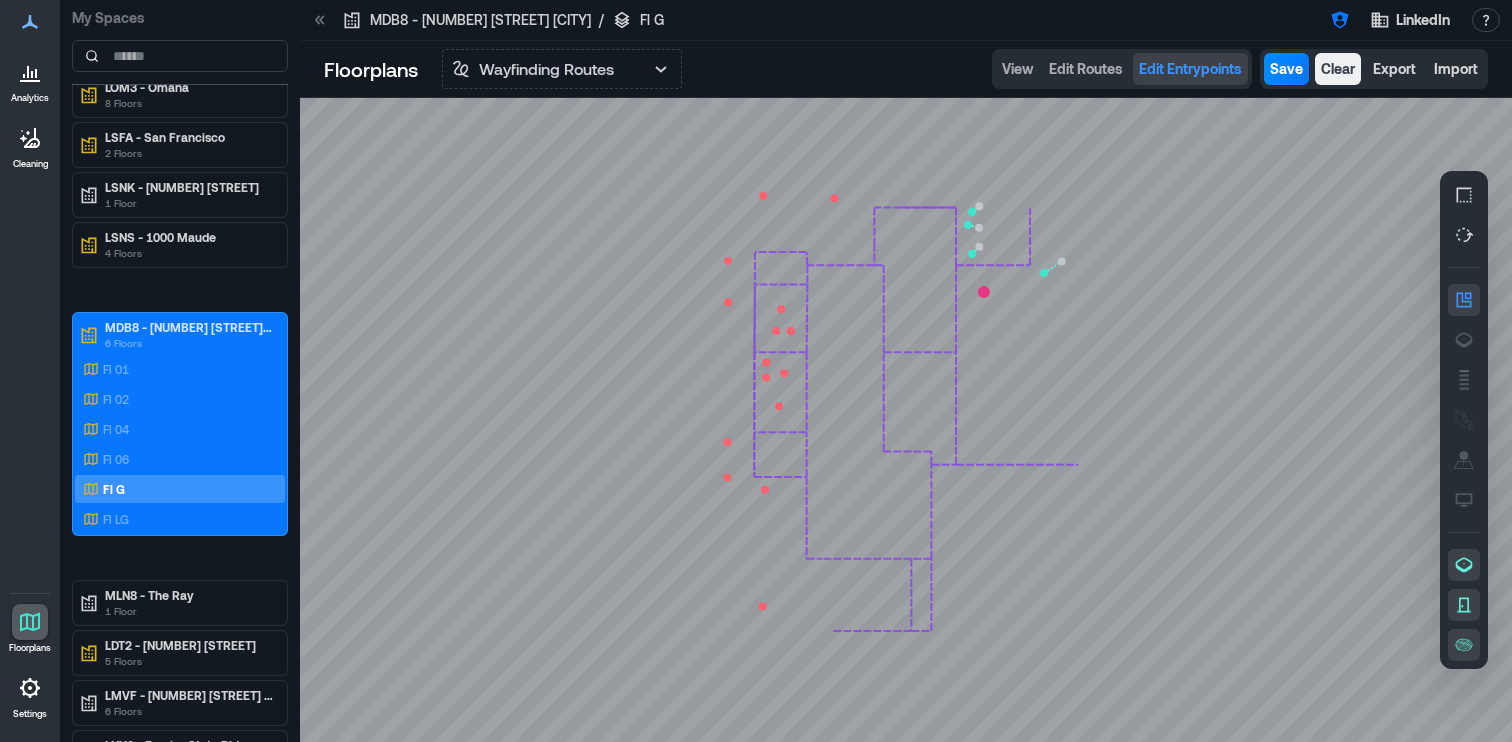click 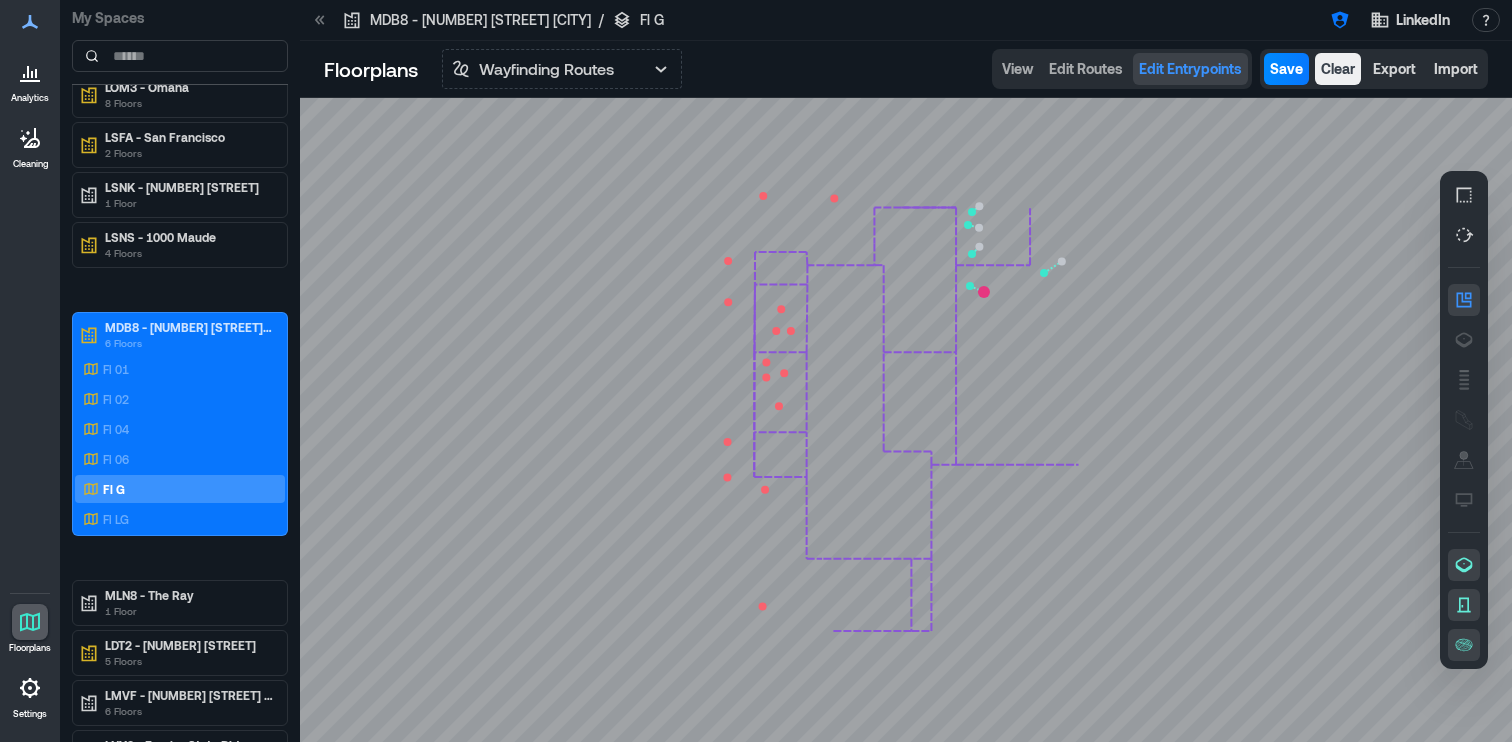 click 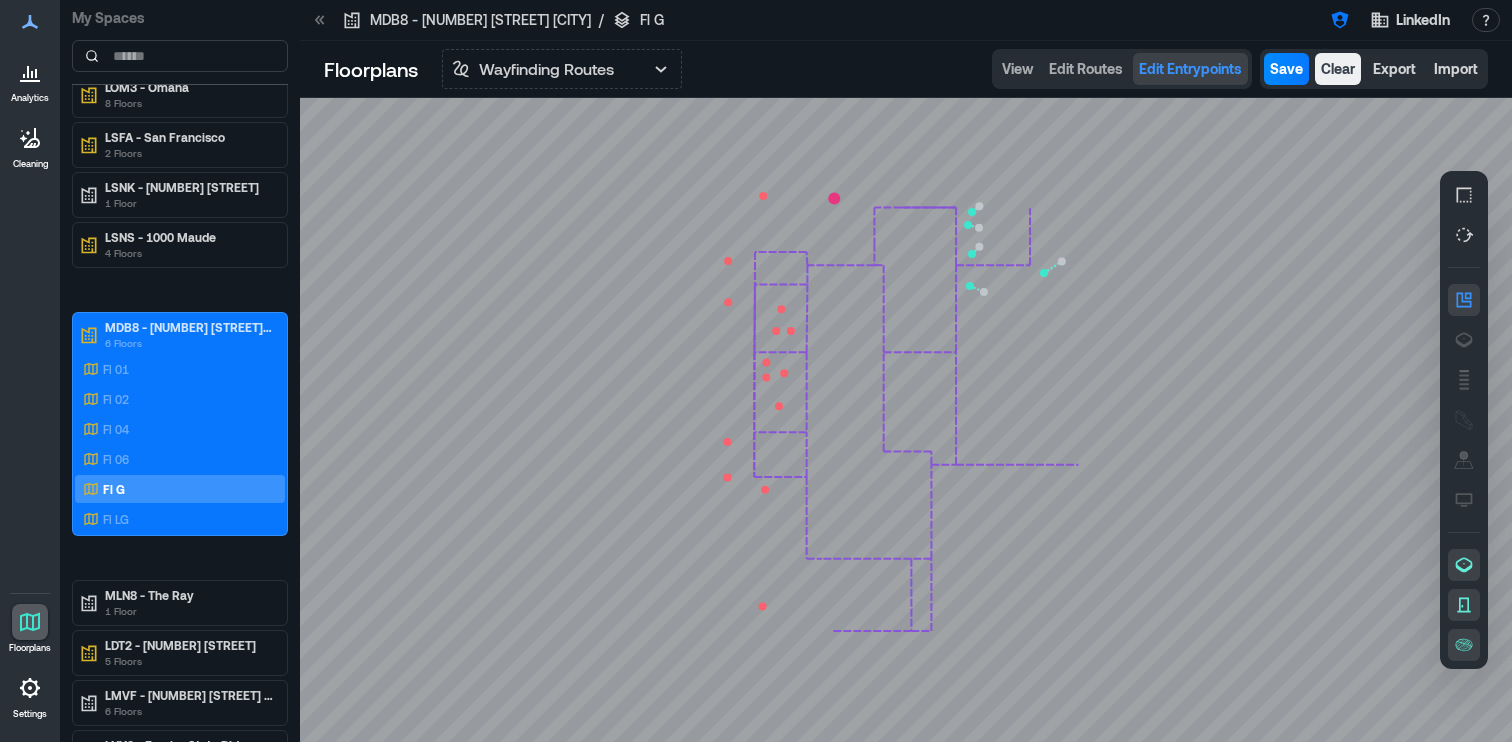click 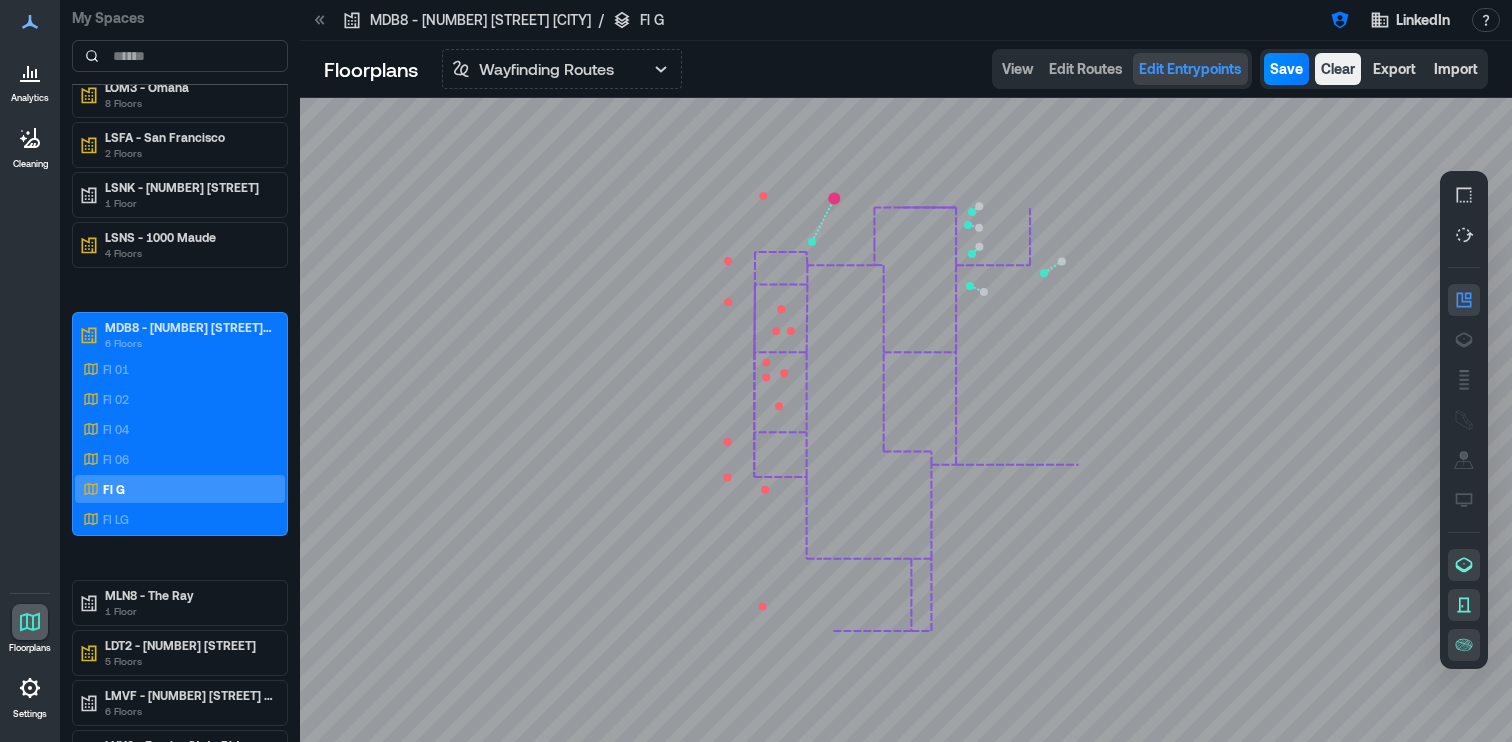 click 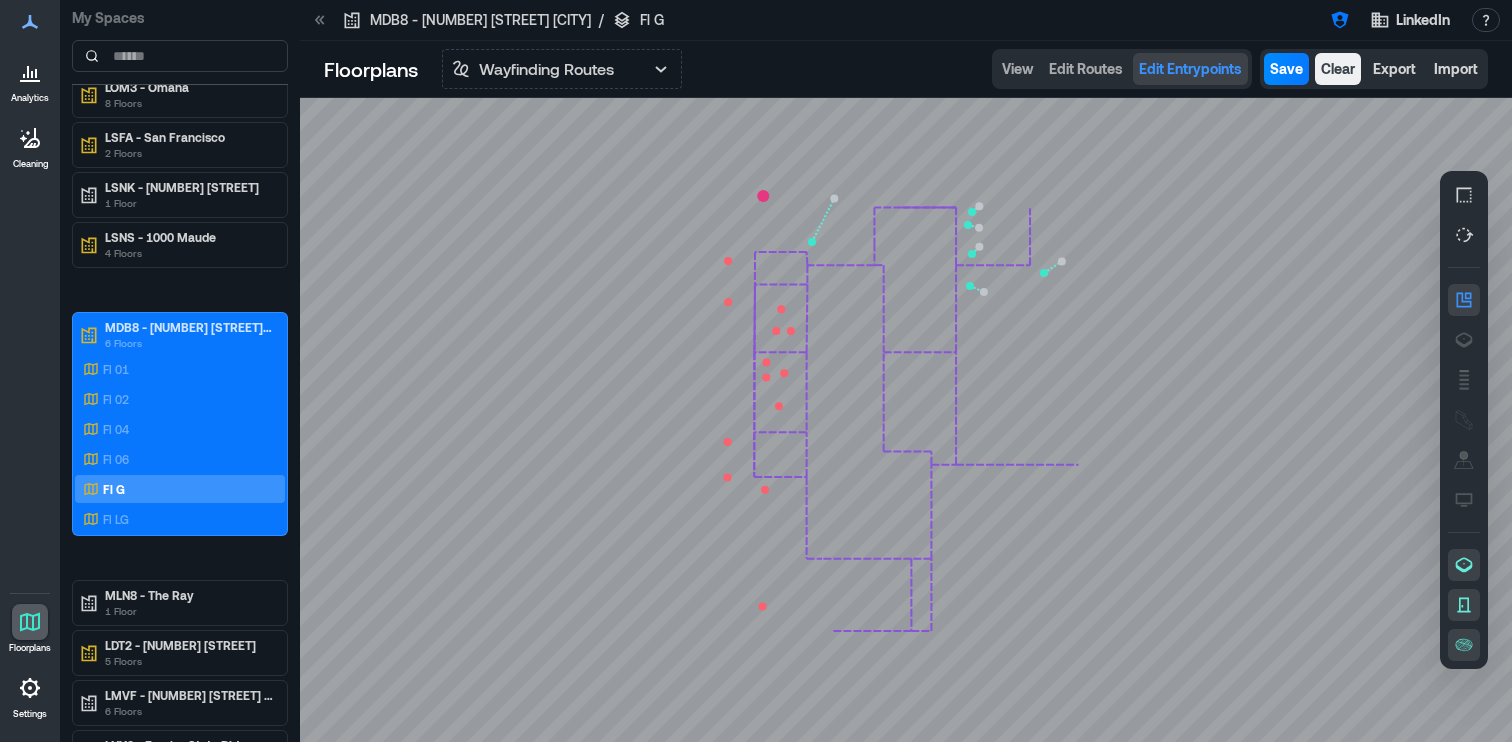 click 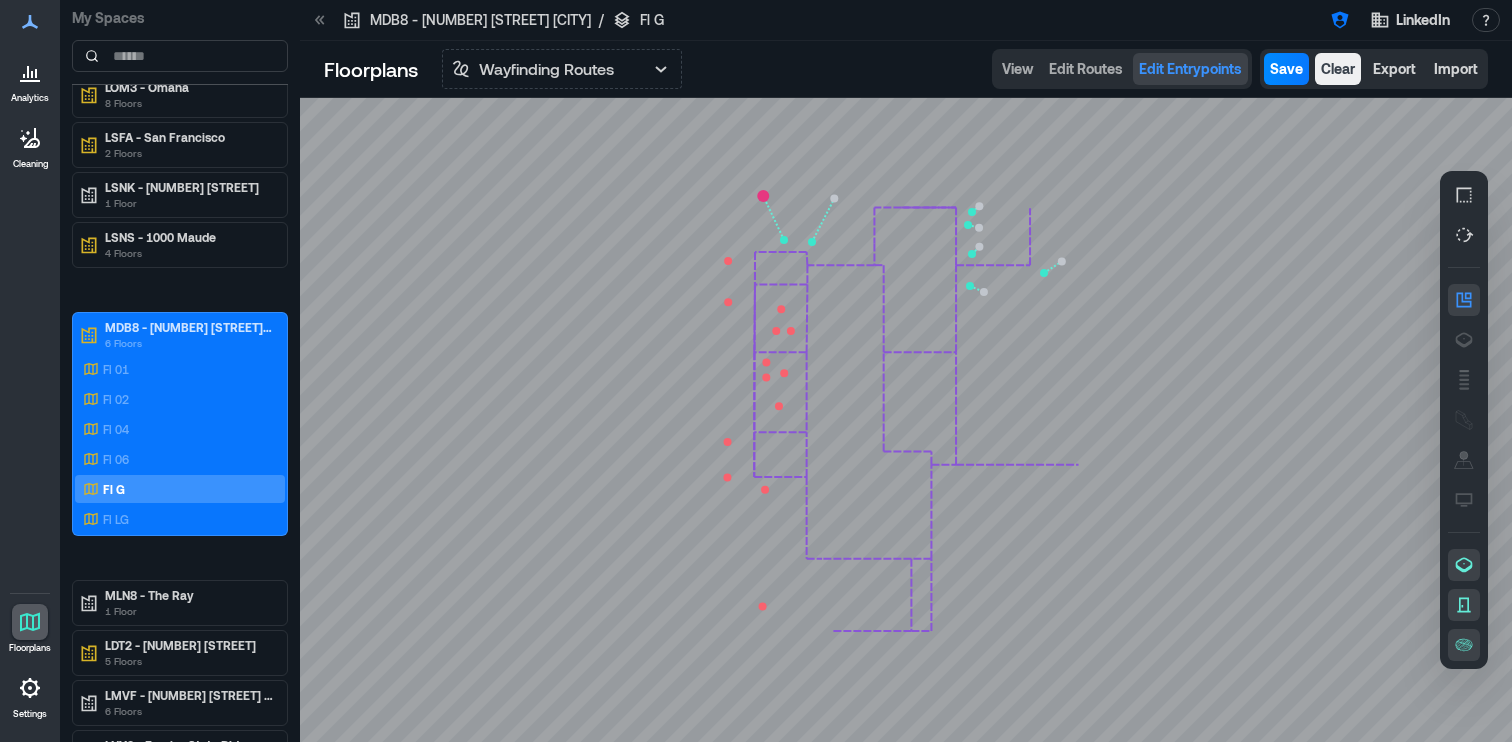 click 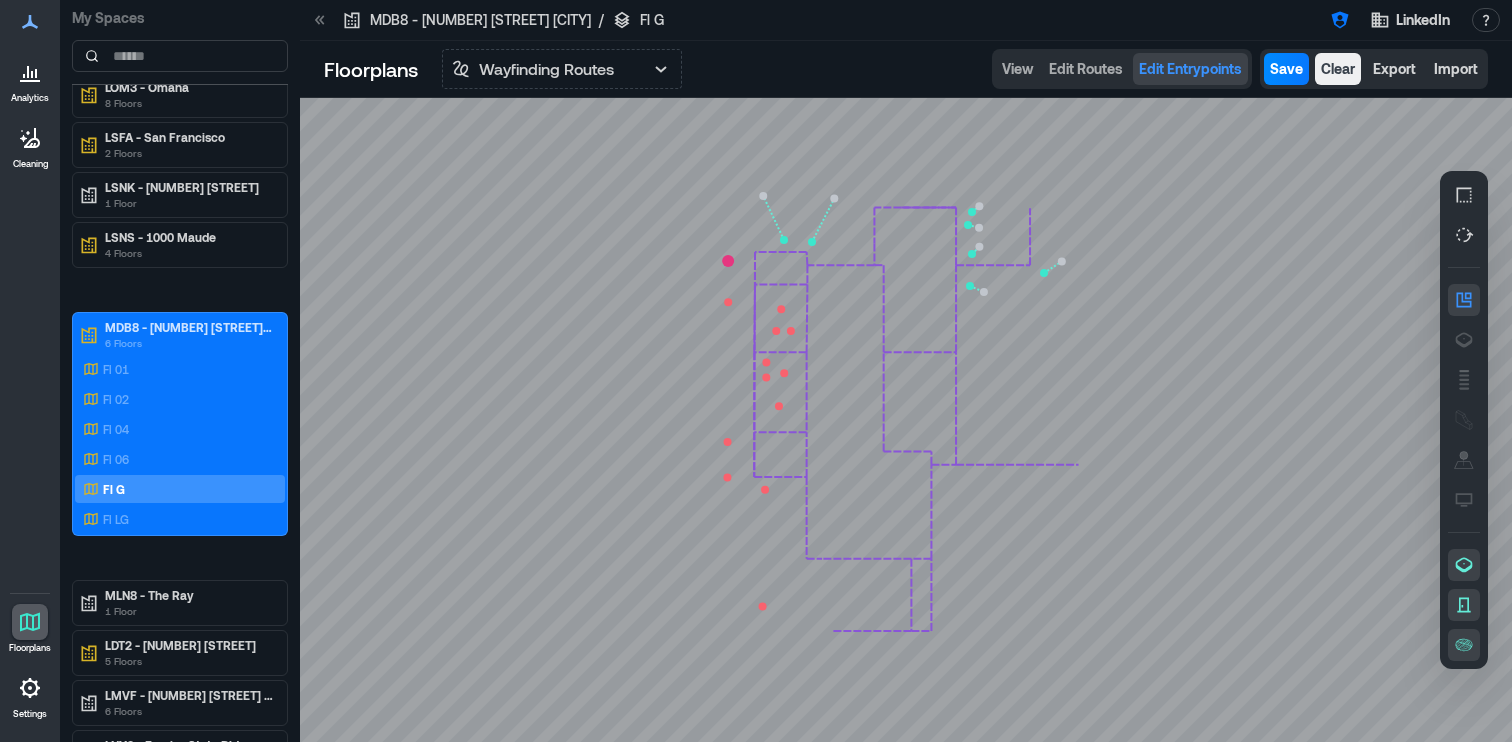 click 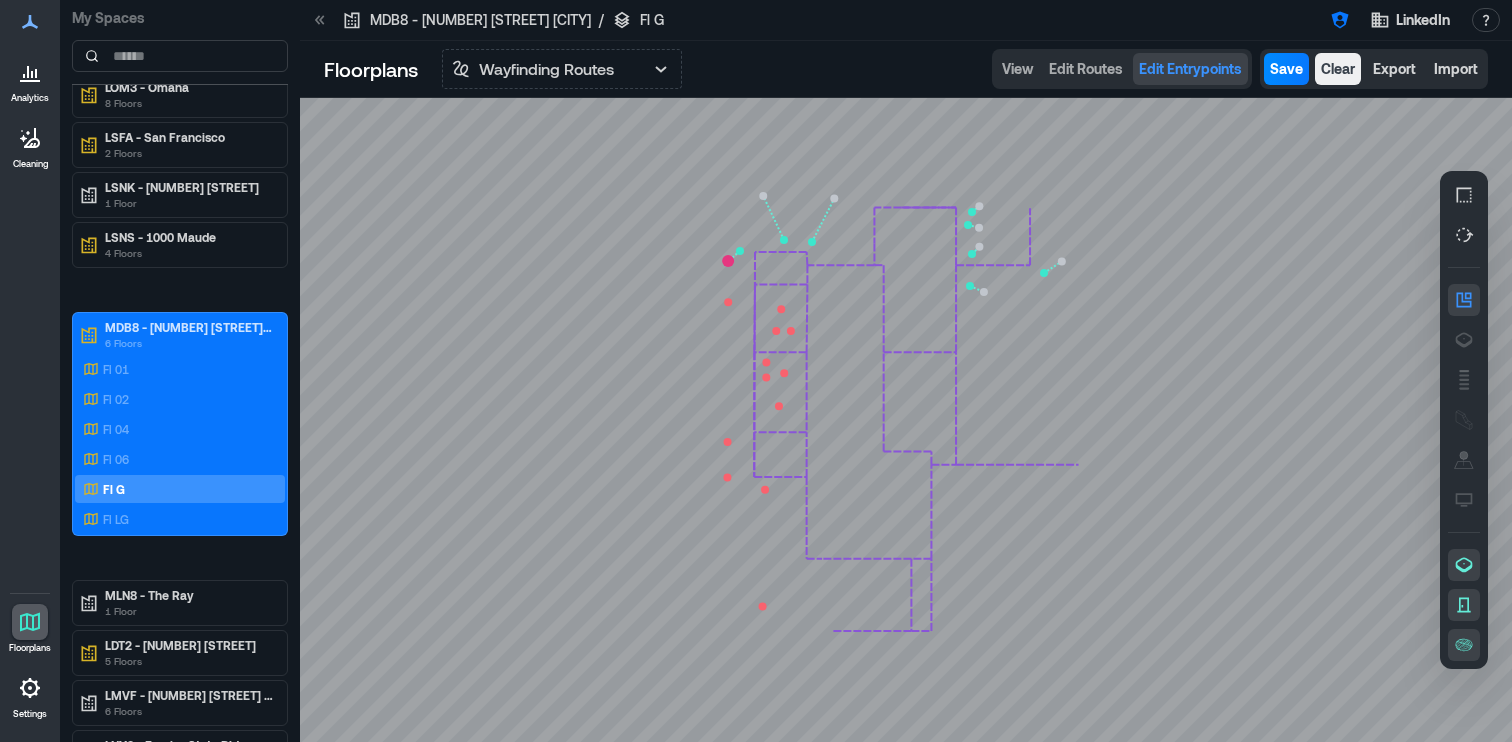 click 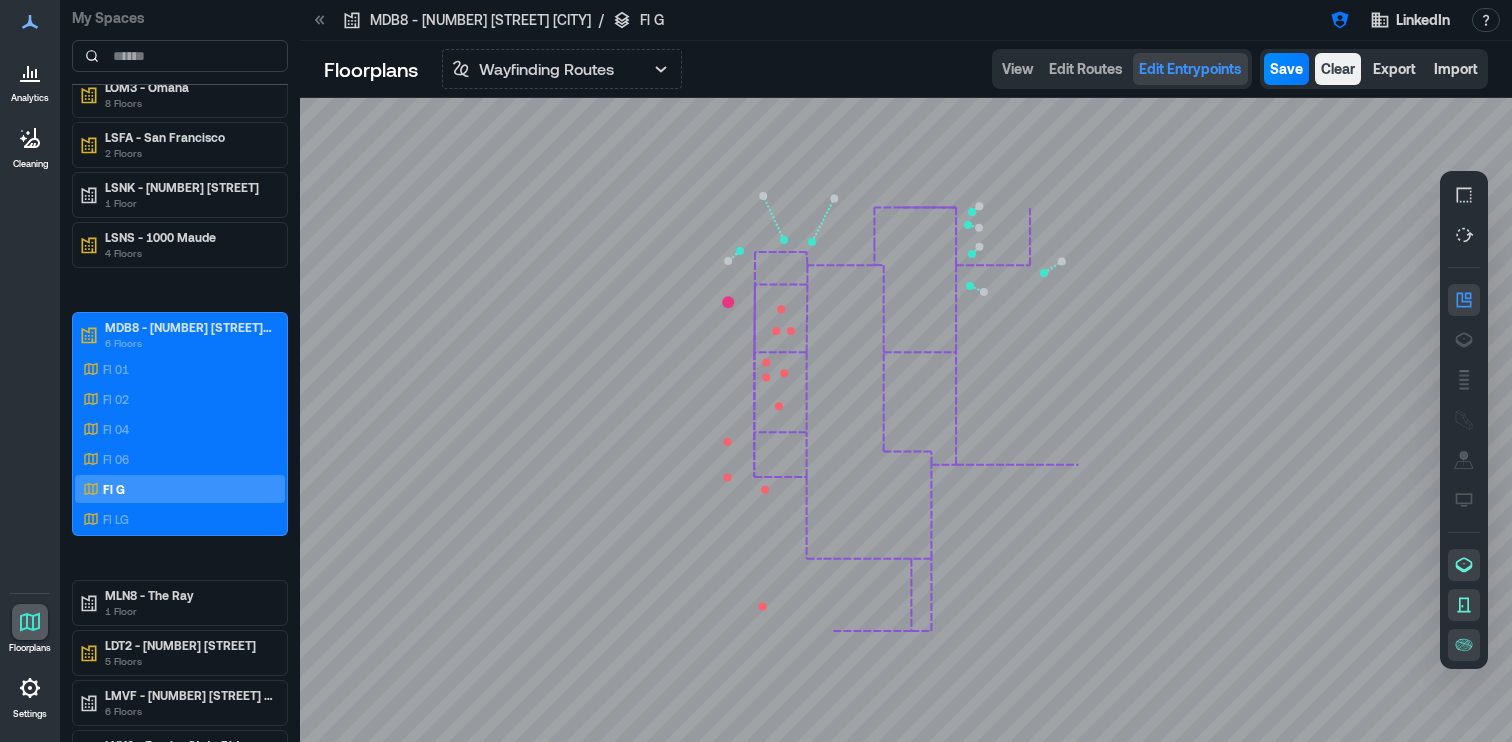 click 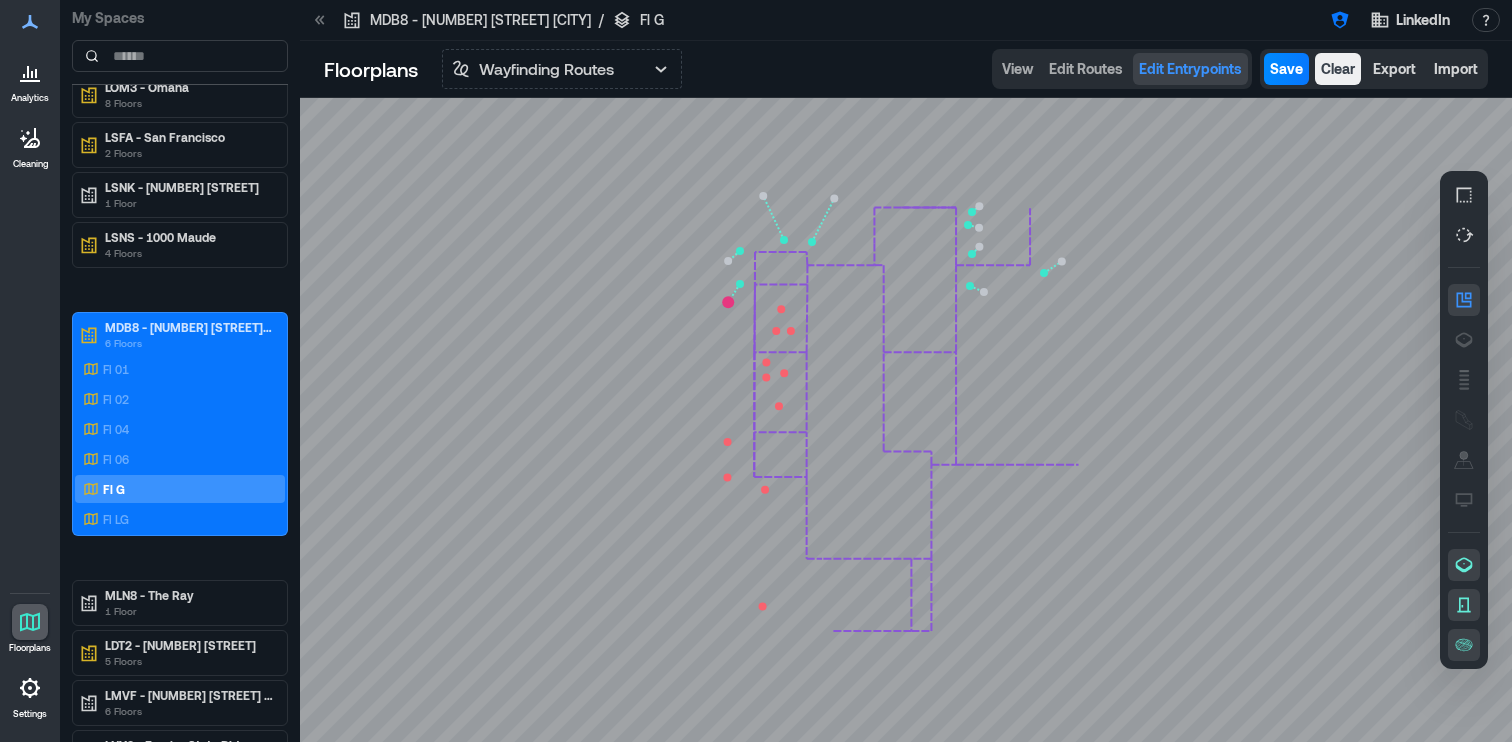 click 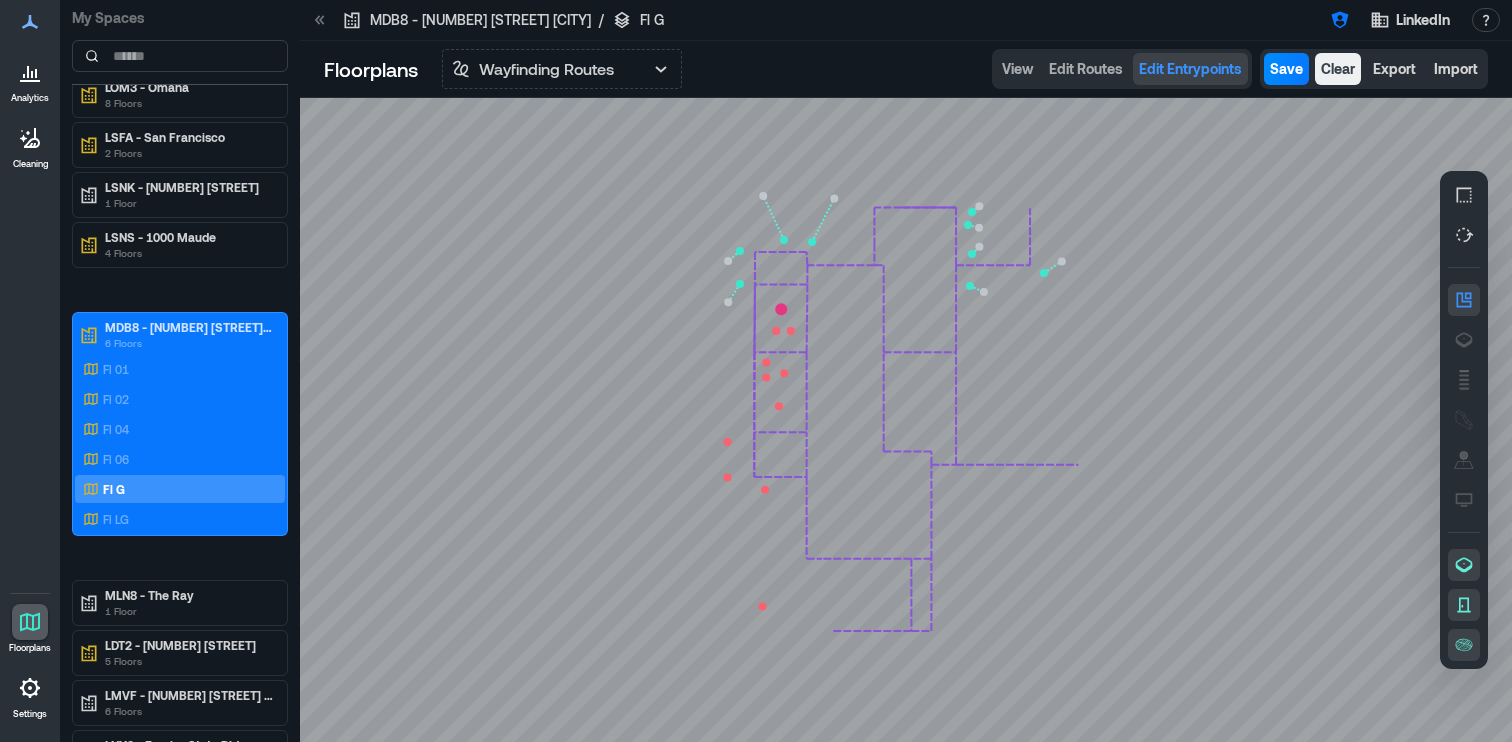 click 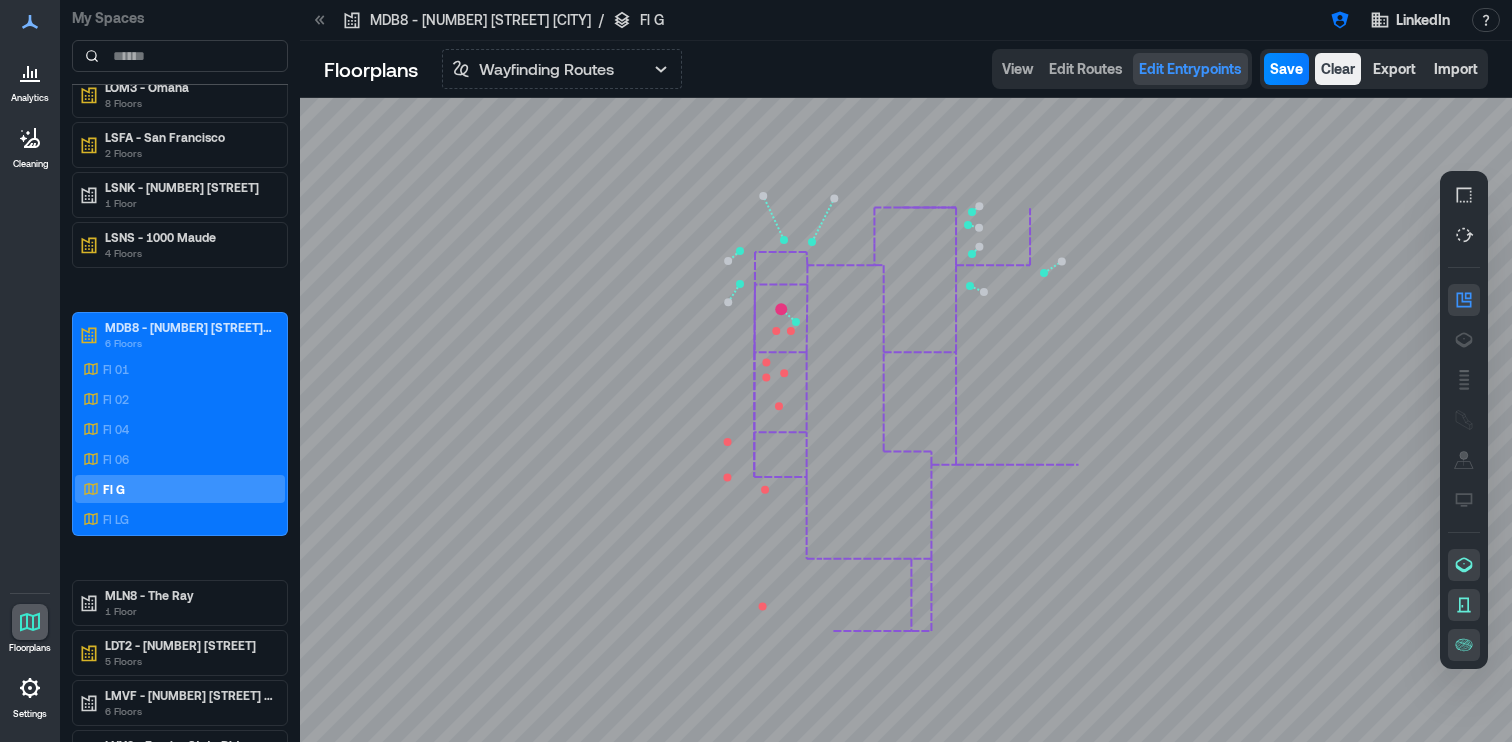 click 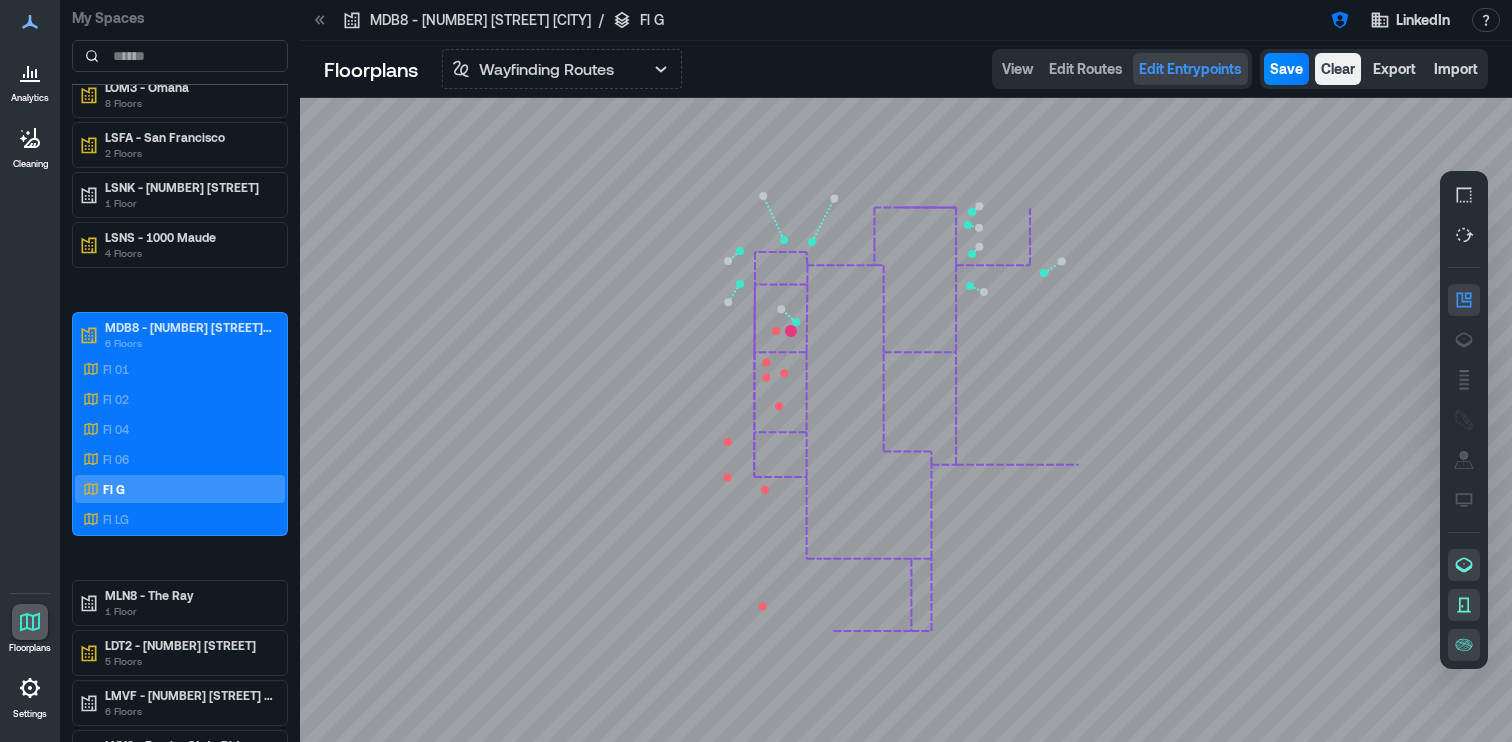 click 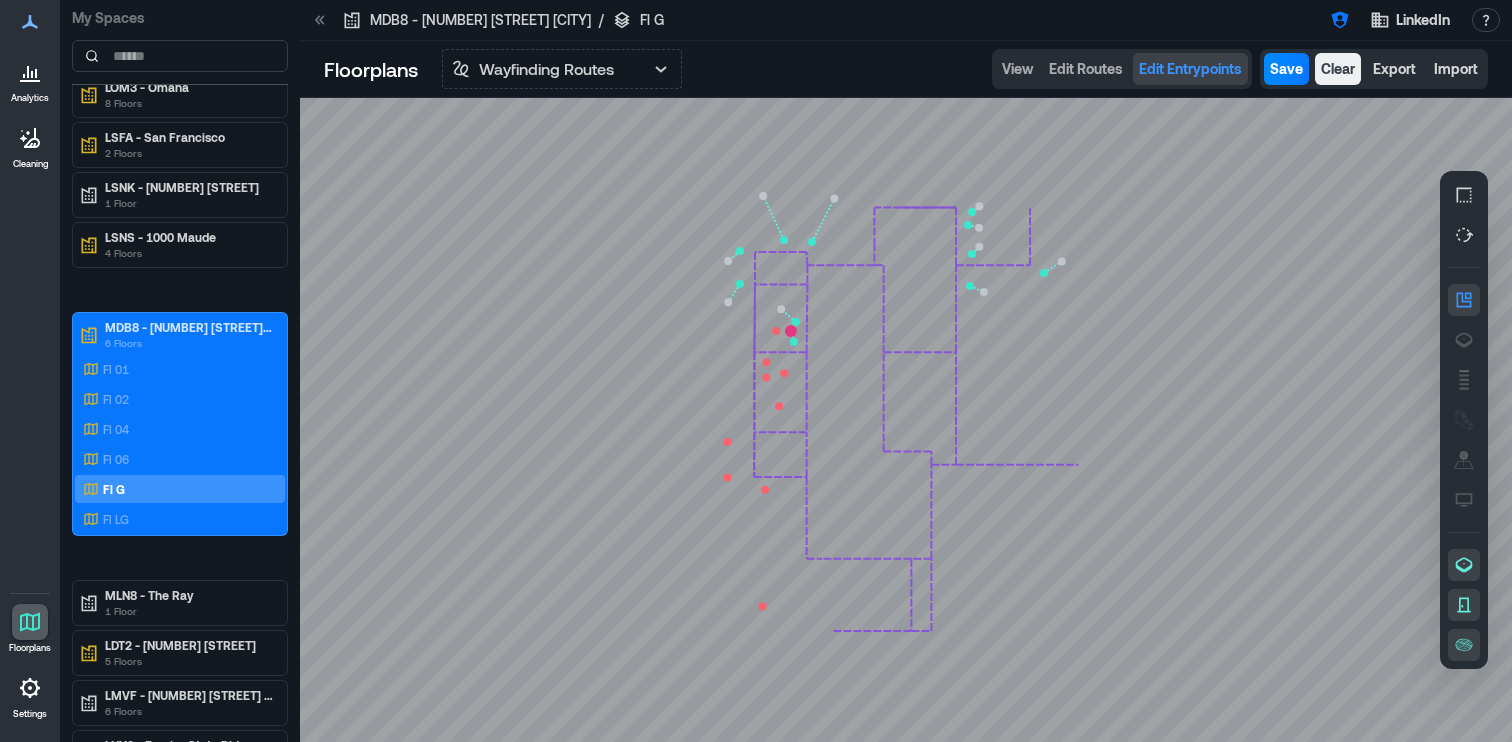 click 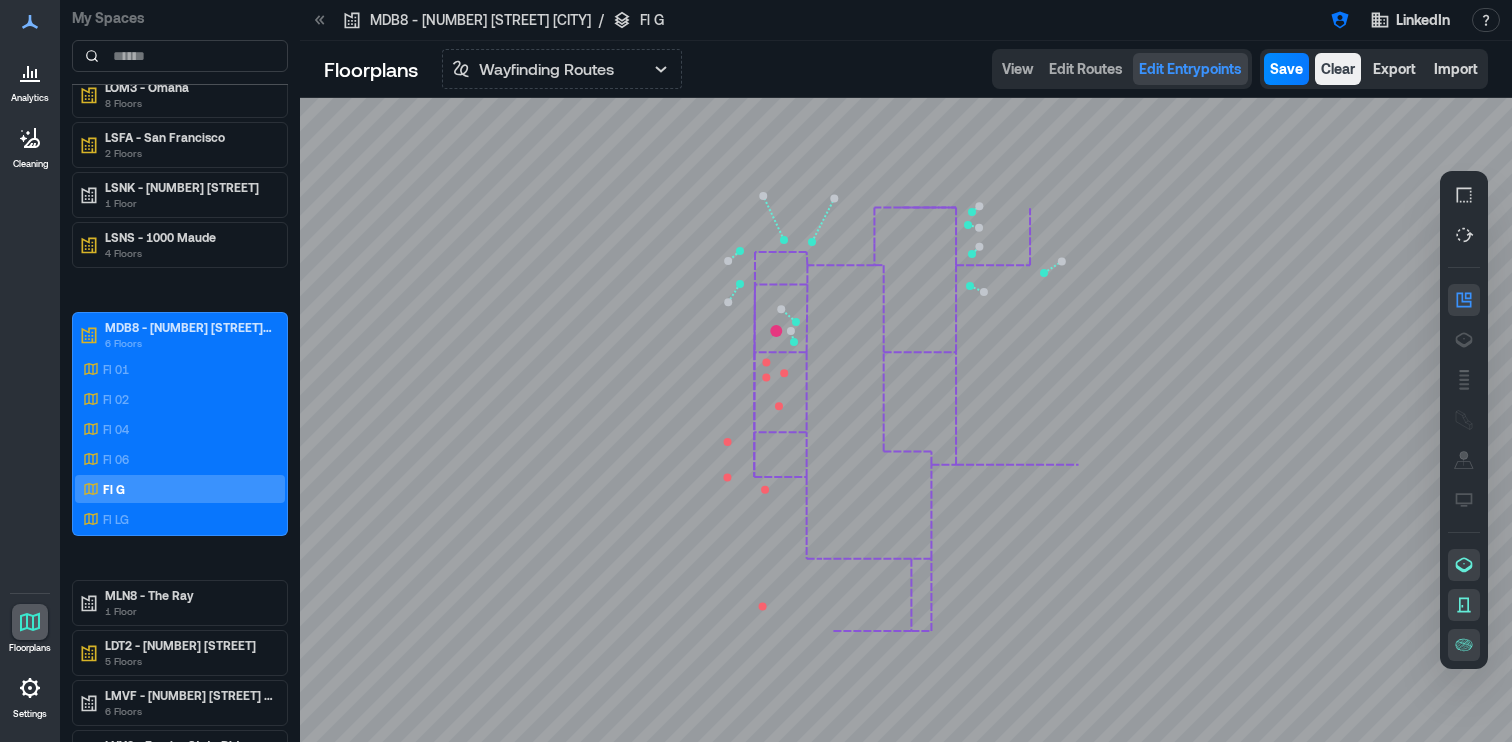 click 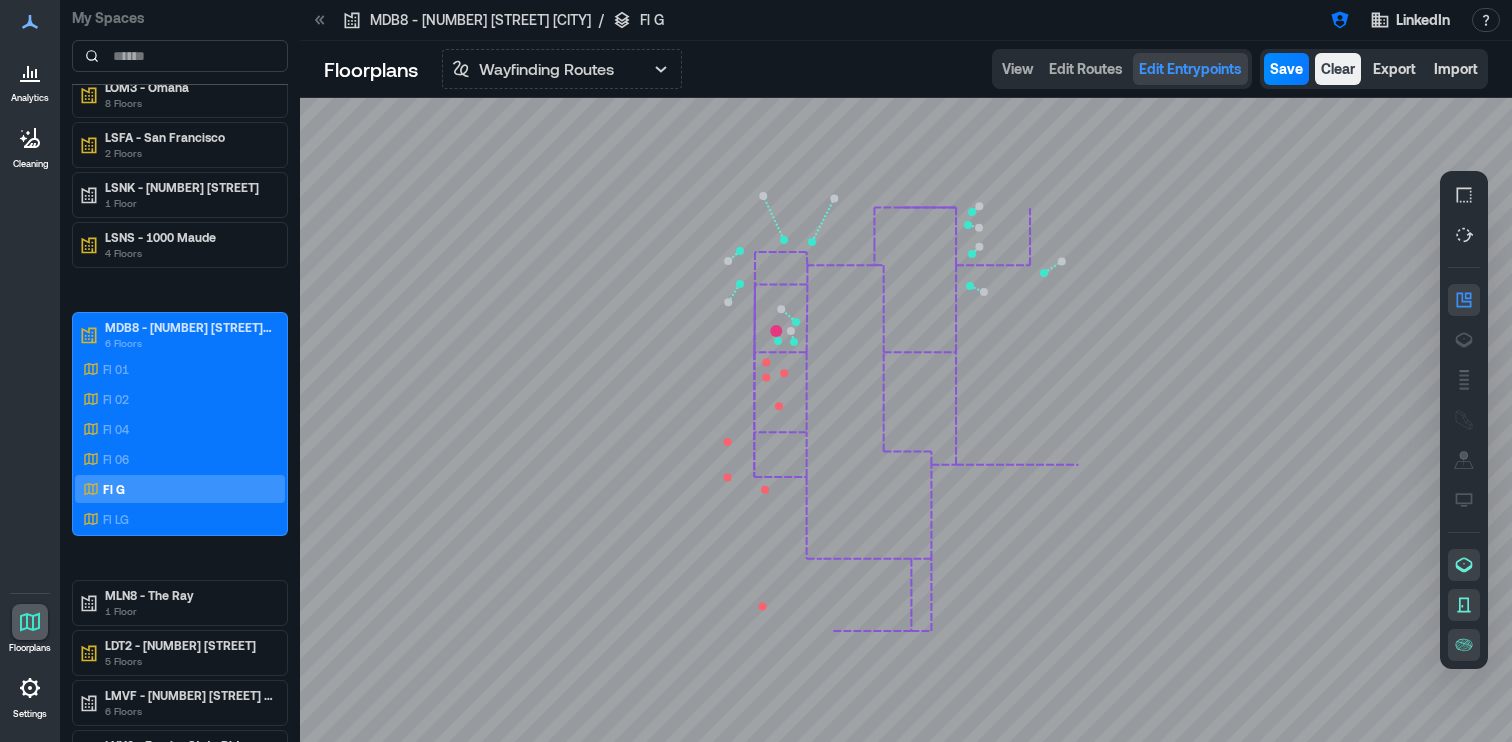 click 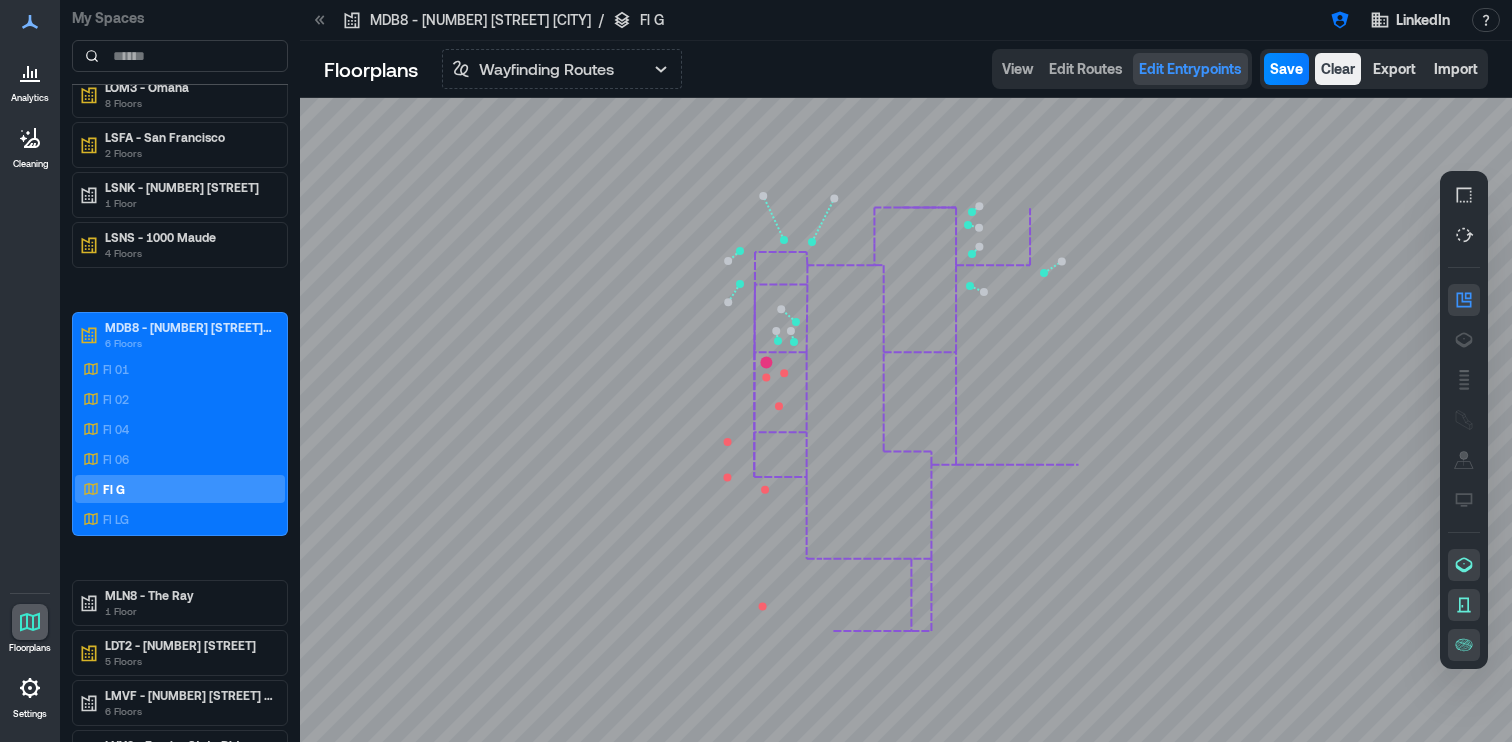 click 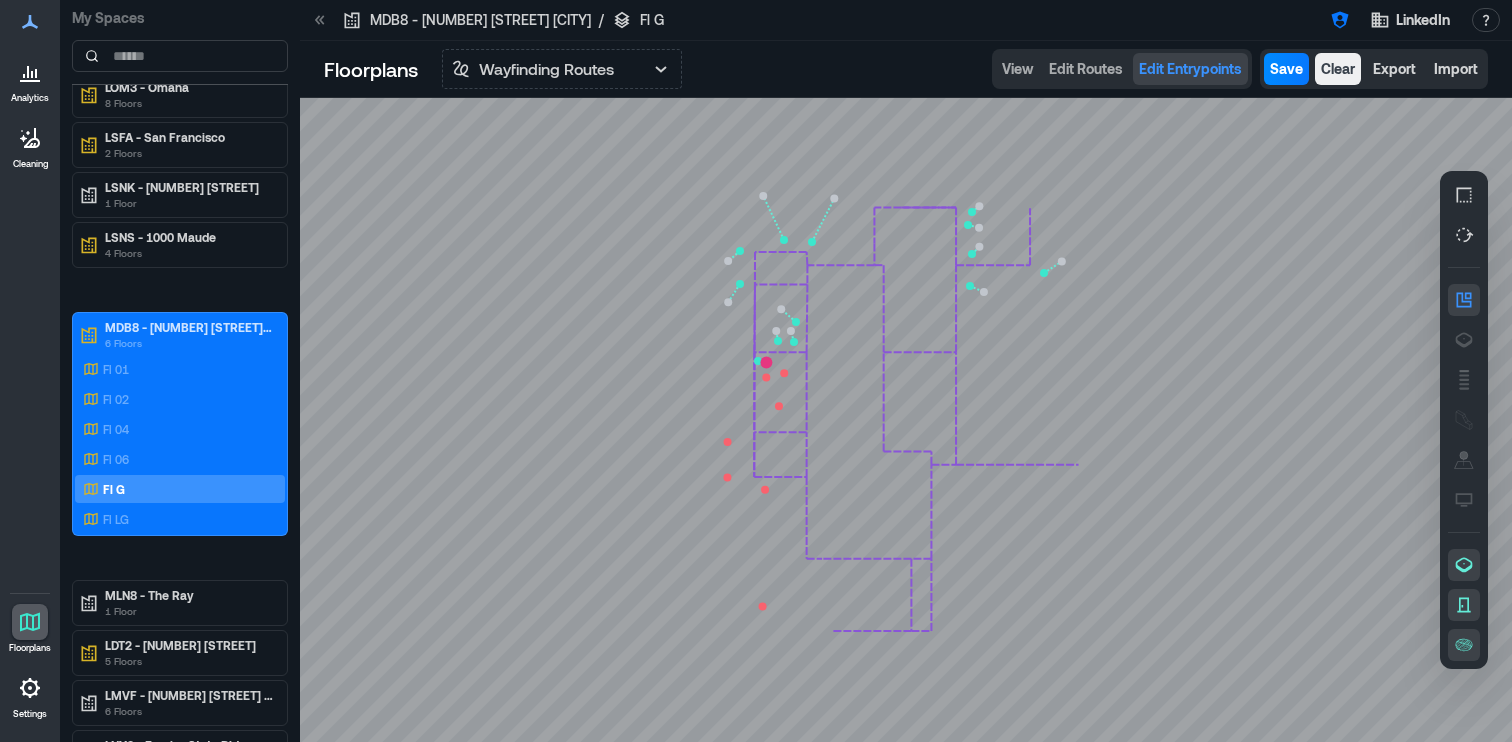click 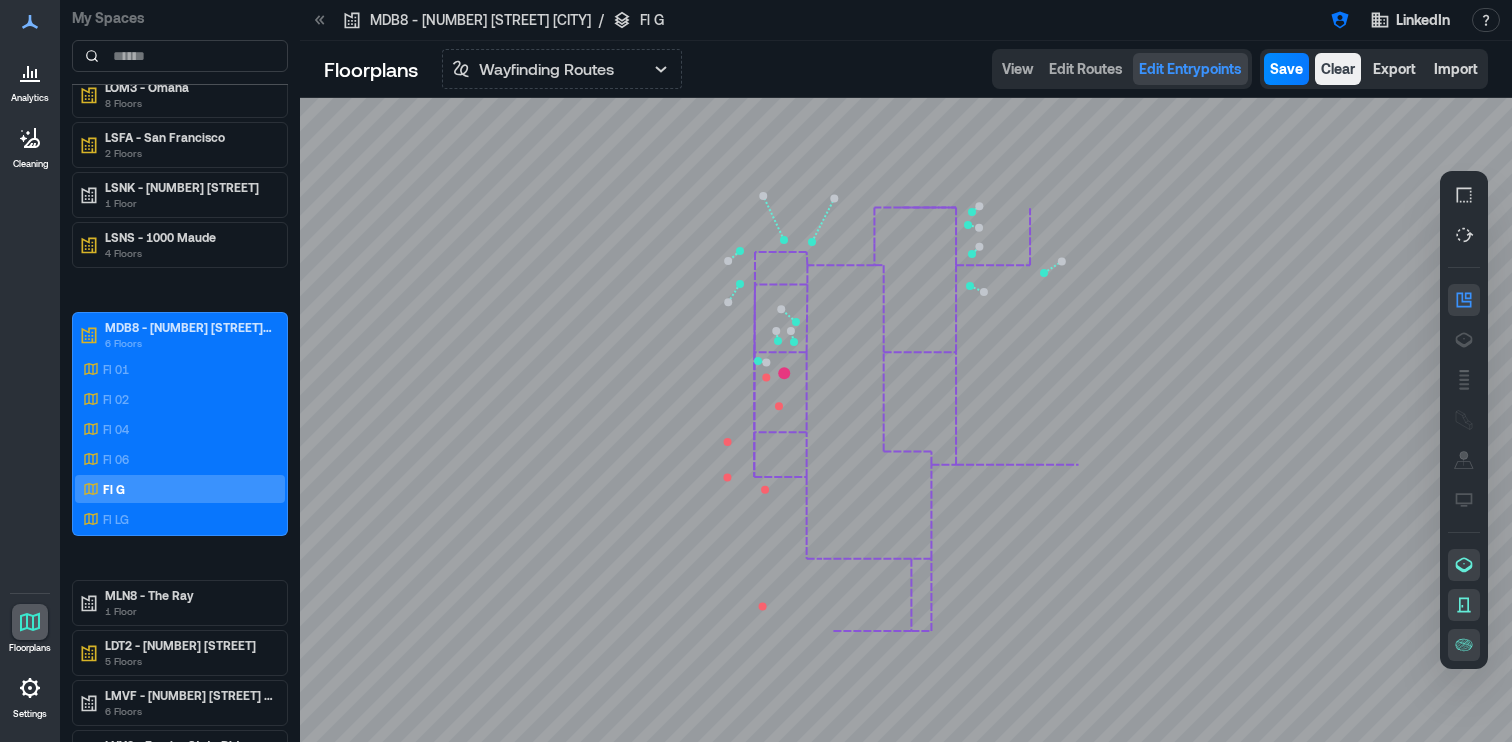 click 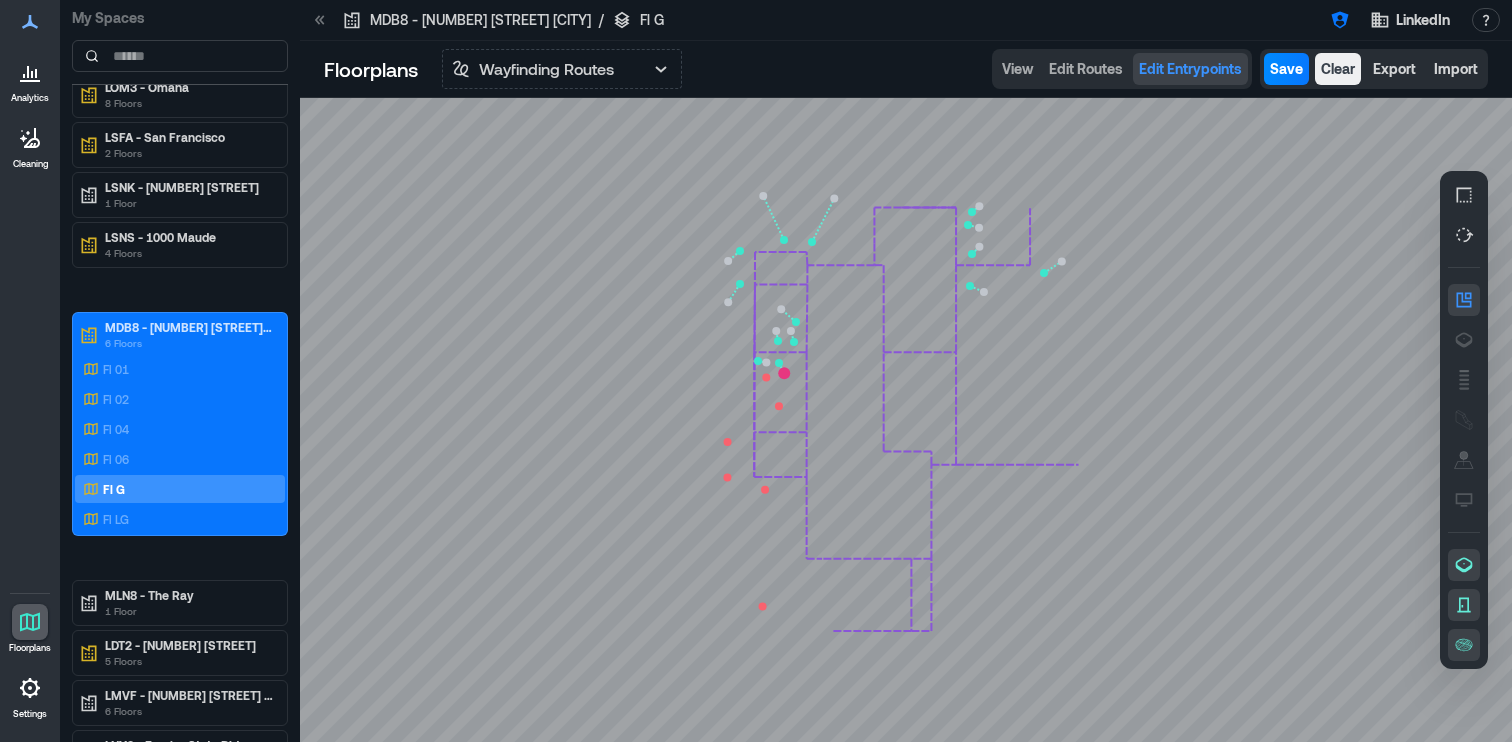 click 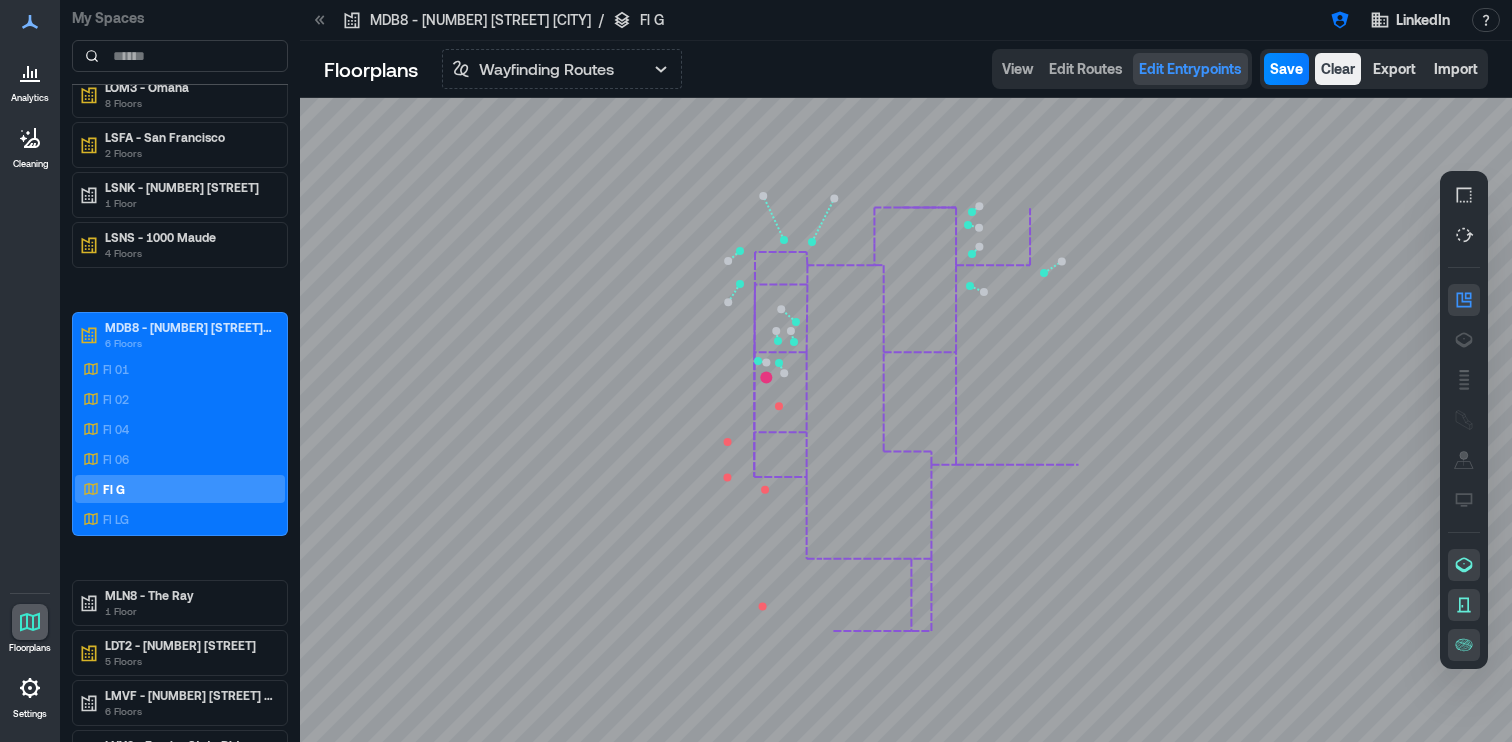 click 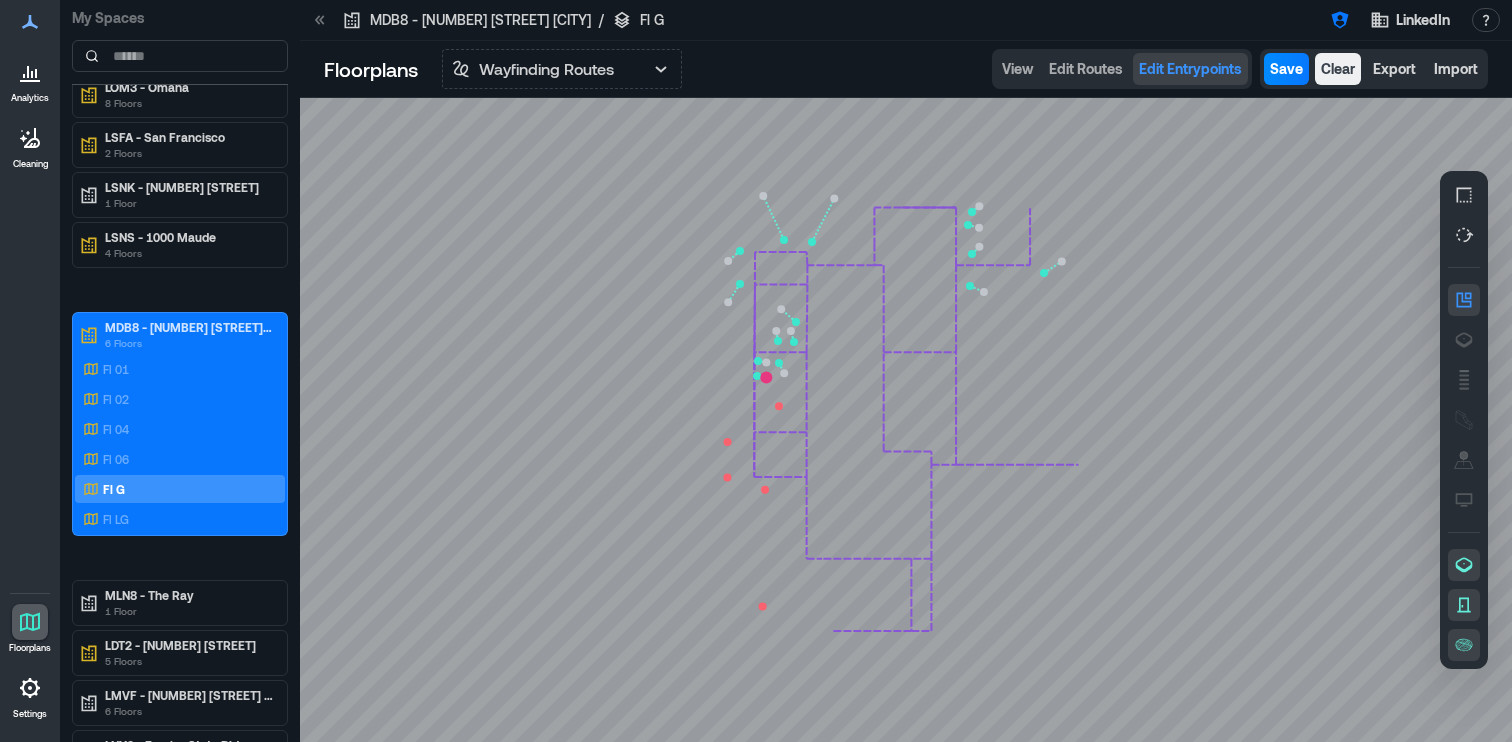 click 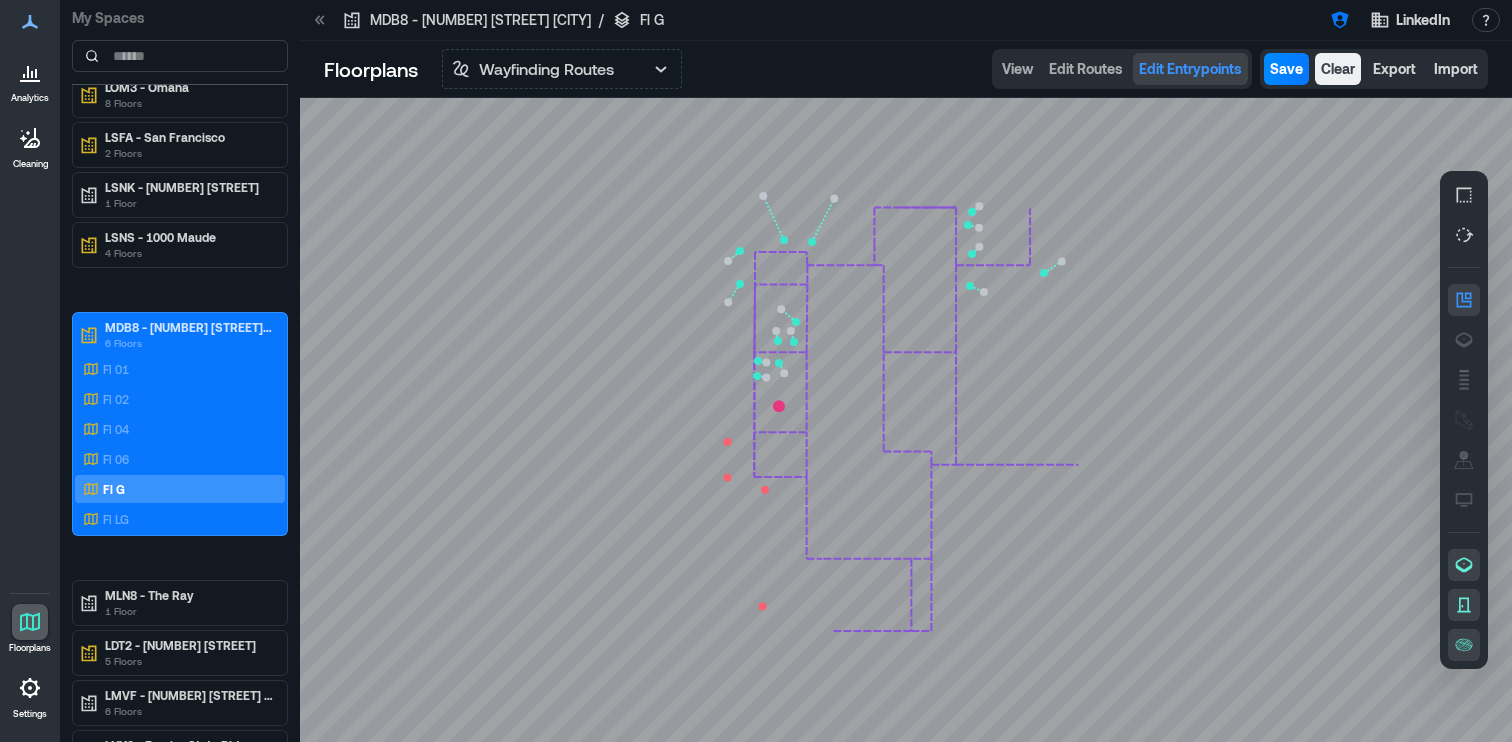 click 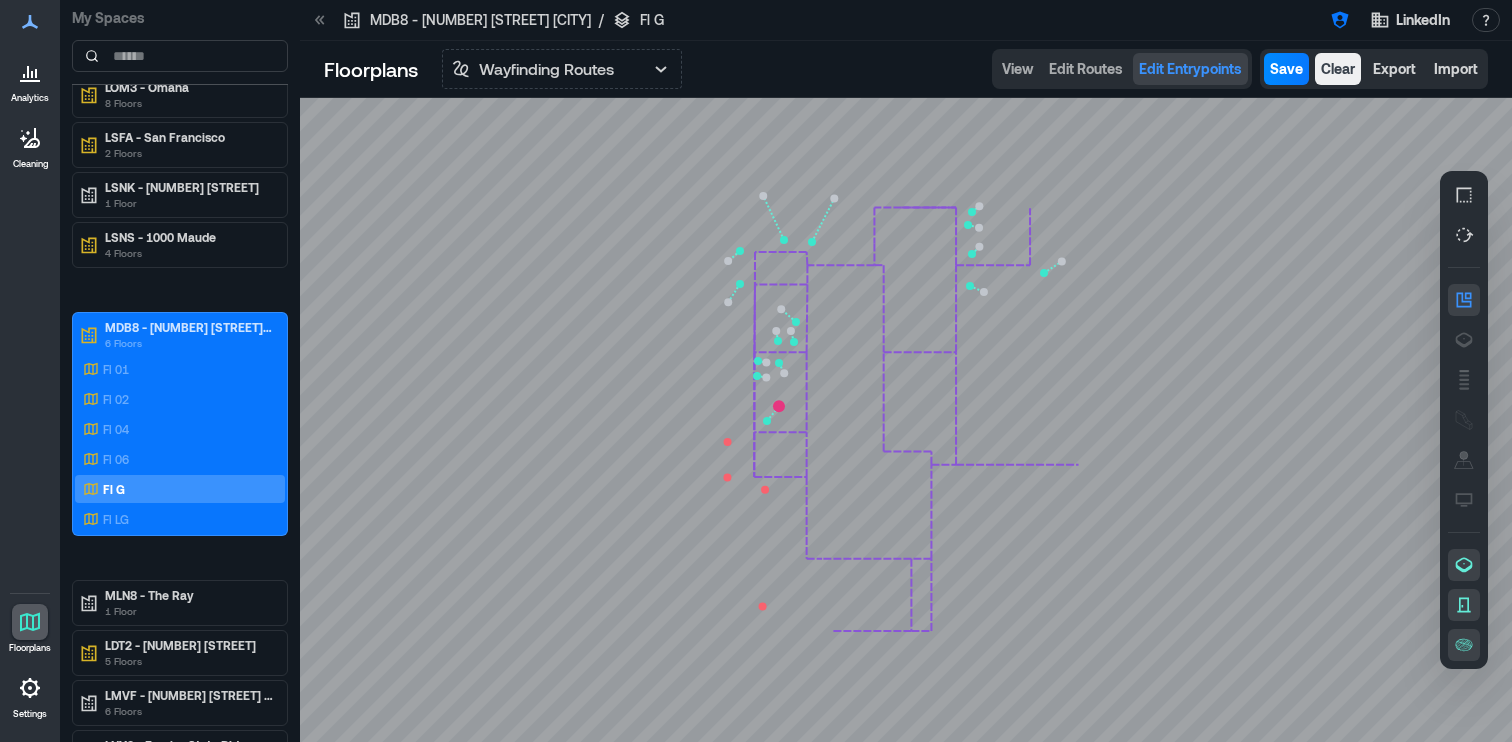 click 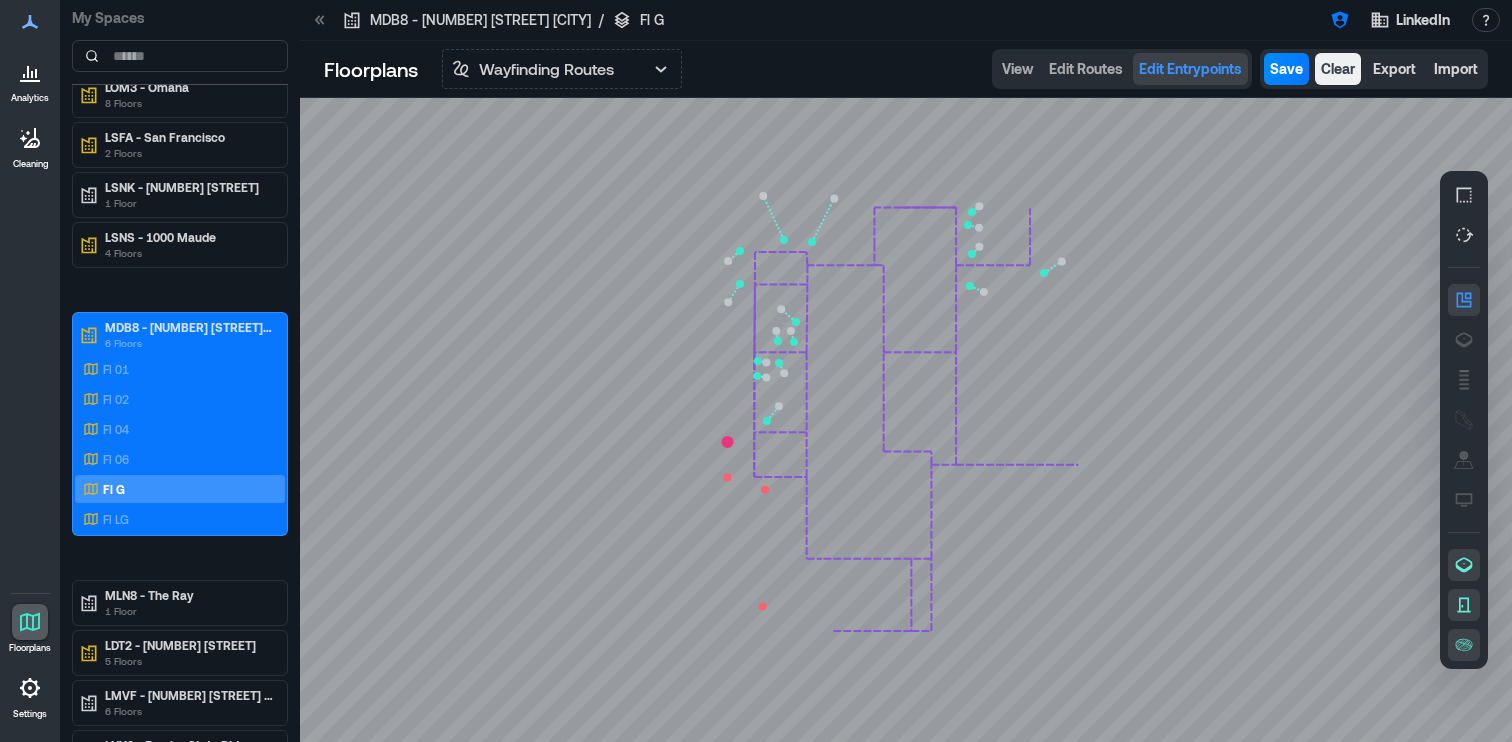 click 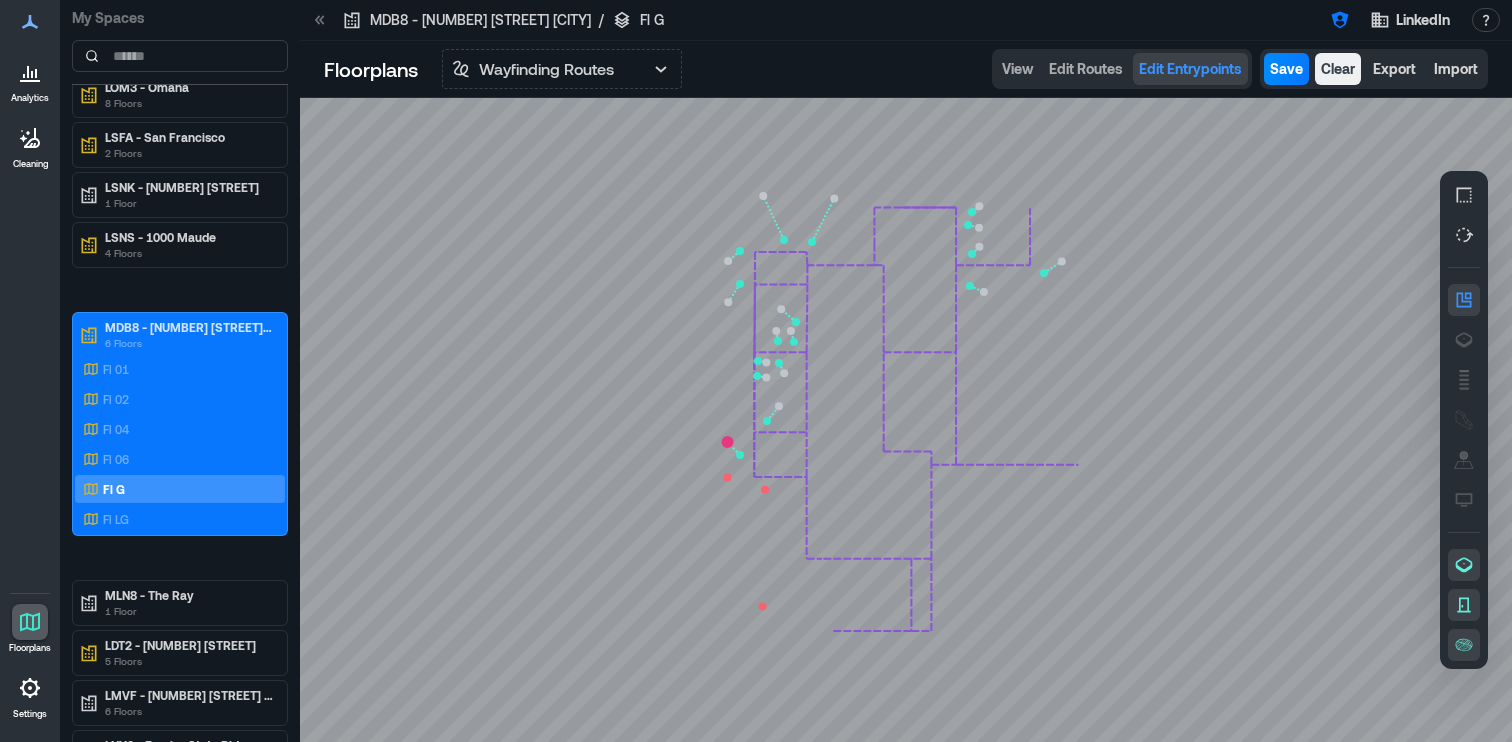 click 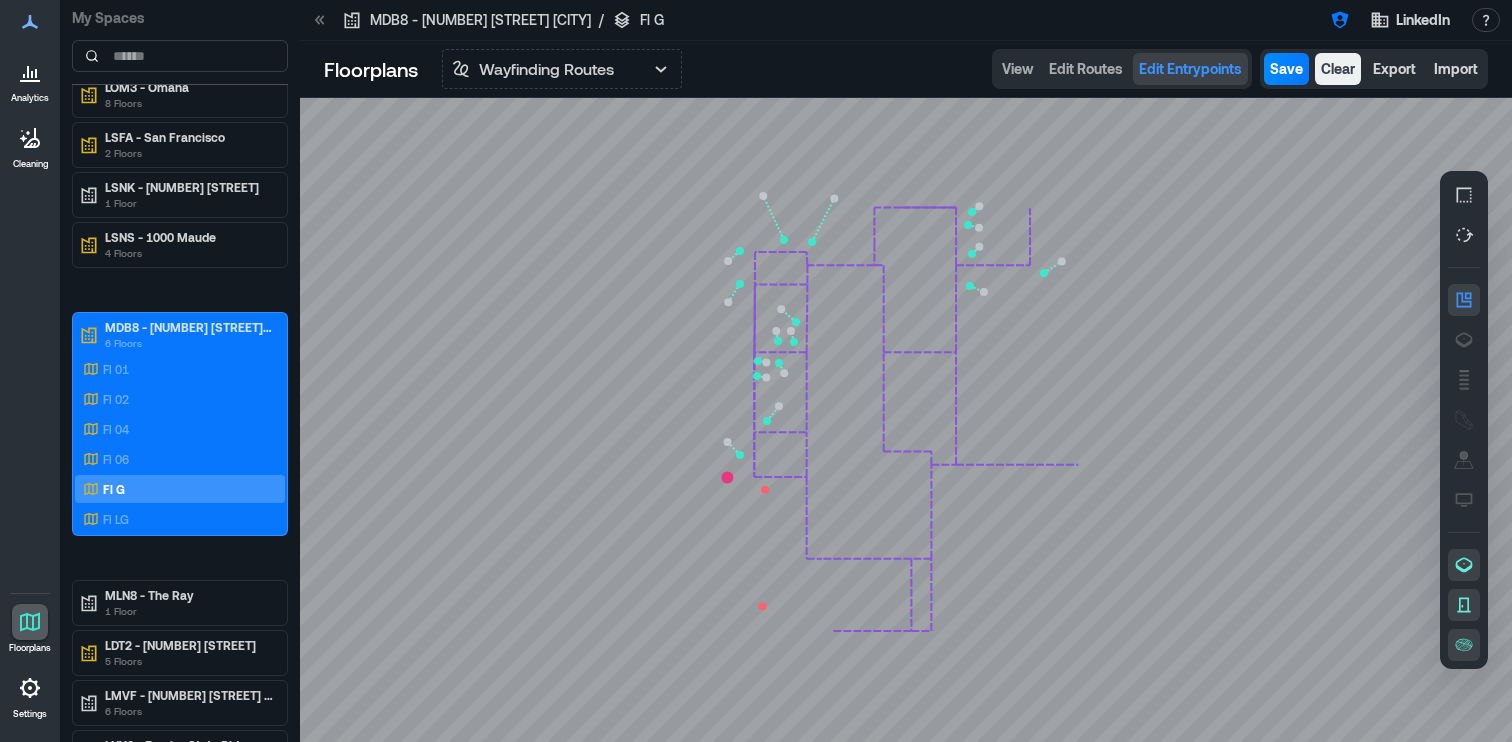 click 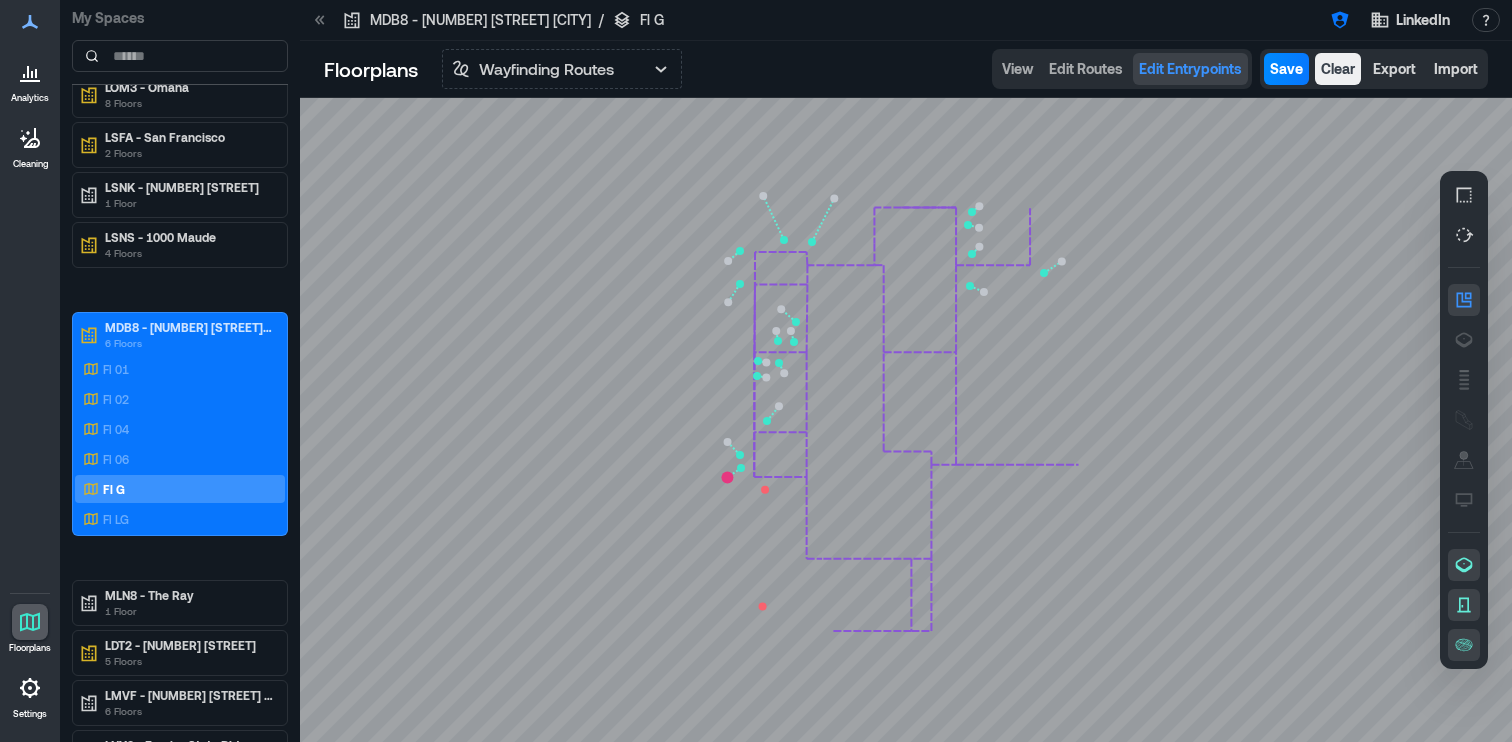 click 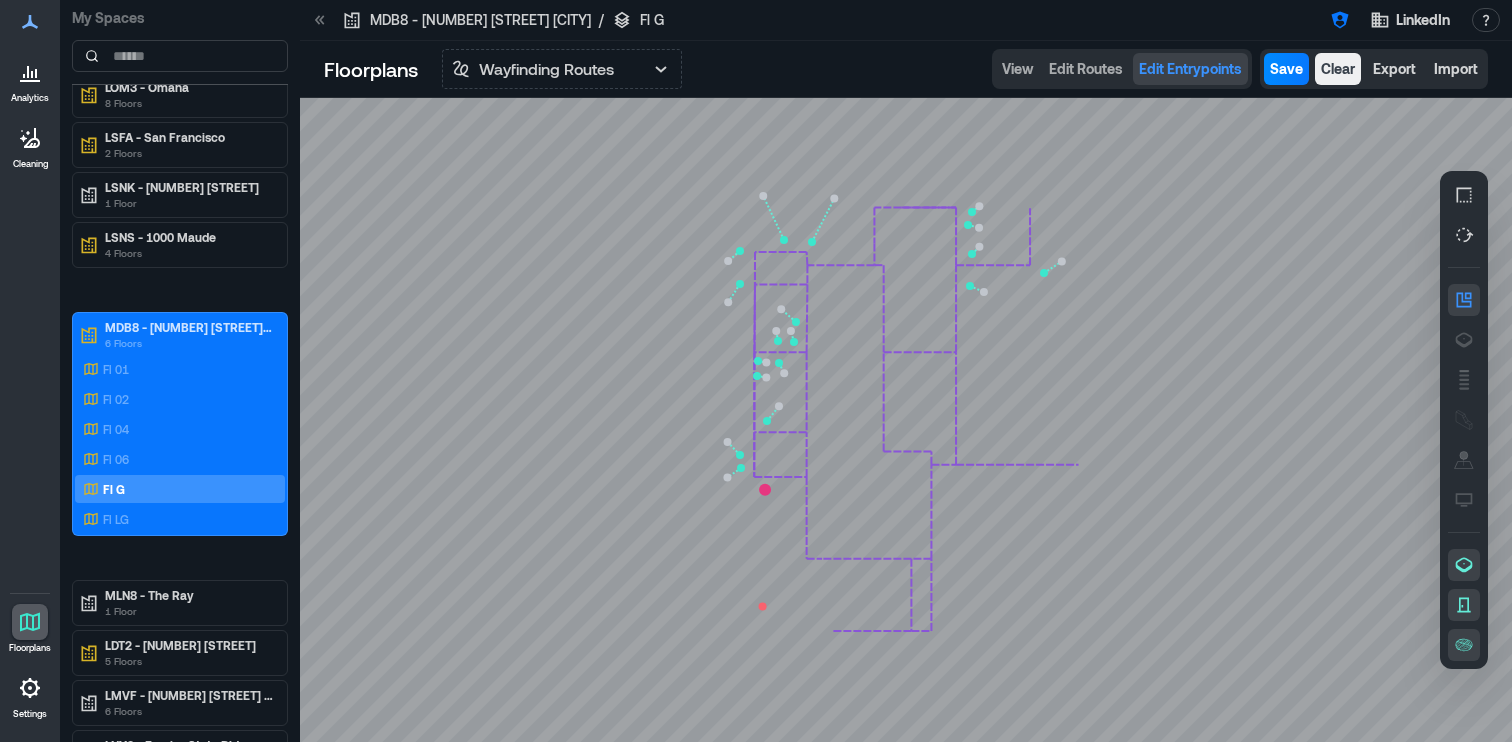 click 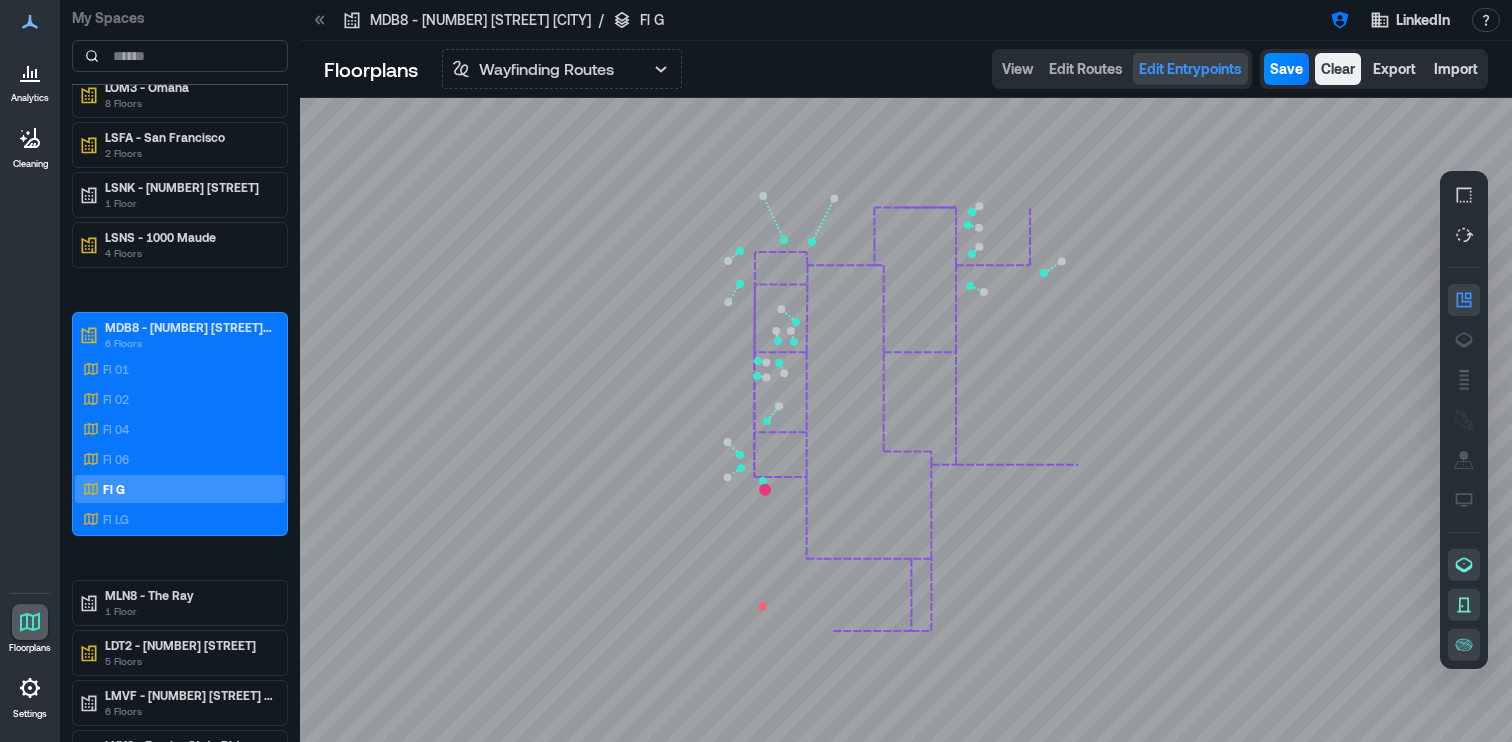 click 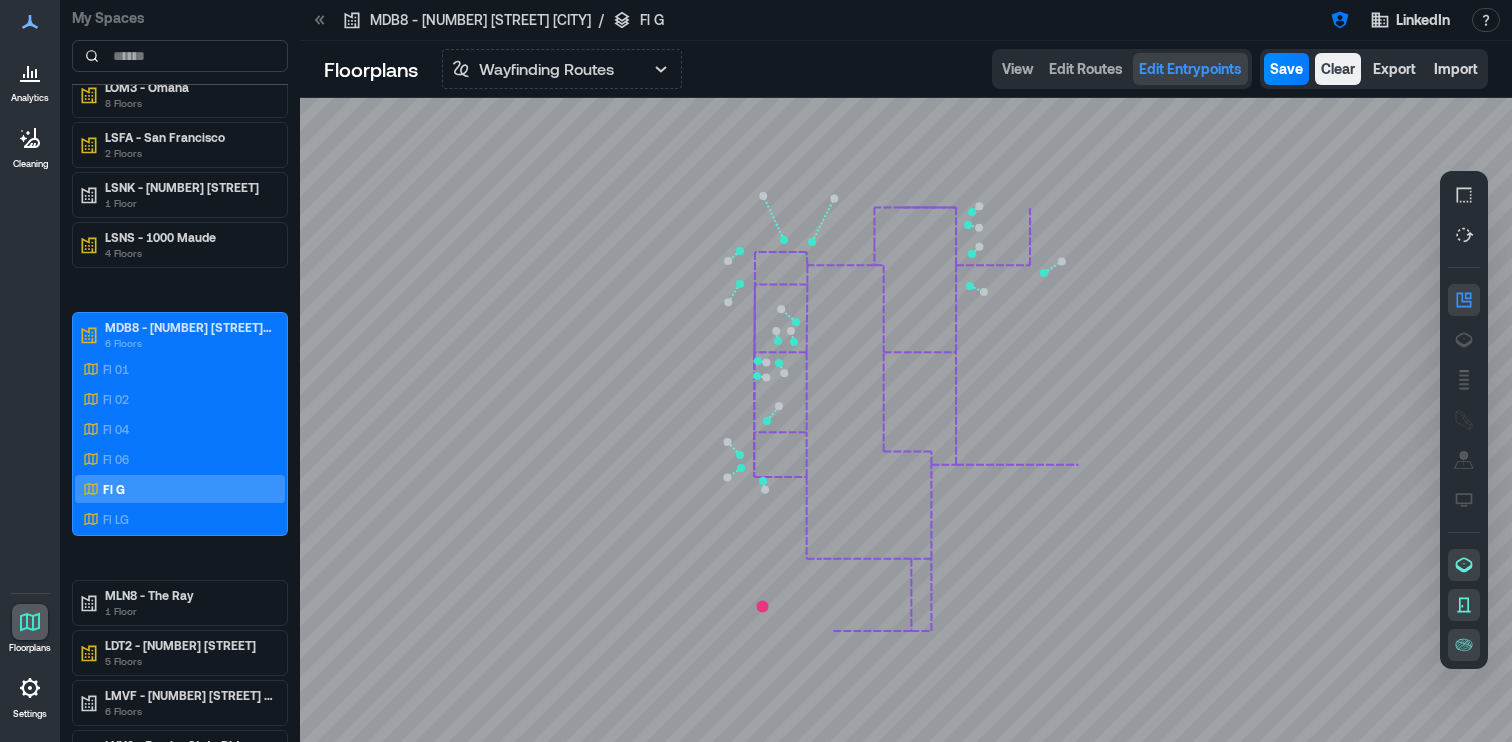 click 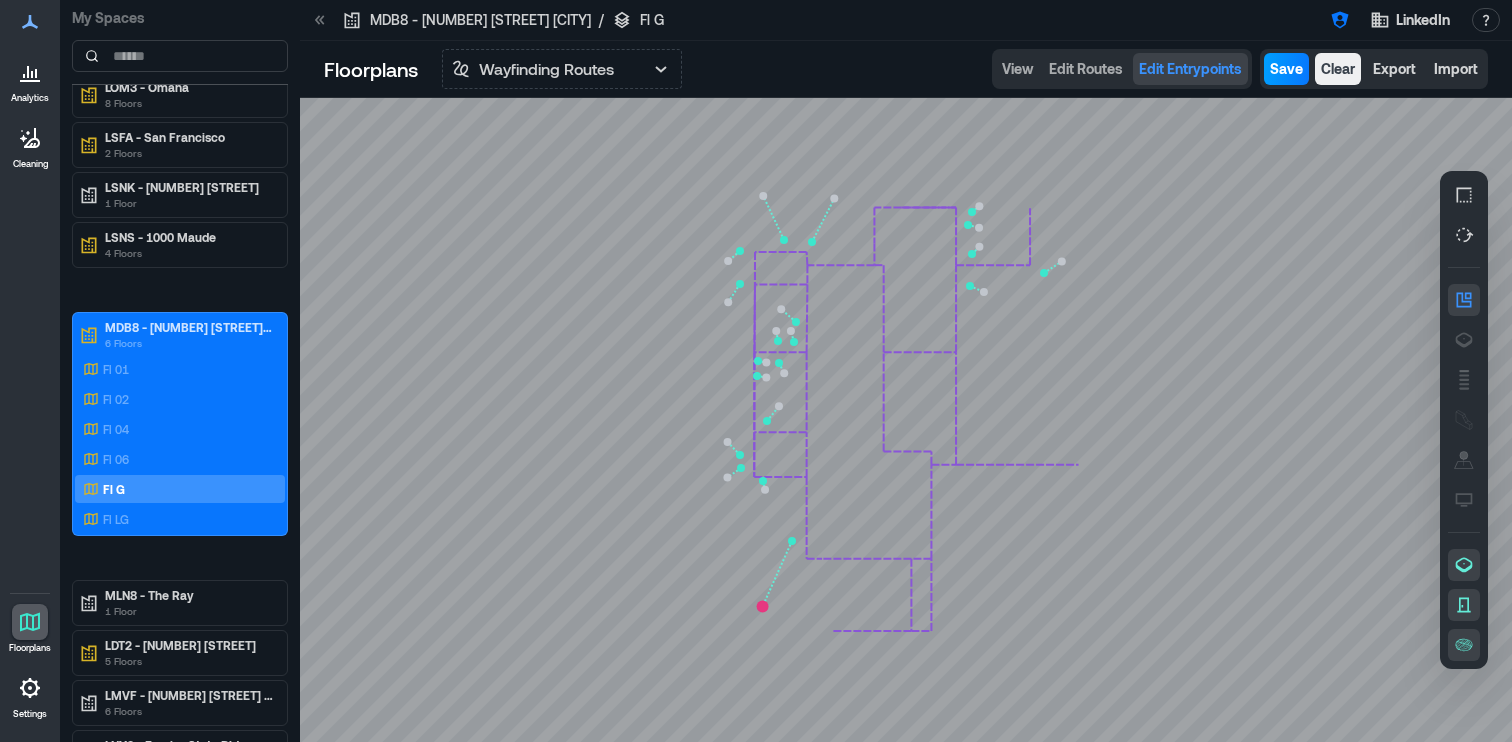 click on "Save" at bounding box center (1286, 69) 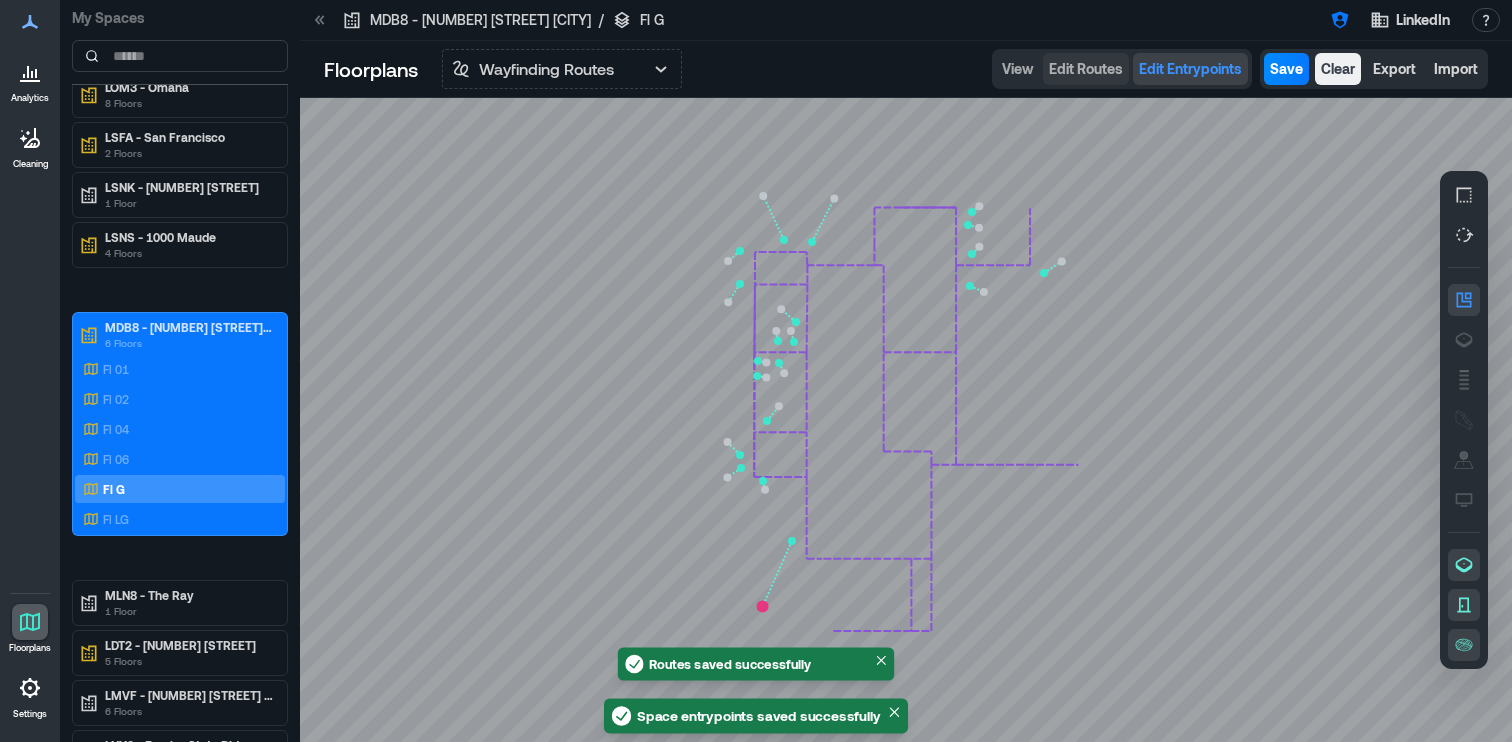 click on "Edit Routes" at bounding box center (1086, 69) 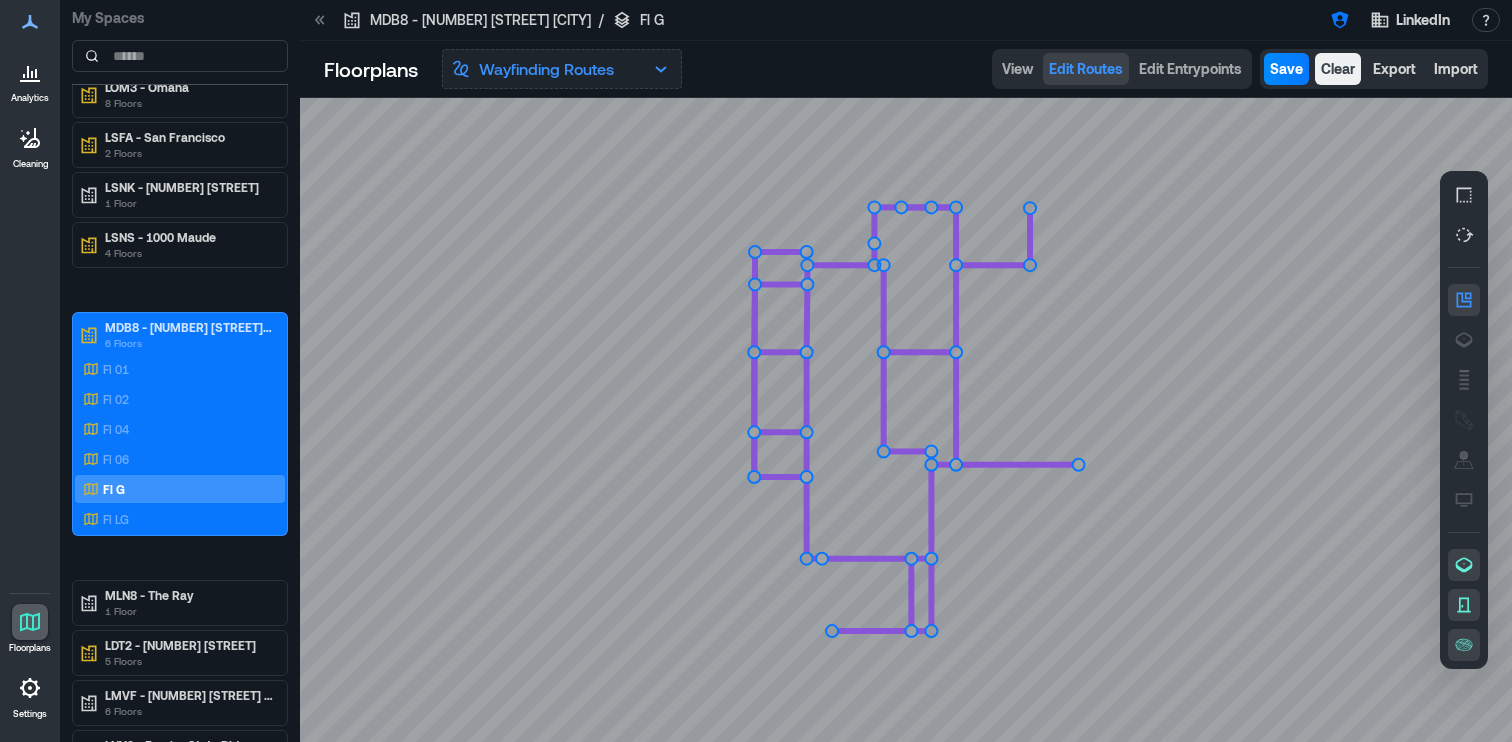 click on "Wayfinding Routes" at bounding box center (562, 69) 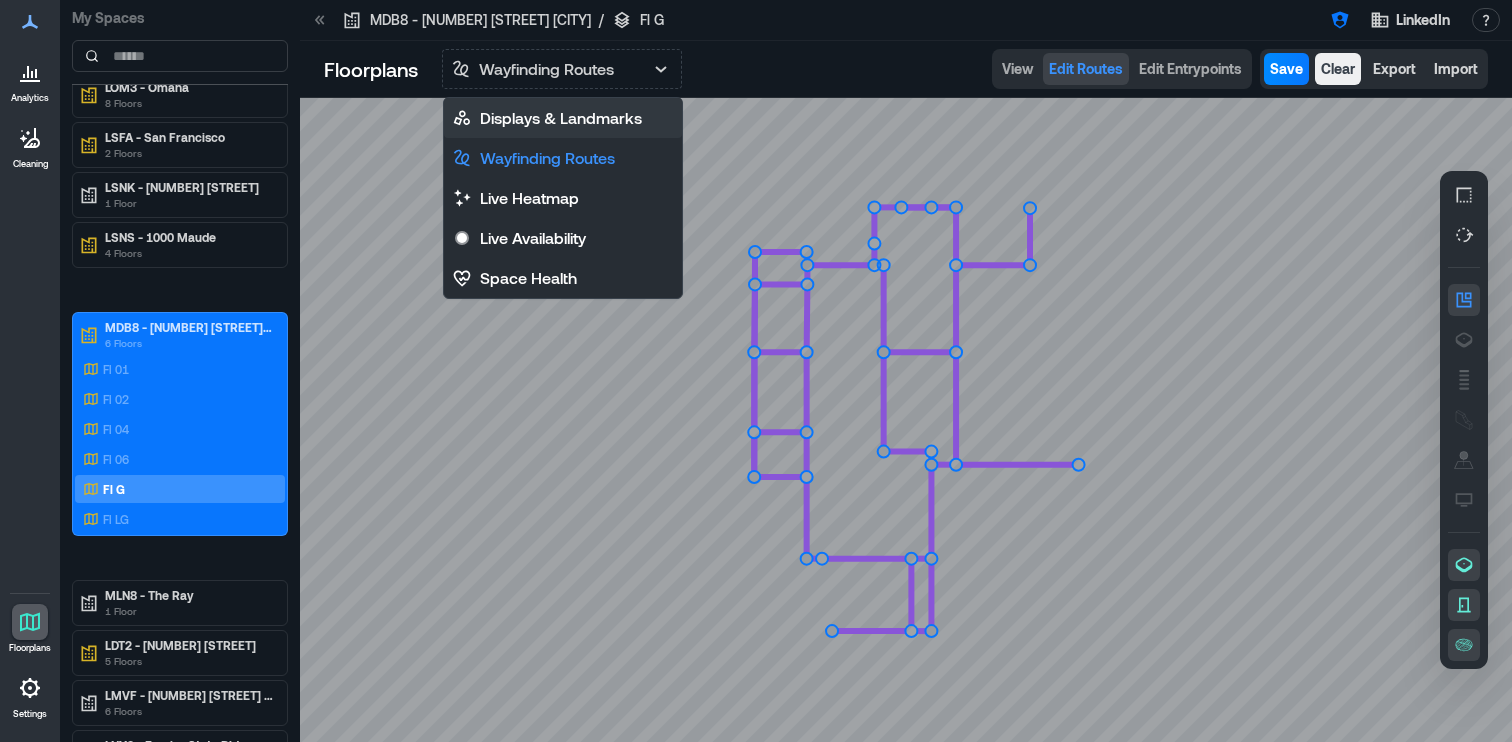 click on "Displays & Landmarks" at bounding box center (561, 118) 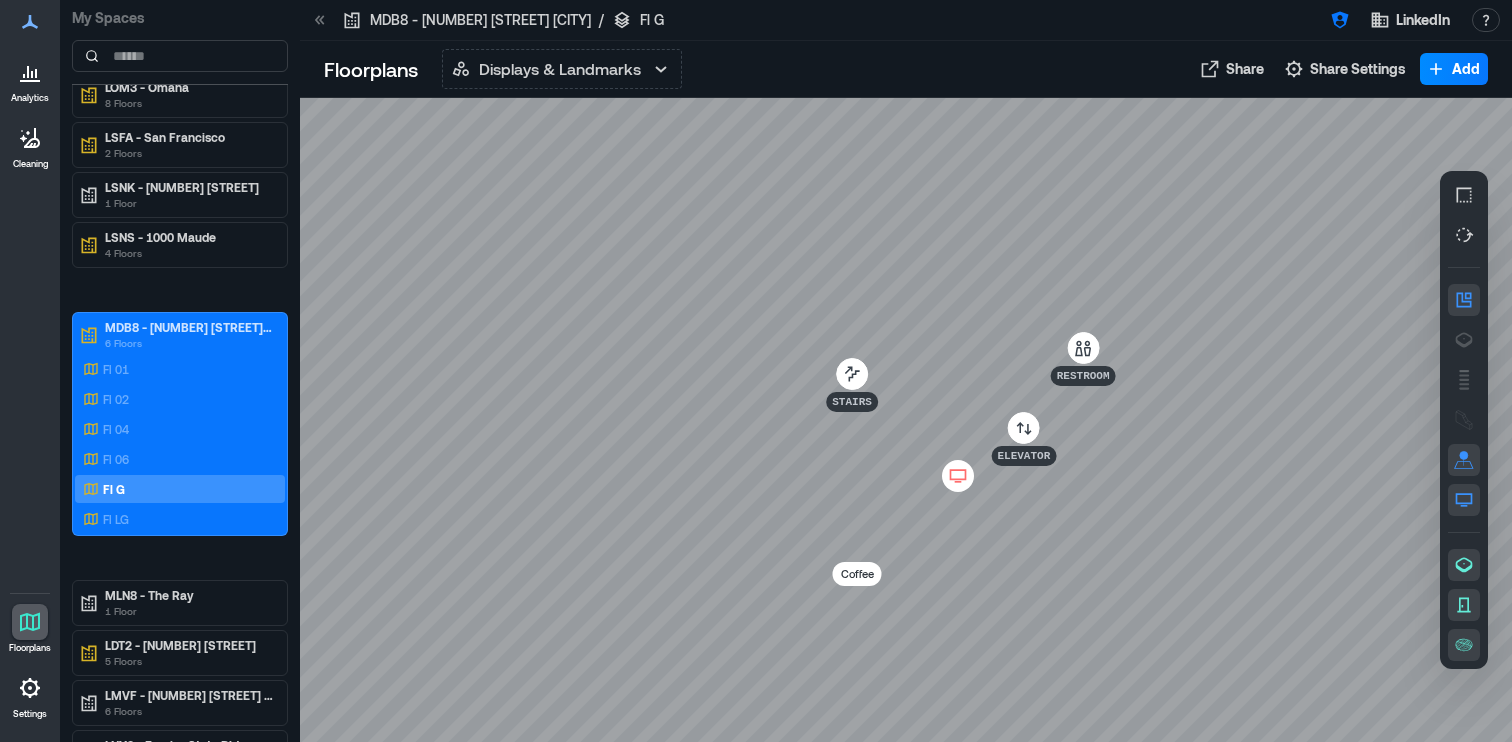 click 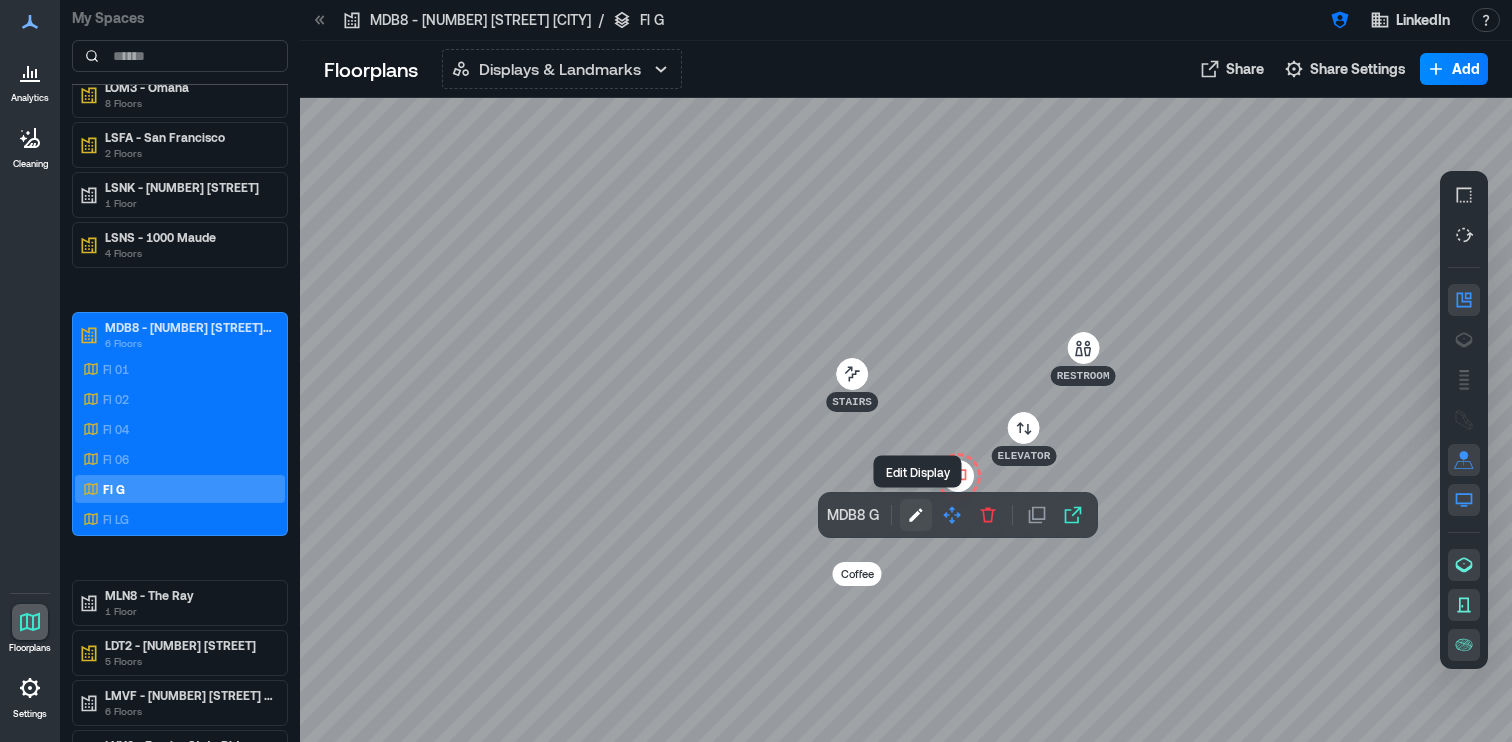 click 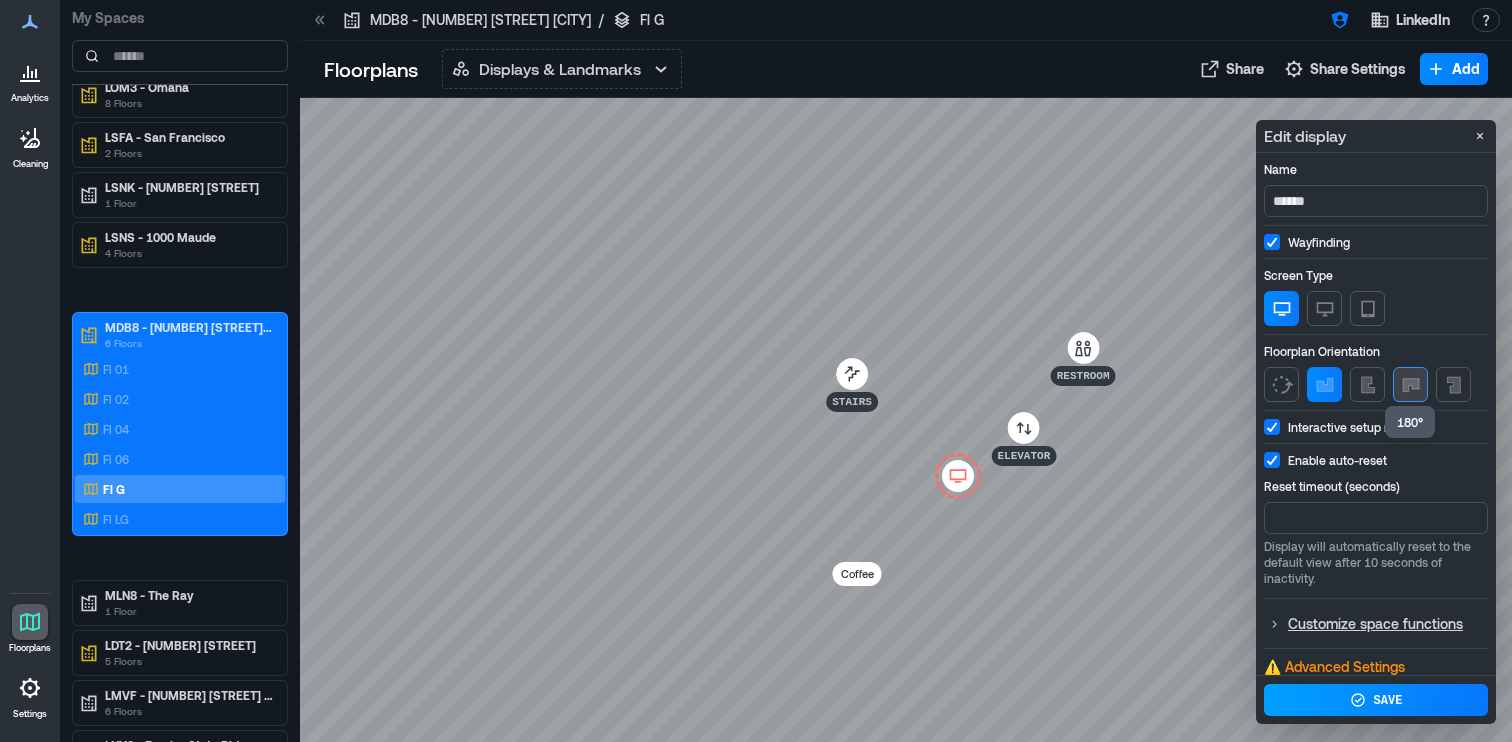 click 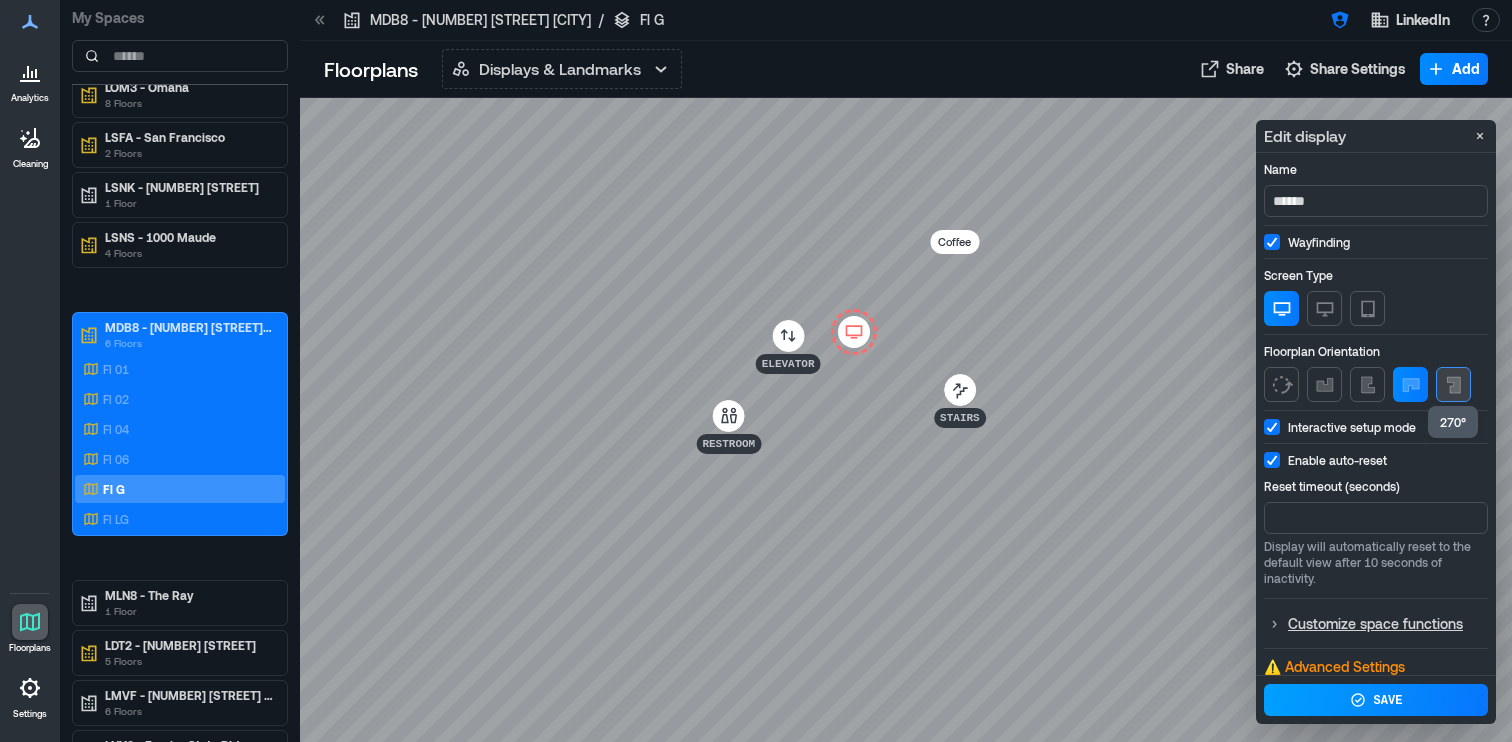 click 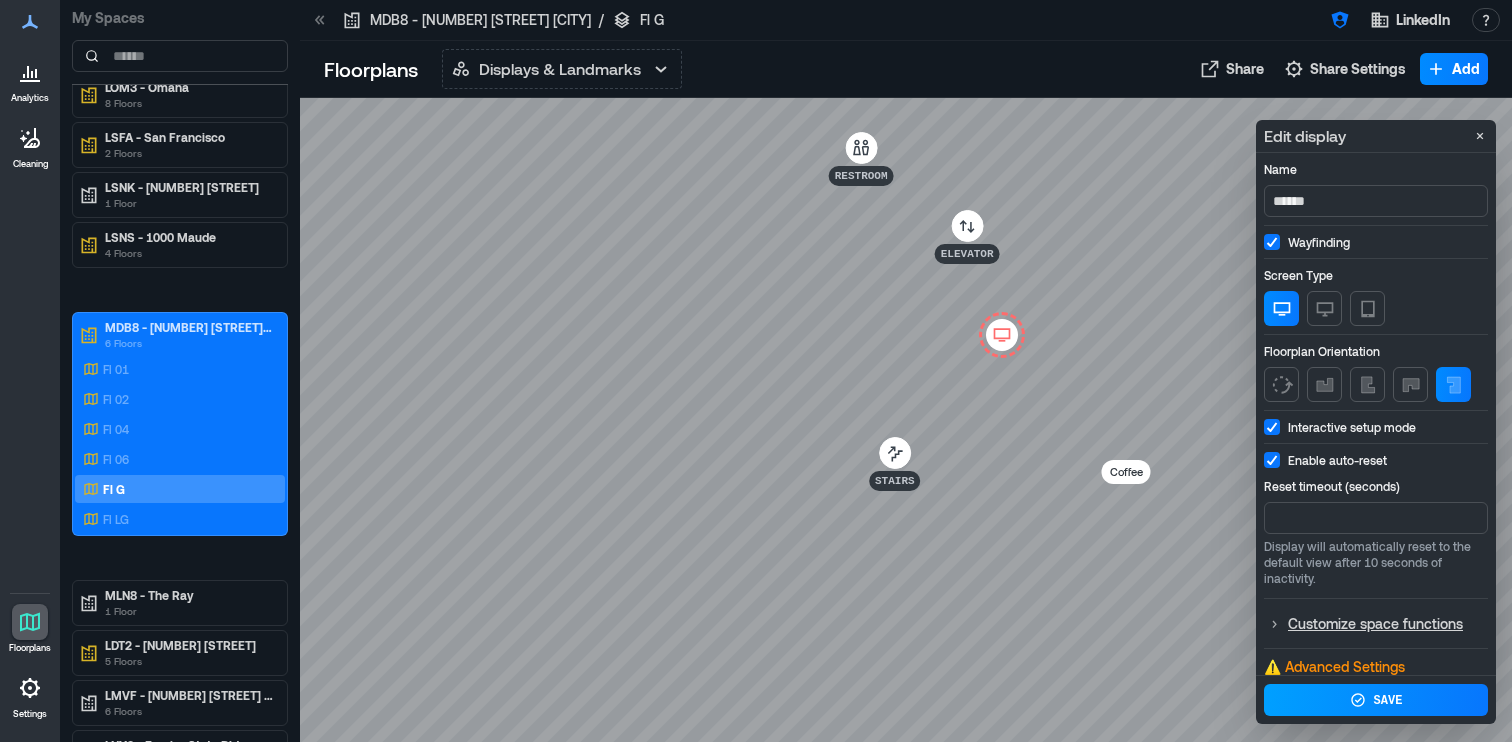 click on "Save" at bounding box center (1388, 701) 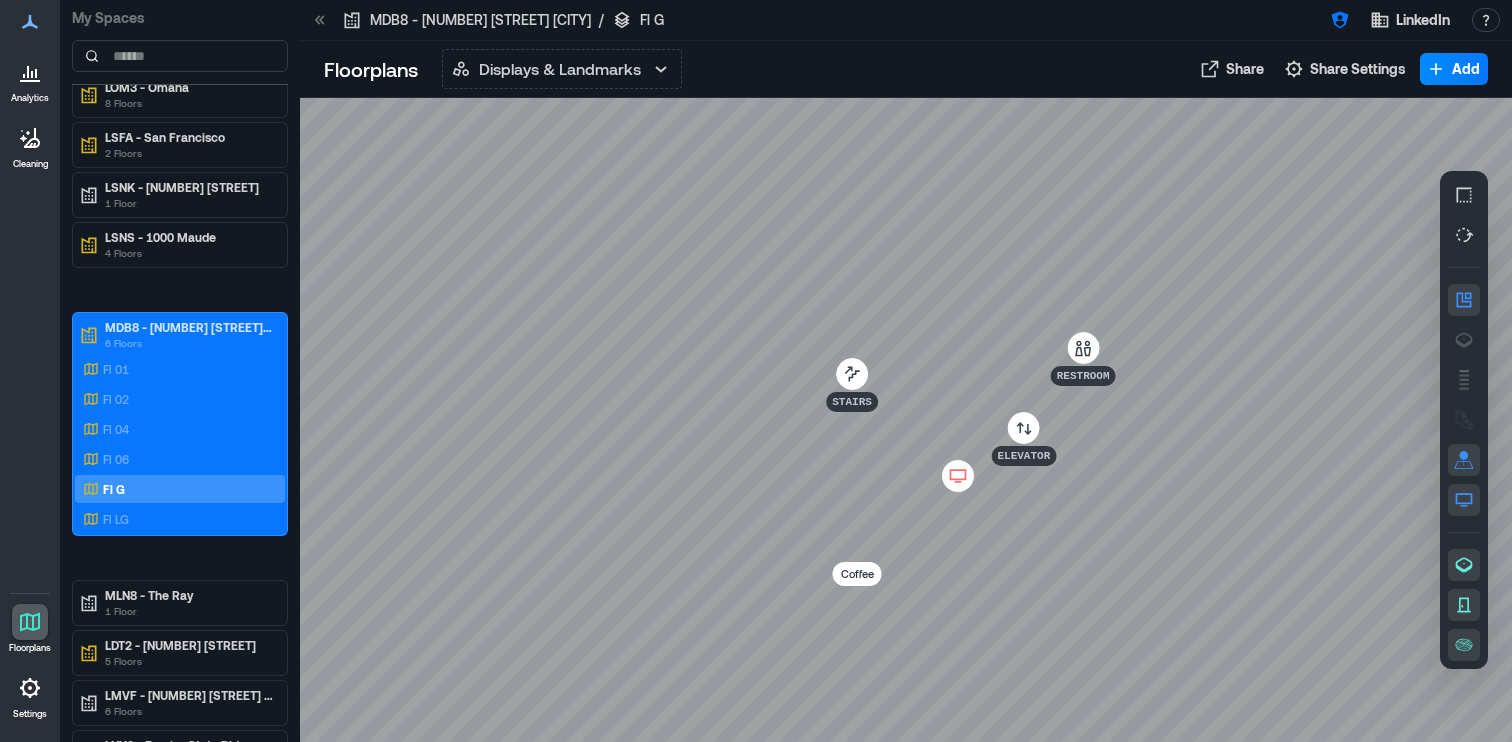 click 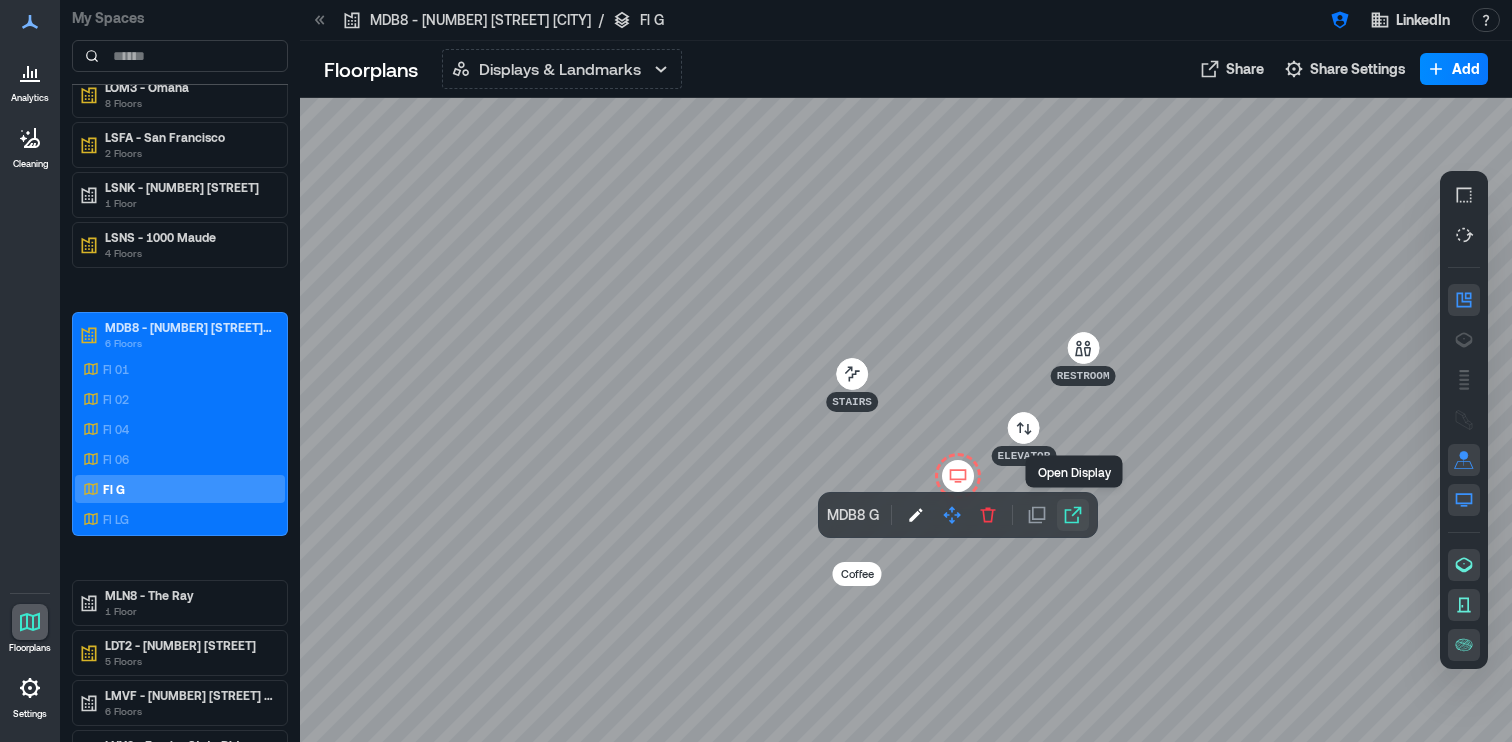 click 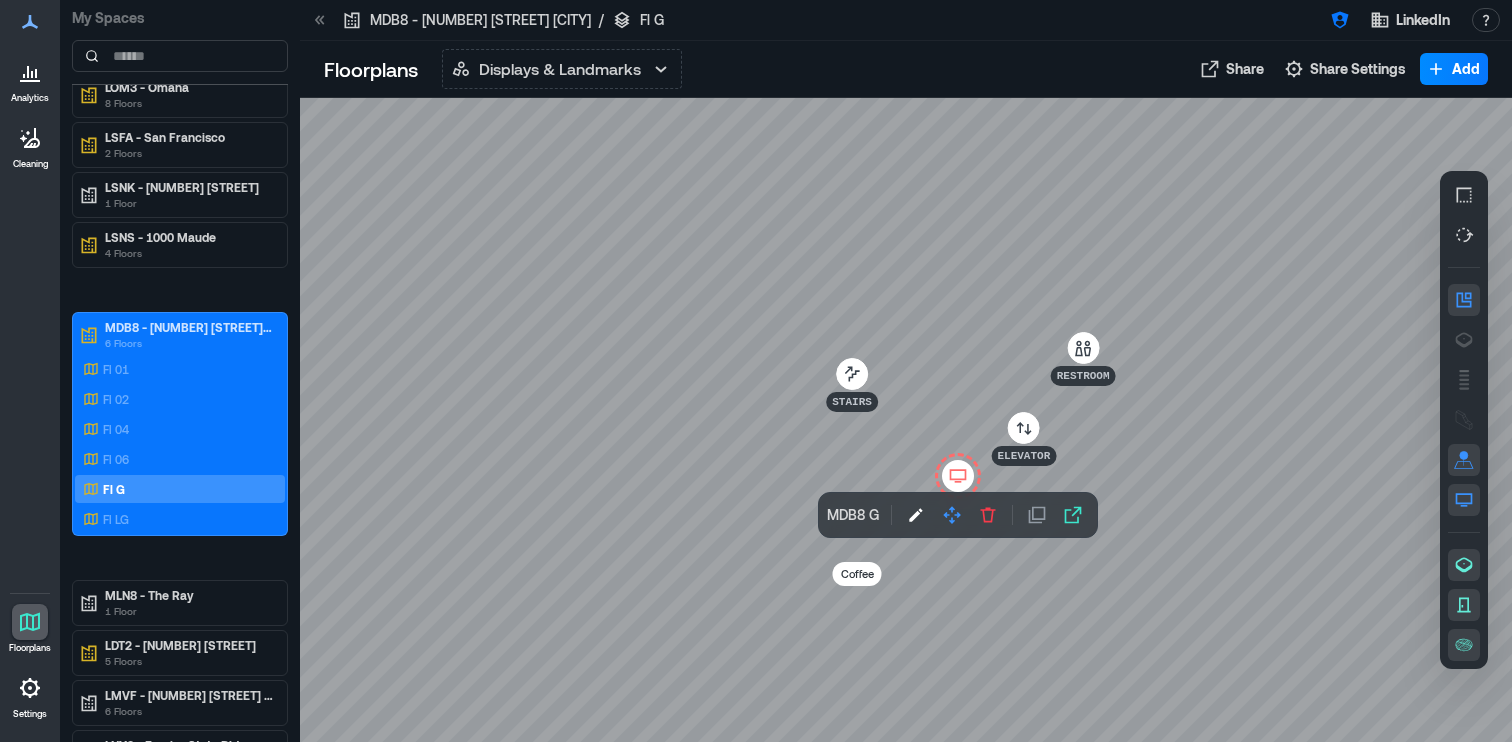 click at bounding box center (906, 420) 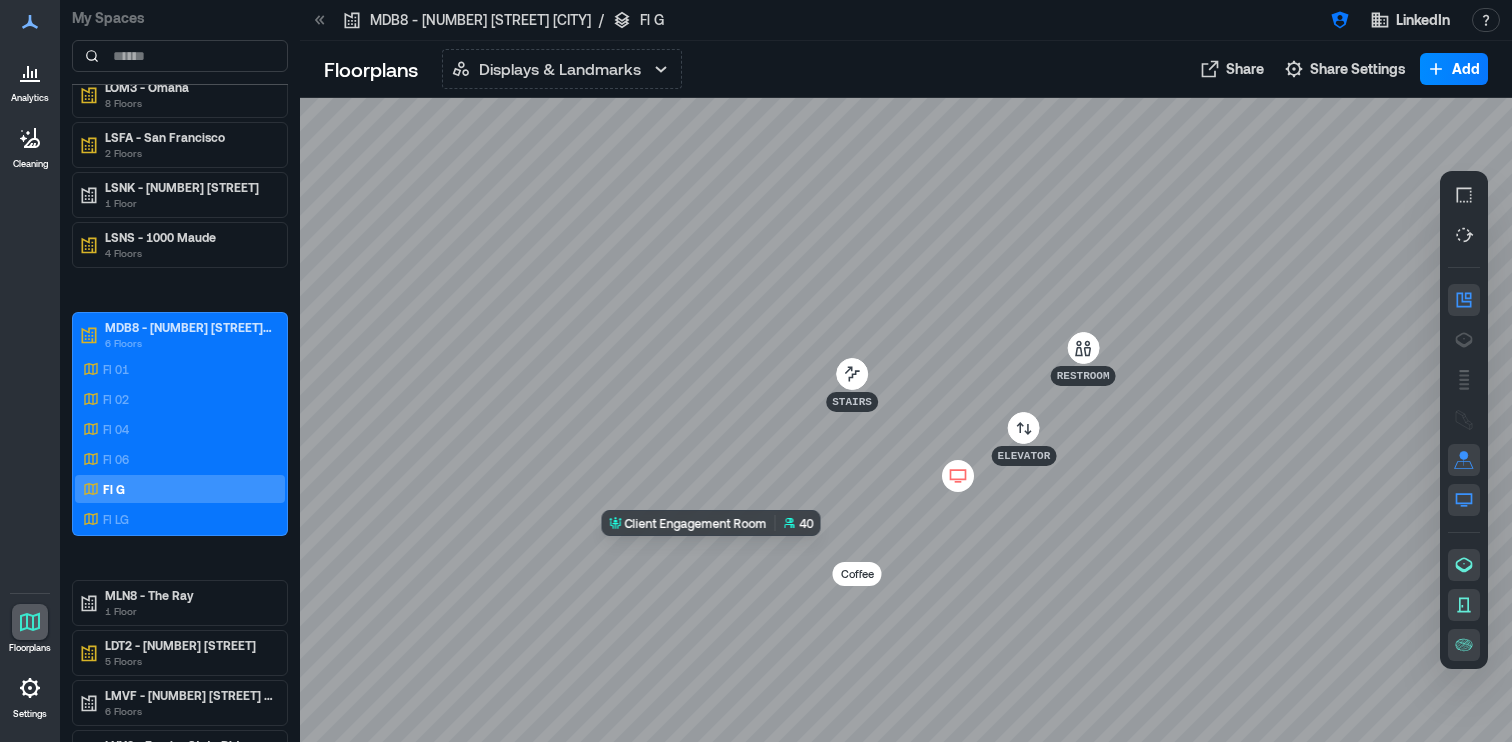 click at bounding box center (906, 420) 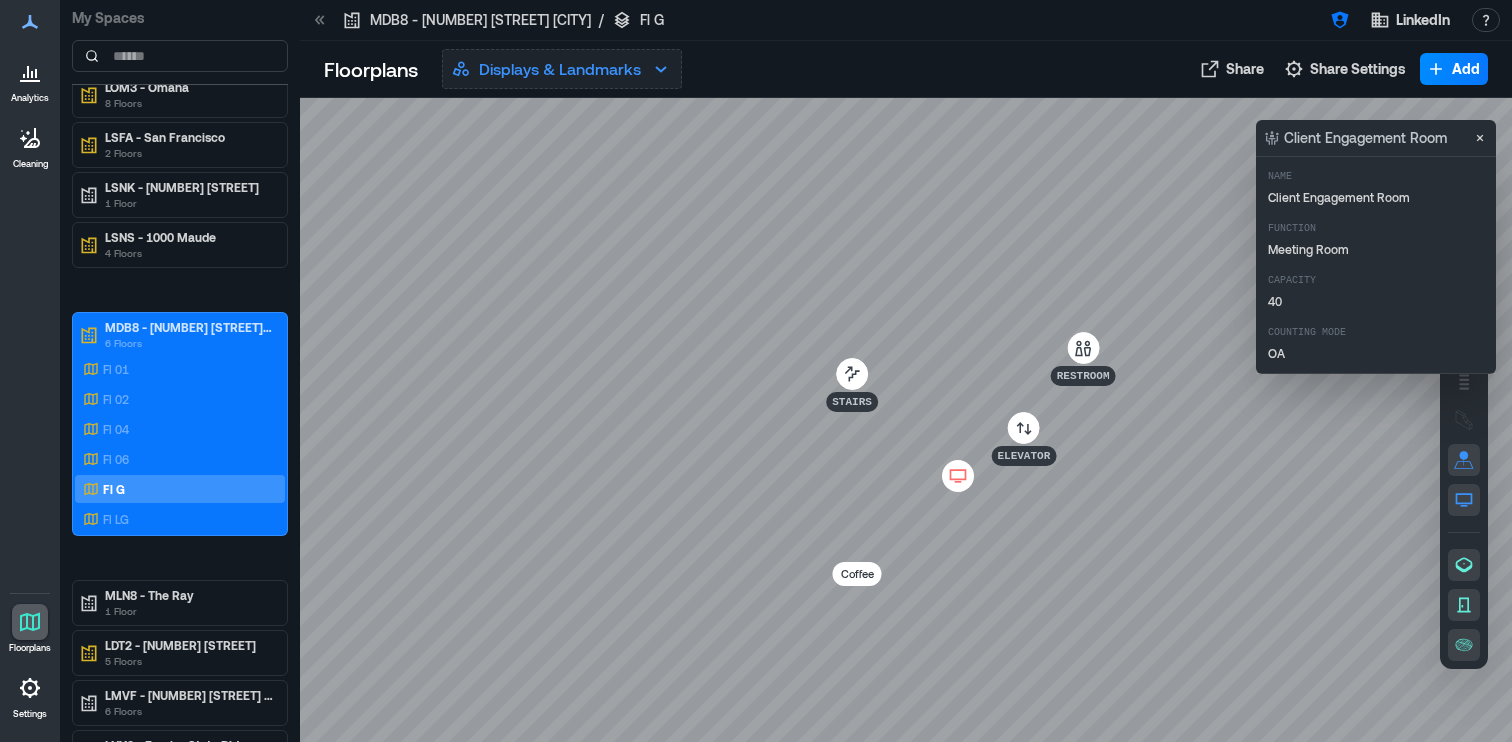click 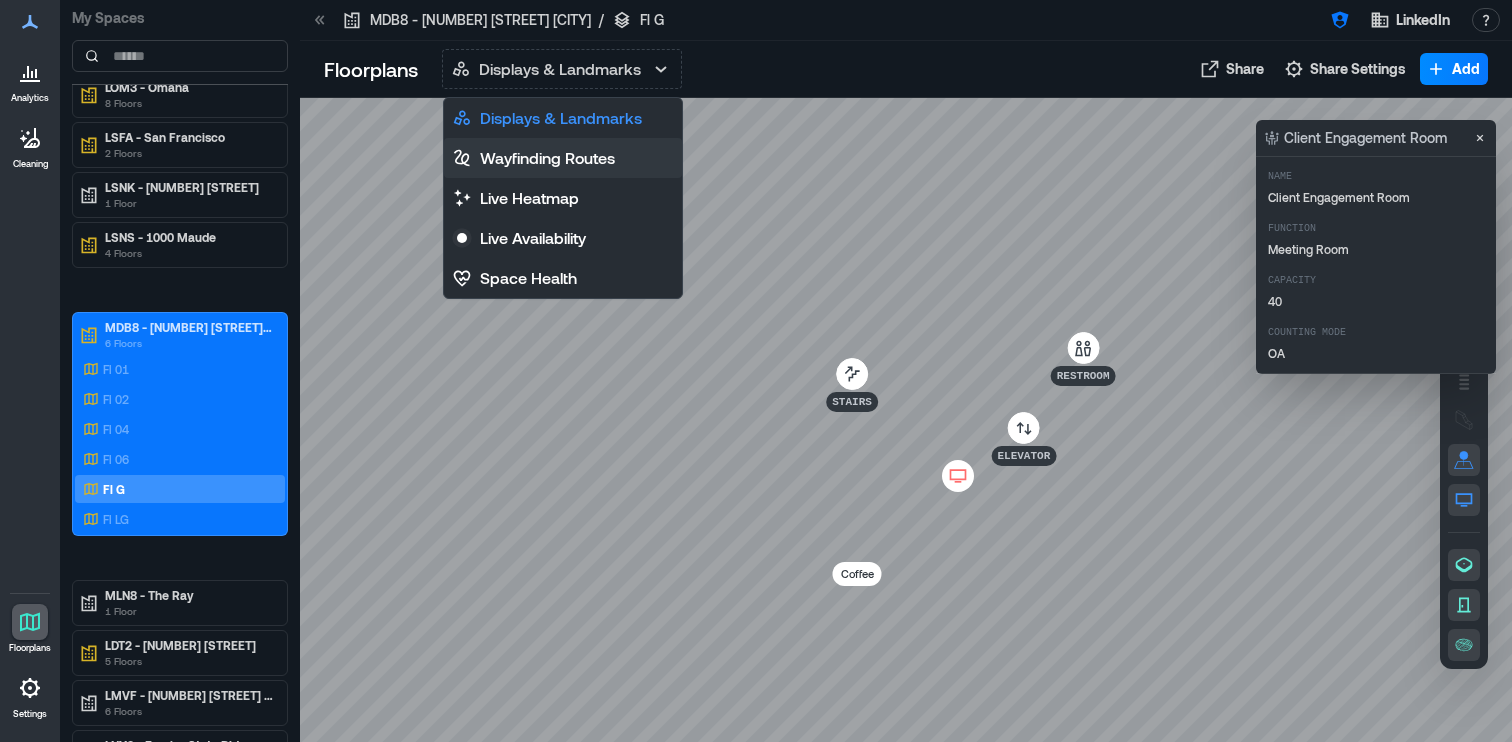 click on "Wayfinding Routes" at bounding box center [547, 158] 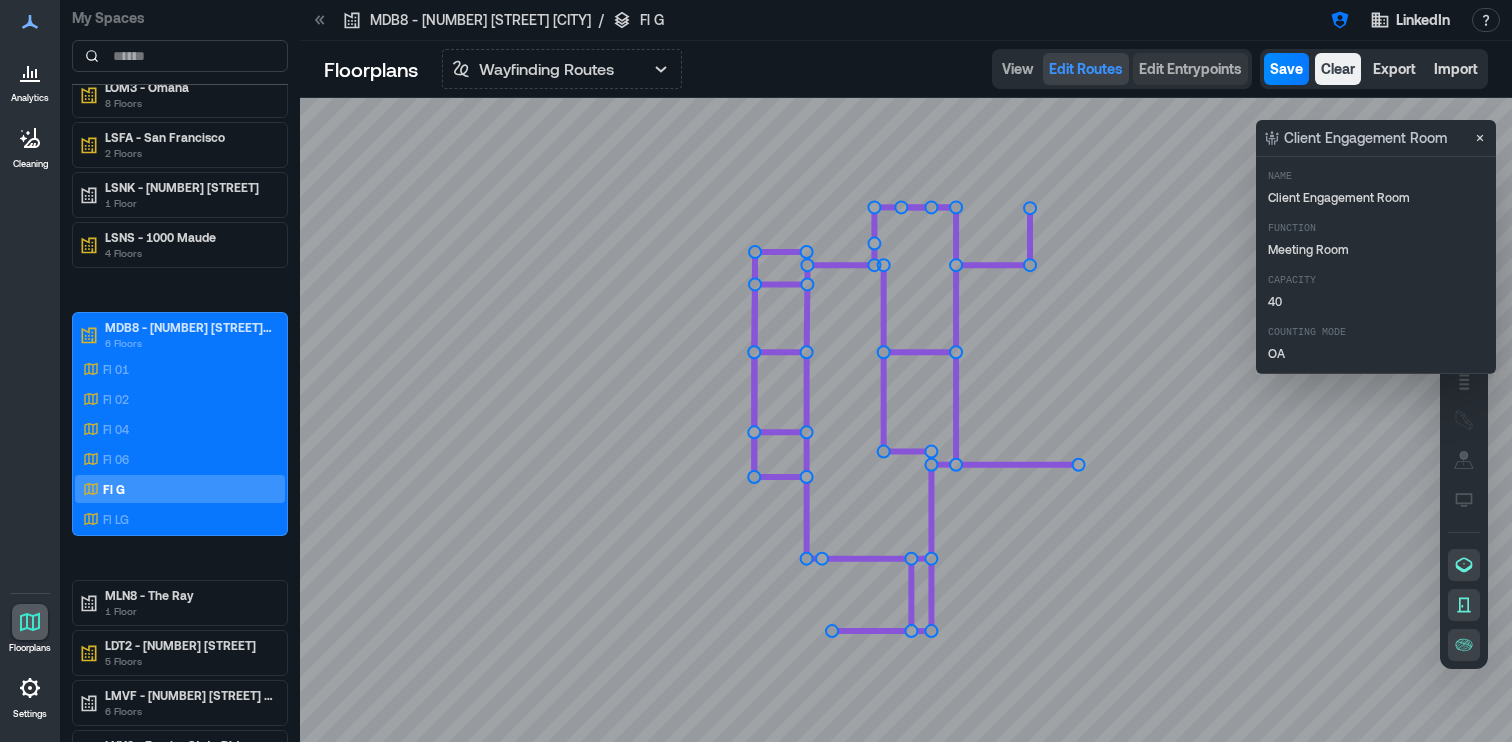click on "Edit Entrypoints" at bounding box center [1190, 69] 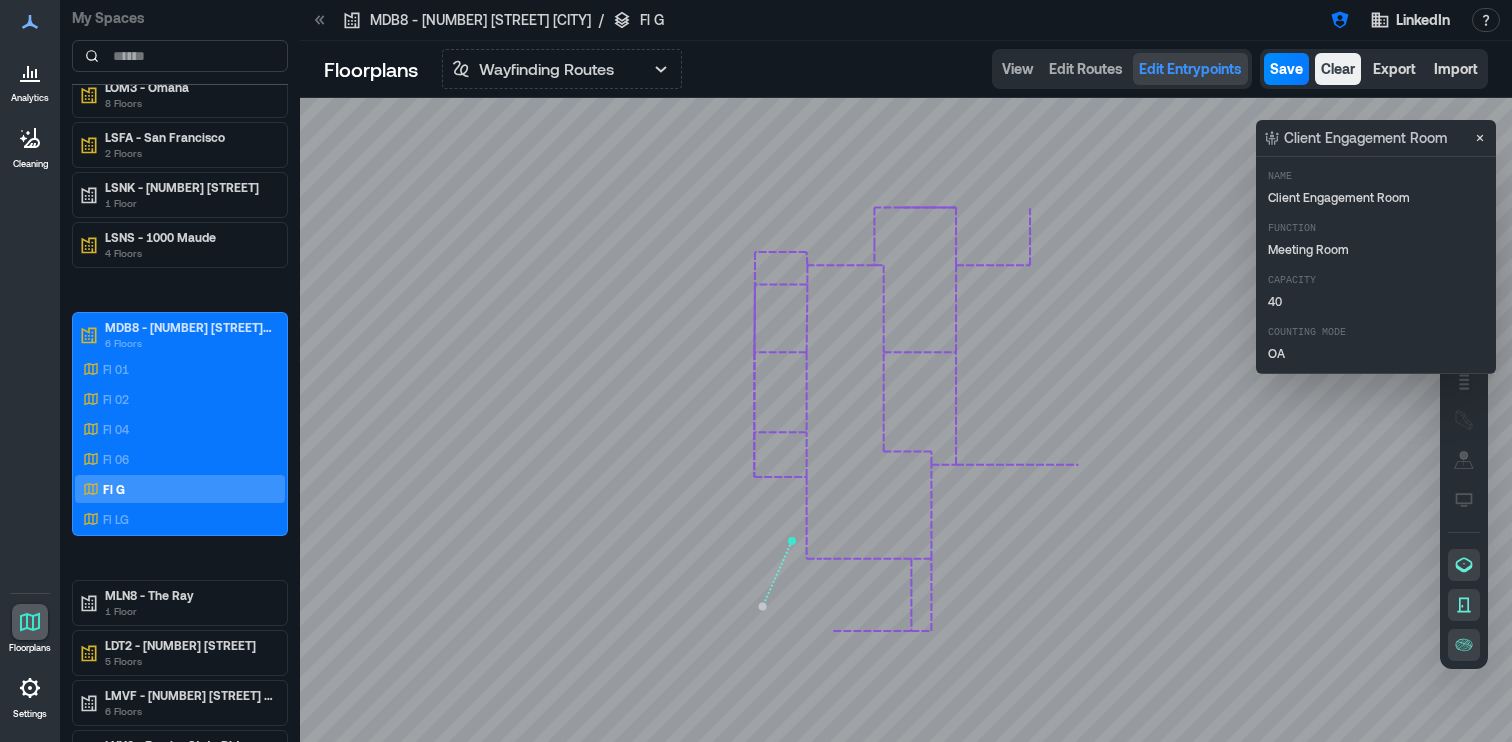 click 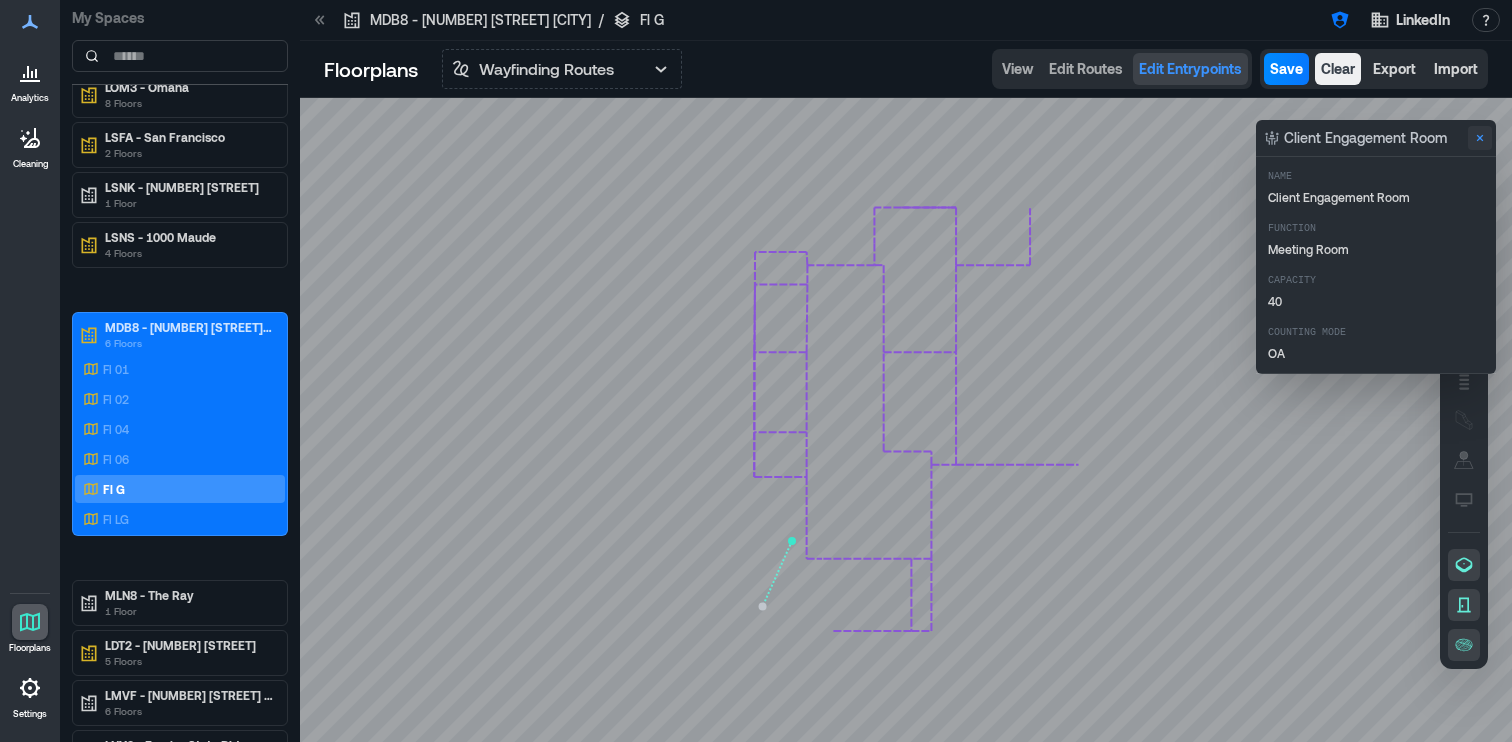 click 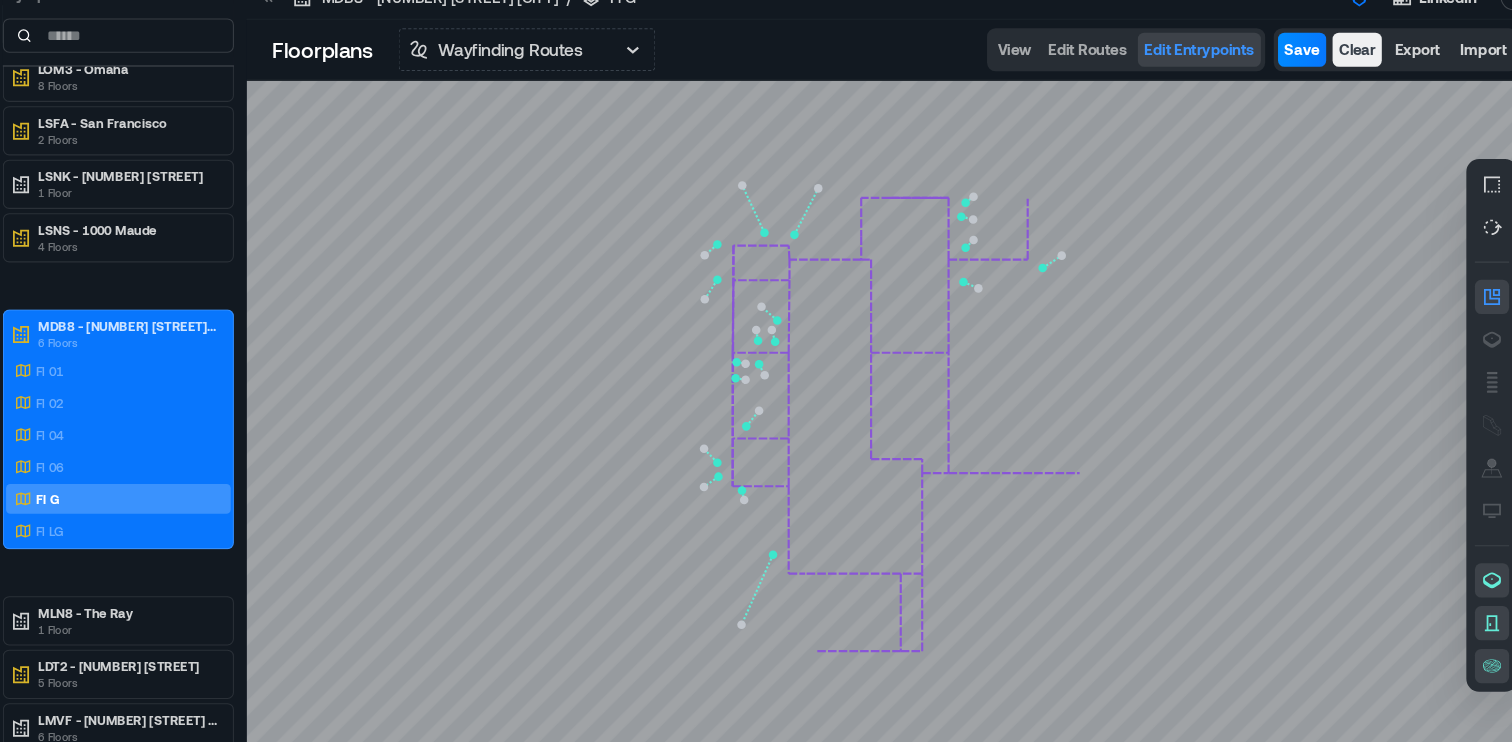 click 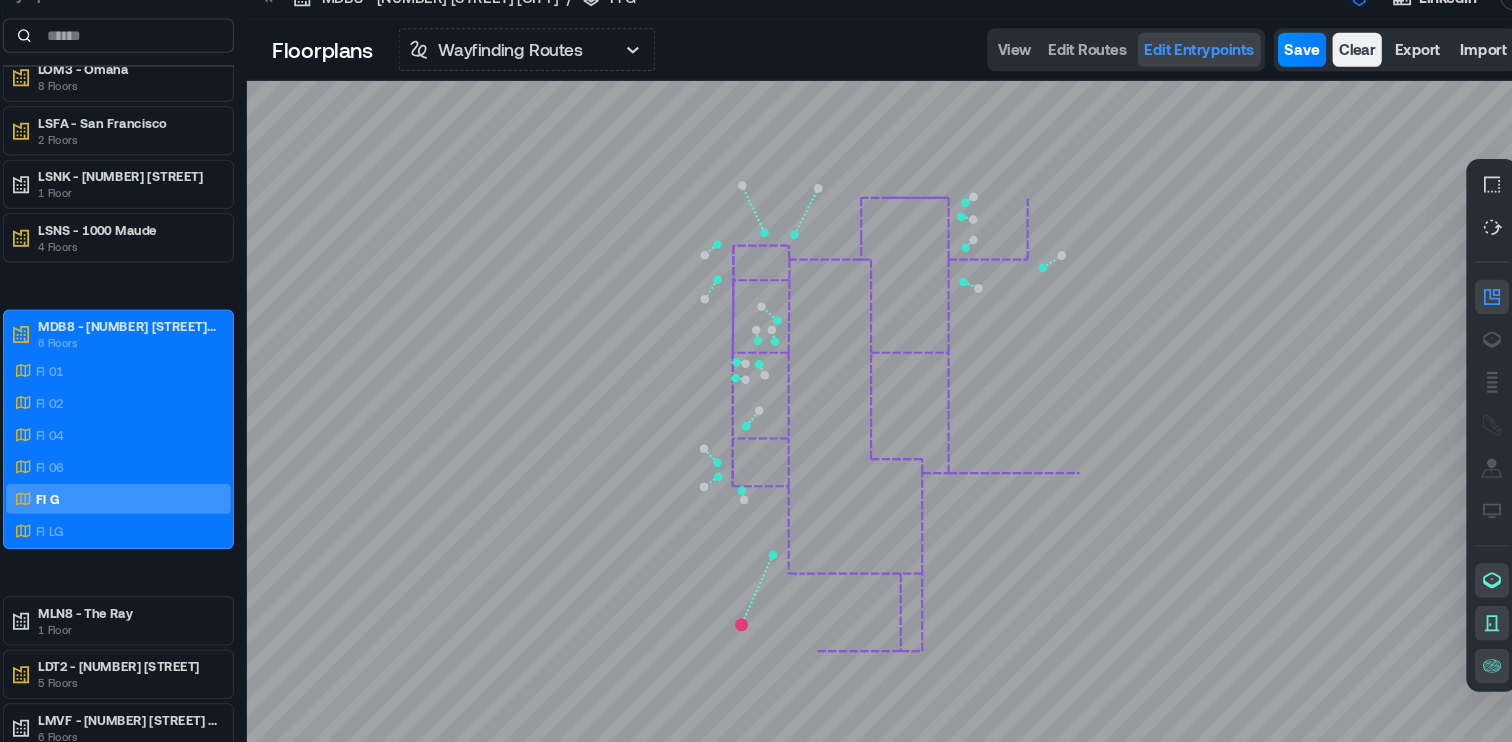click 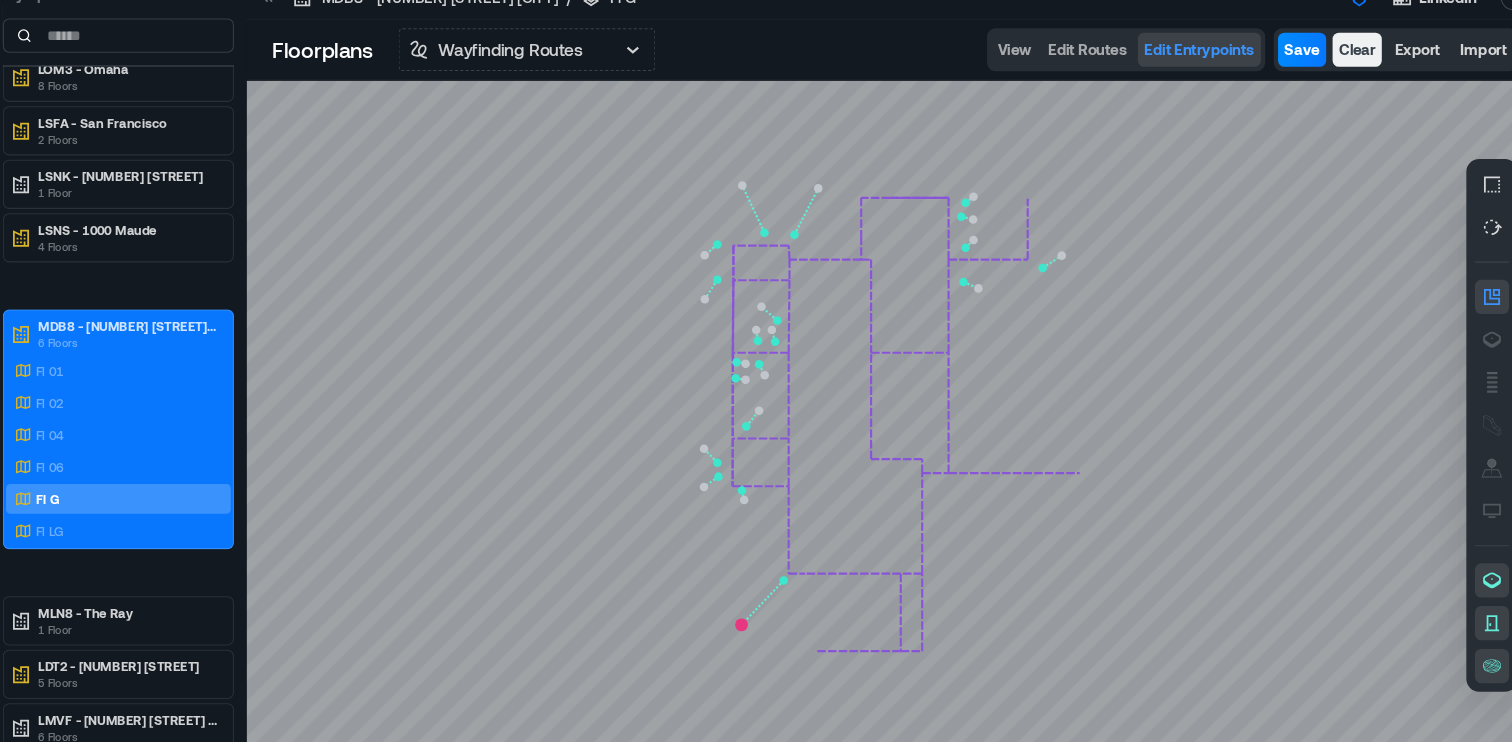 click 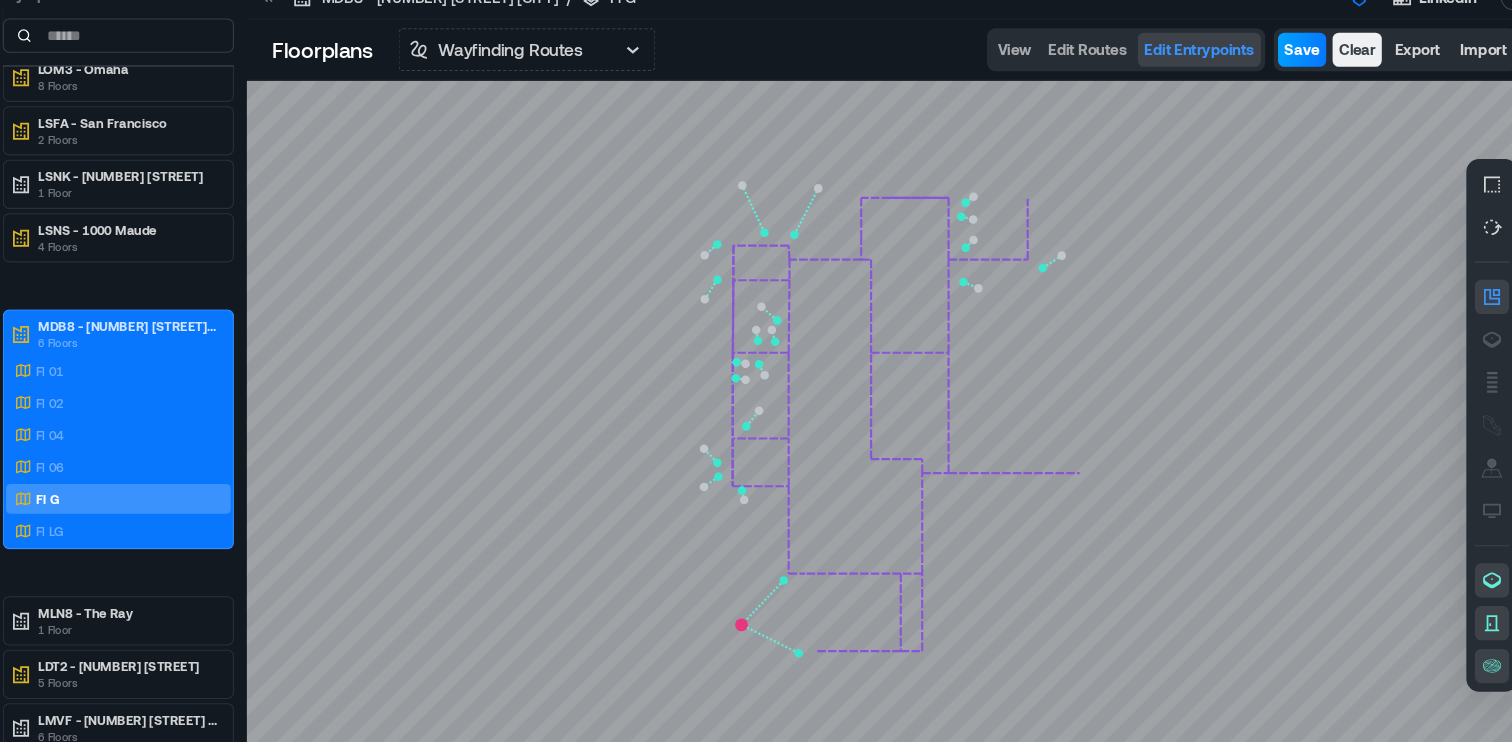 click on "Save" at bounding box center (1286, 69) 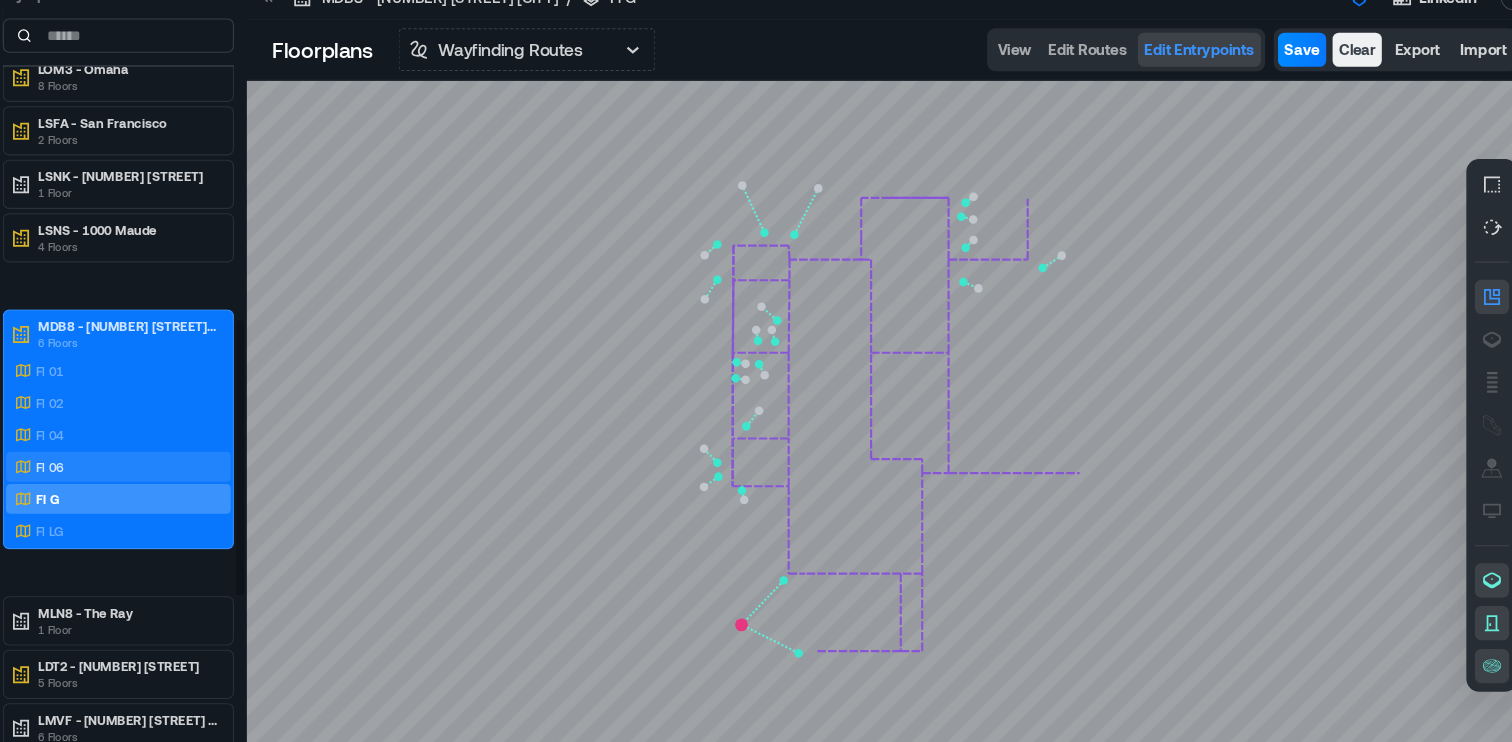 click on "Fl 06" at bounding box center (176, 459) 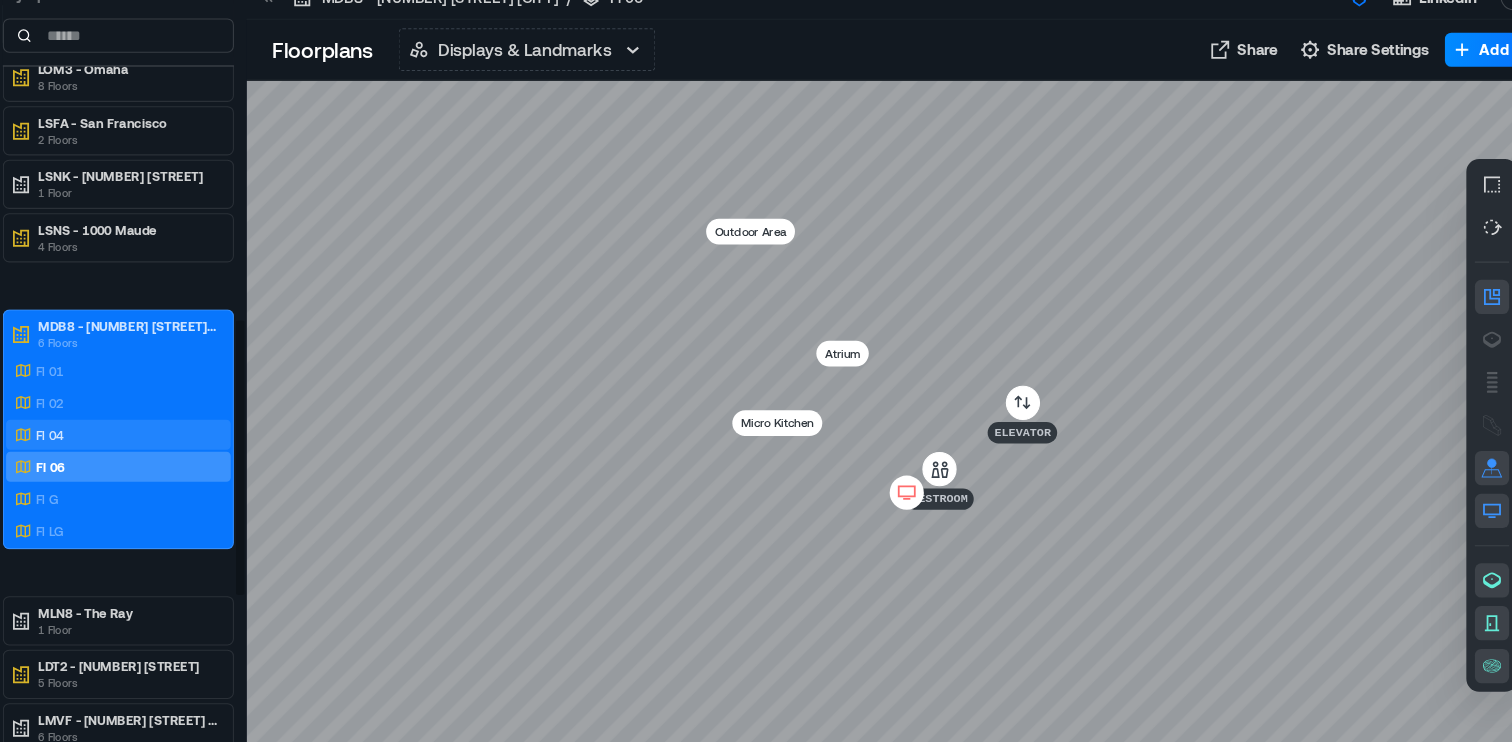 click on "Fl 04" at bounding box center [176, 429] 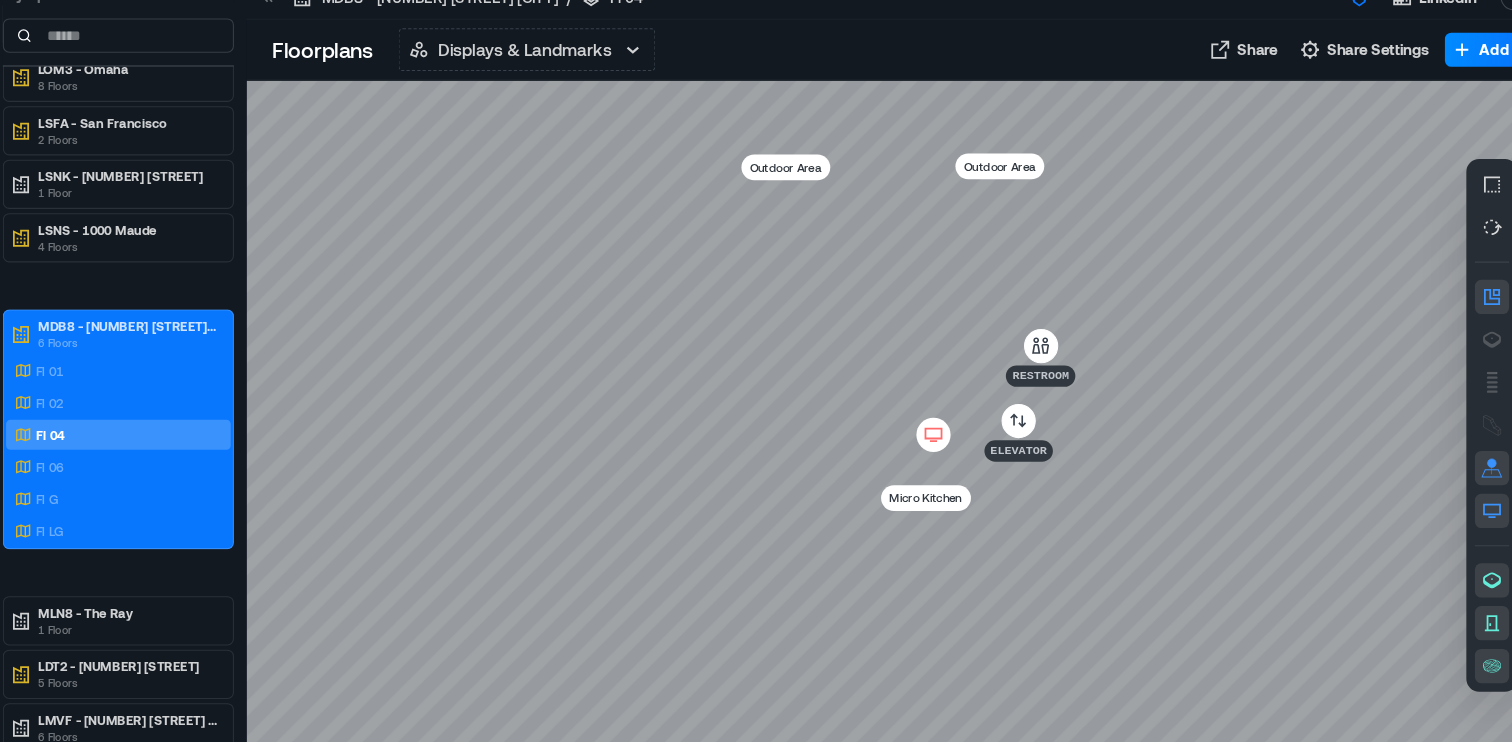 click 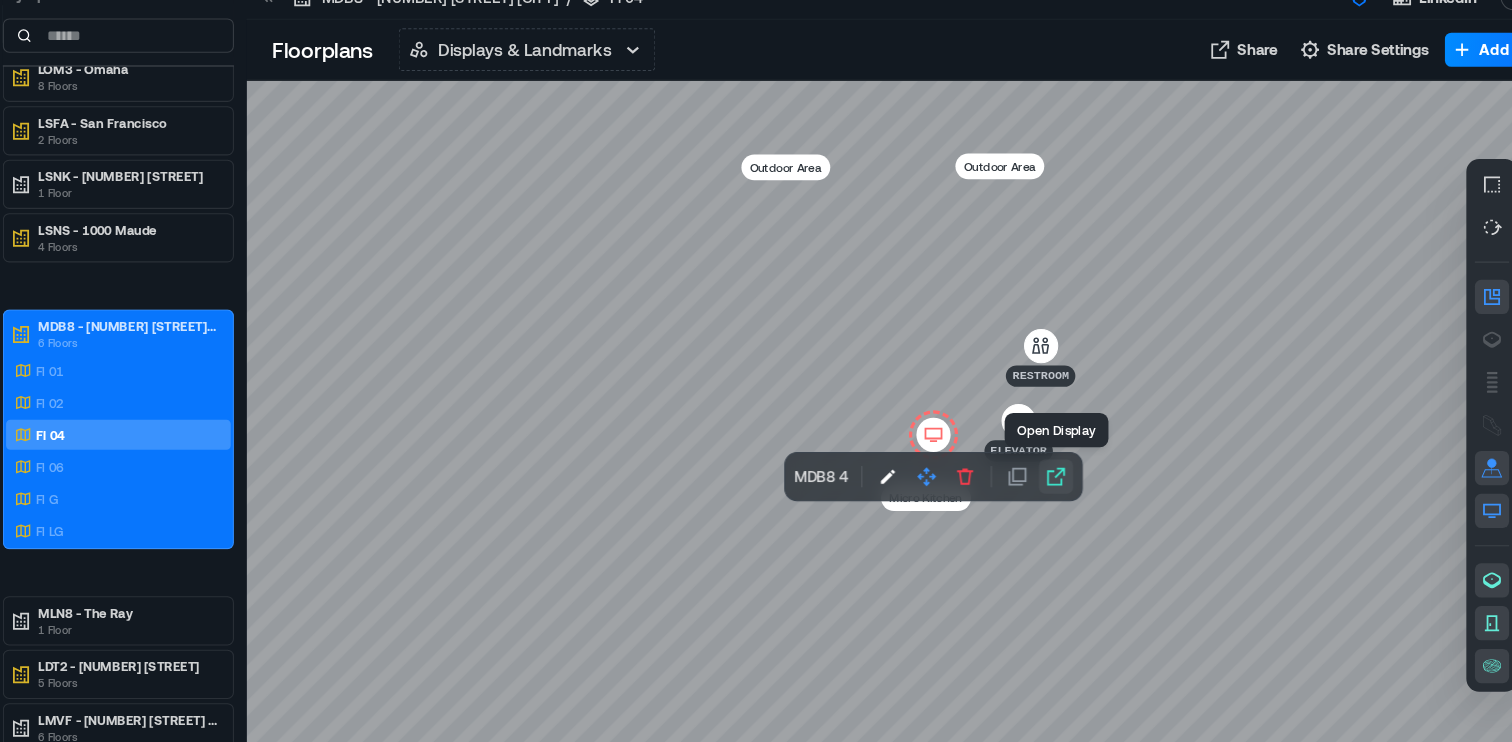 click 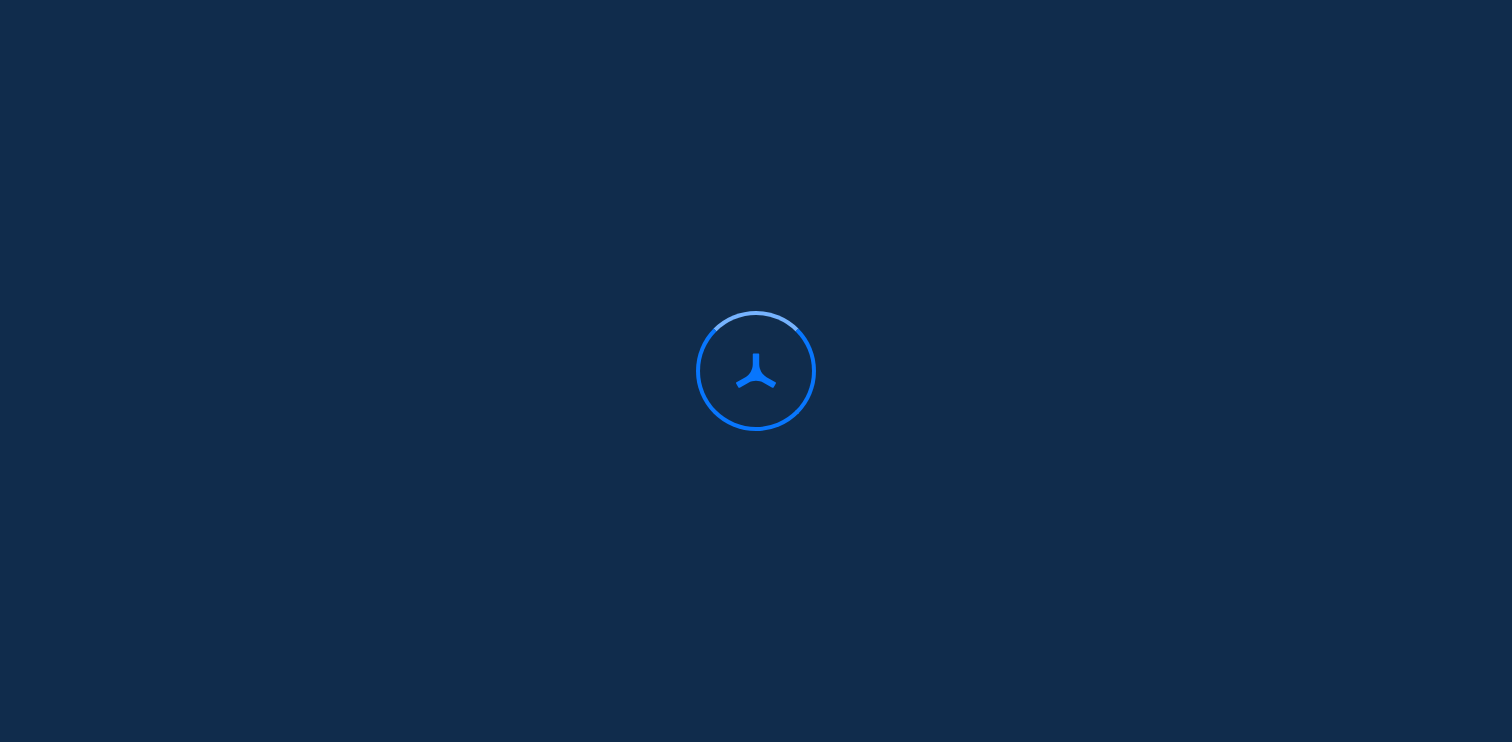 scroll, scrollTop: 0, scrollLeft: 0, axis: both 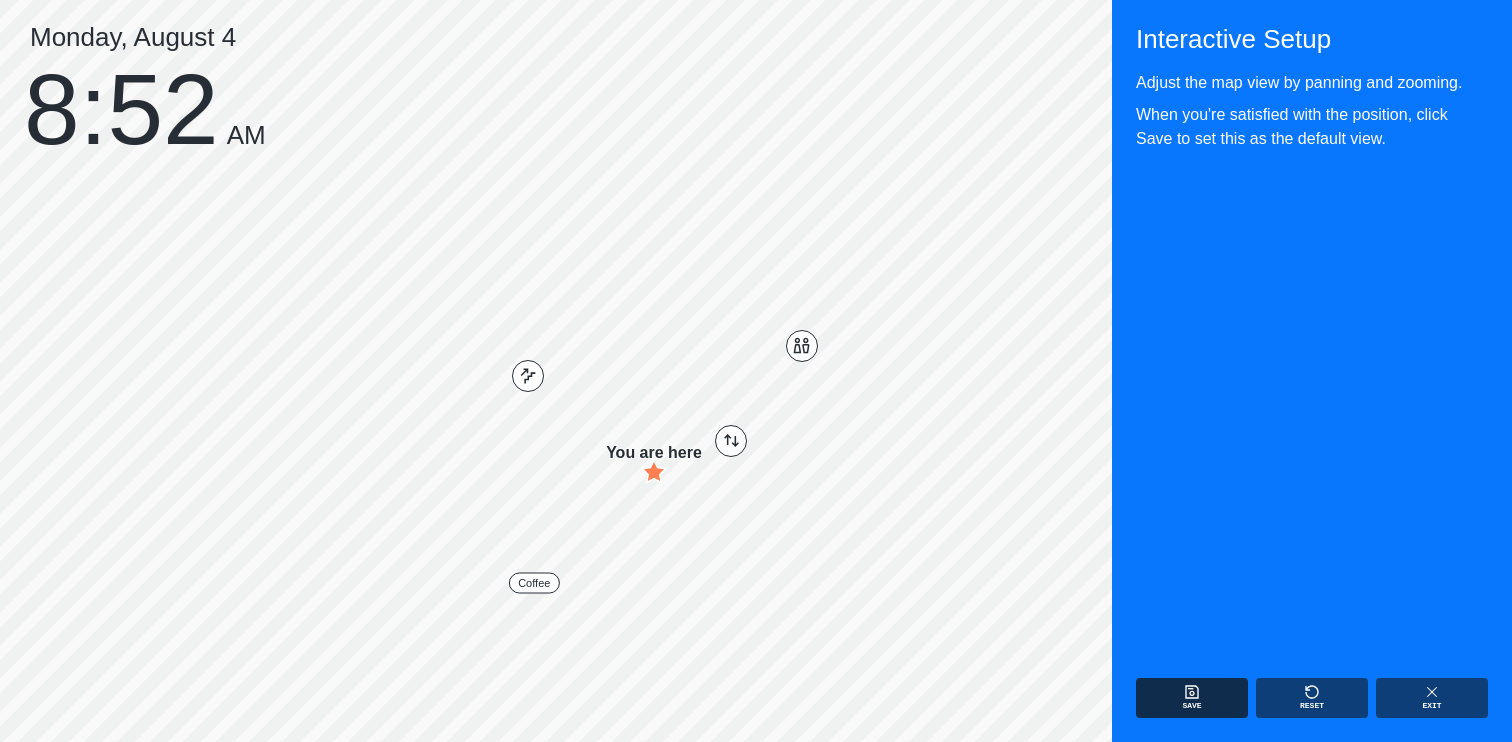 click on "Save" at bounding box center (1192, 698) 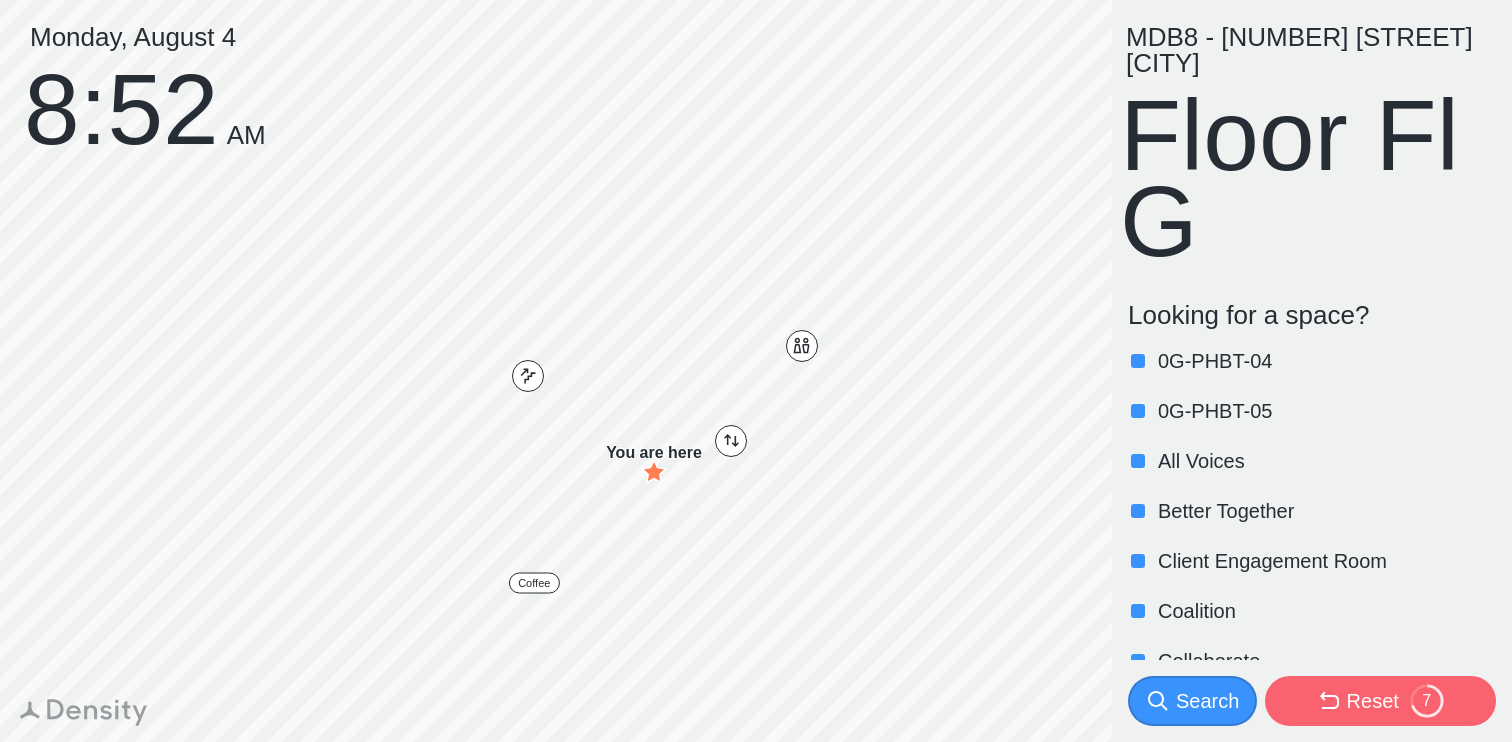 scroll, scrollTop: 203, scrollLeft: 0, axis: vertical 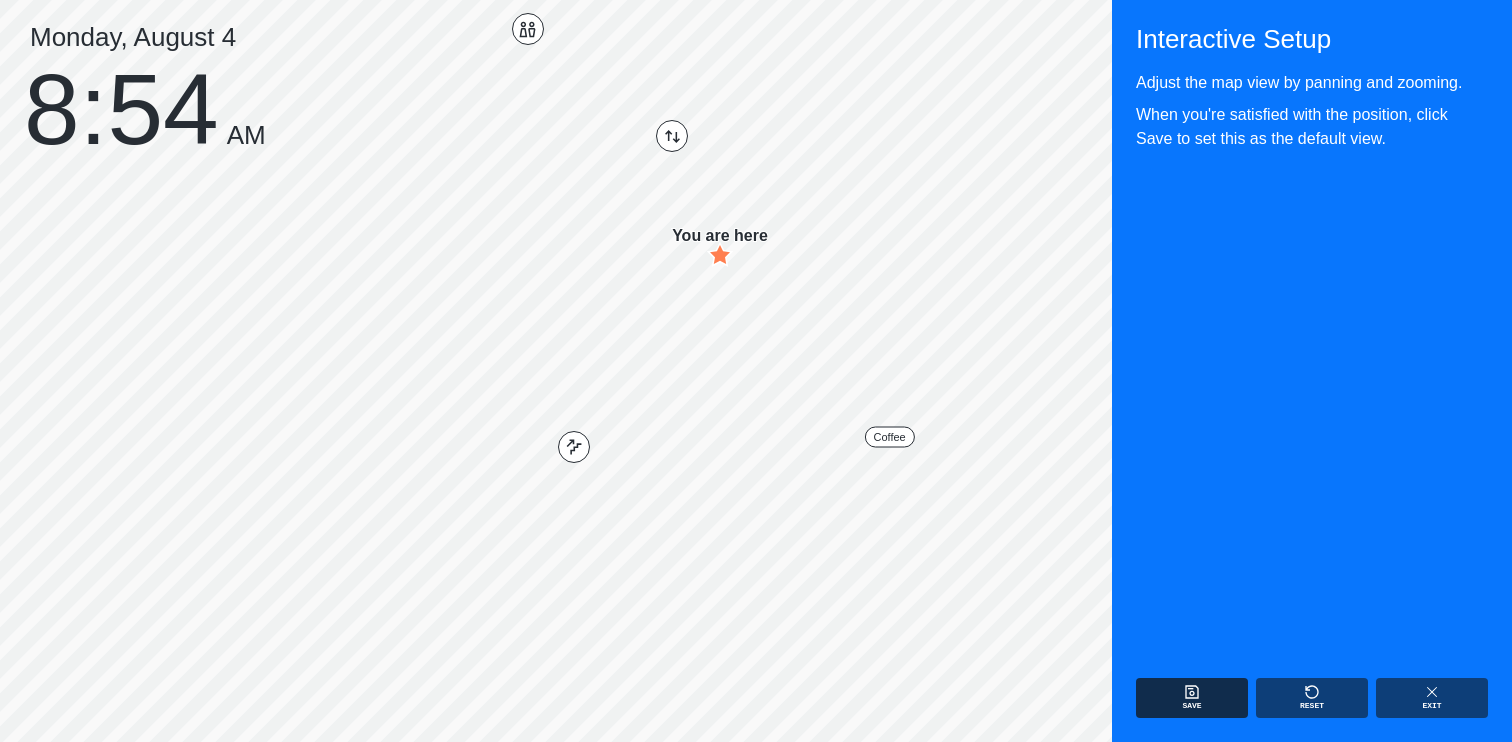 click on "Save" at bounding box center [1191, 706] 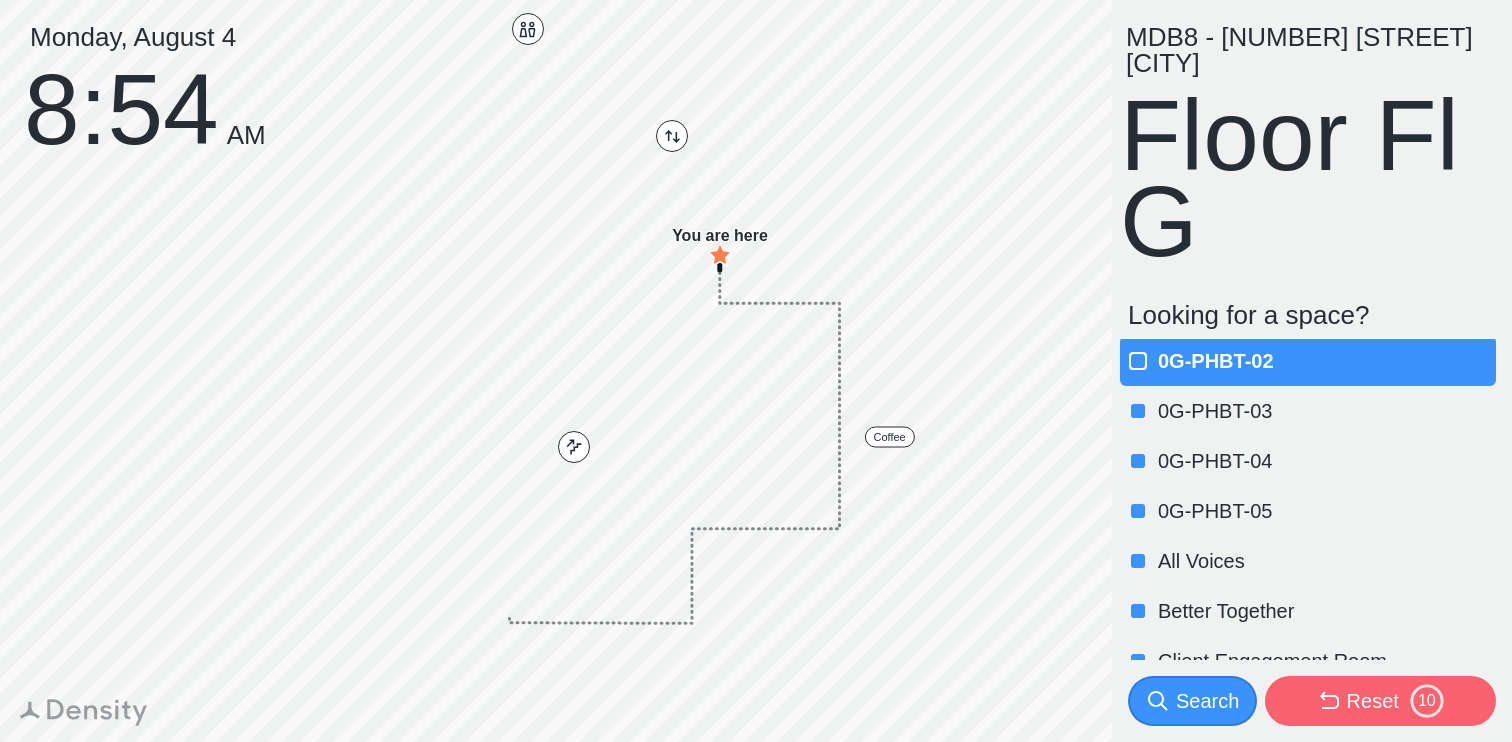 scroll, scrollTop: 50, scrollLeft: 0, axis: vertical 